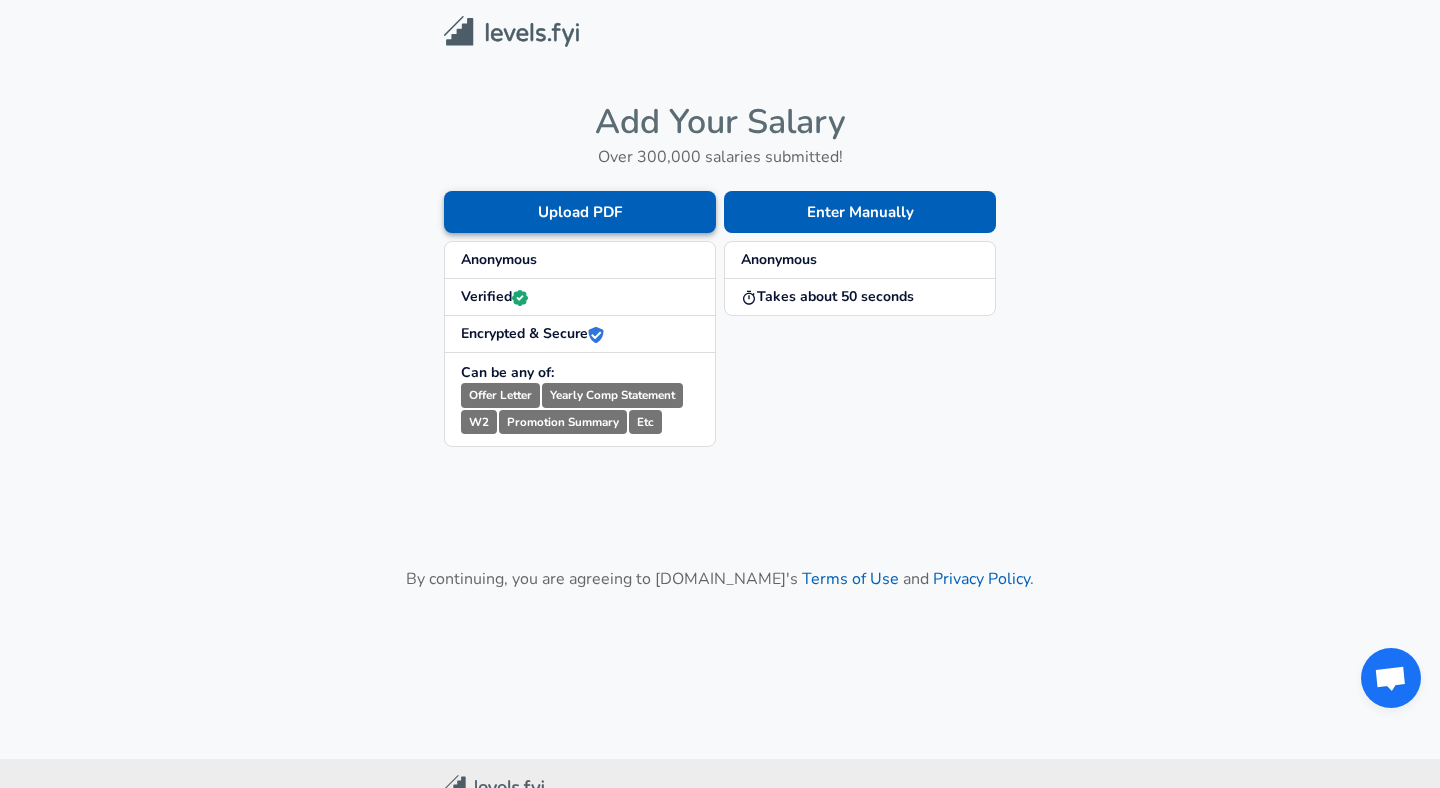 scroll, scrollTop: 0, scrollLeft: 0, axis: both 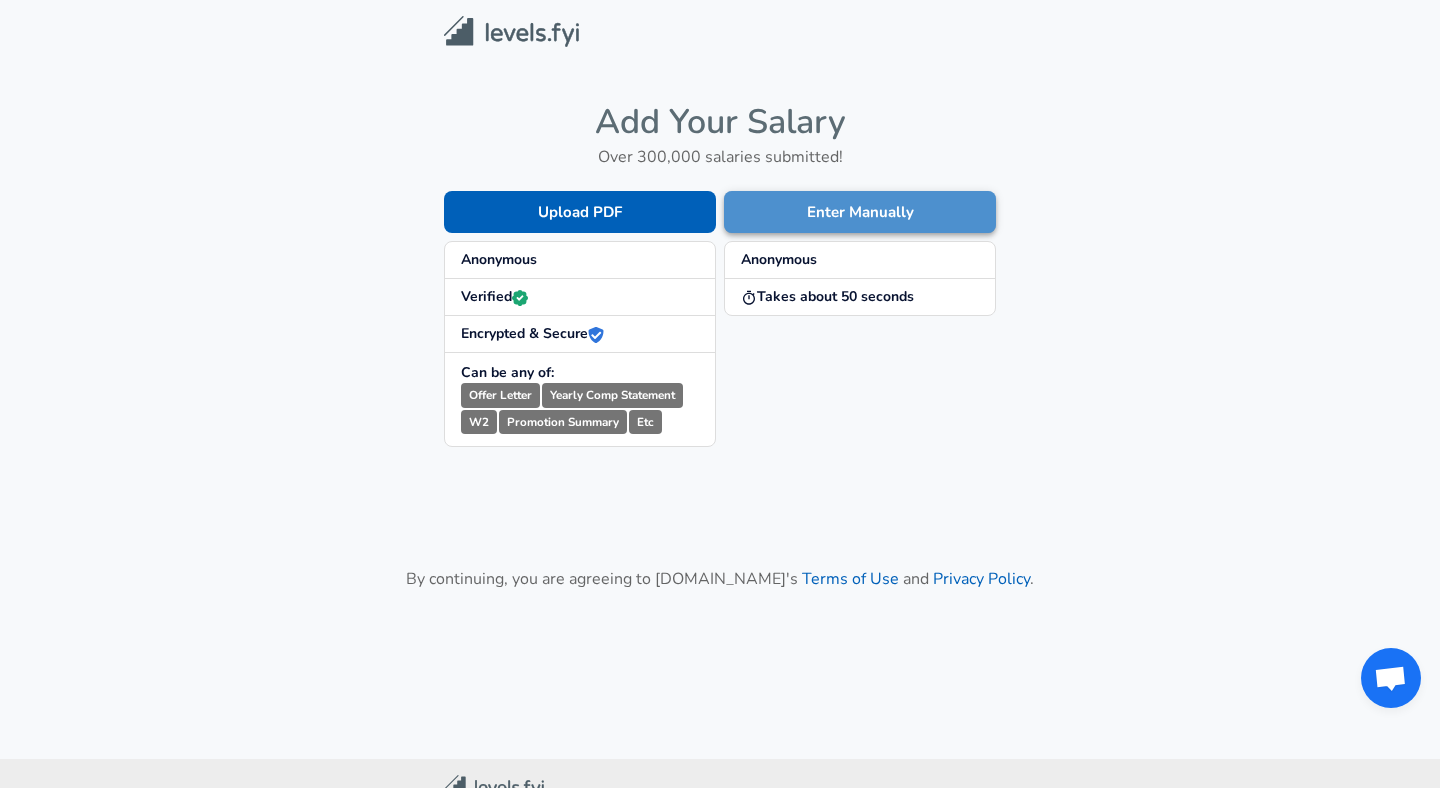 click on "Enter Manually" at bounding box center (860, 212) 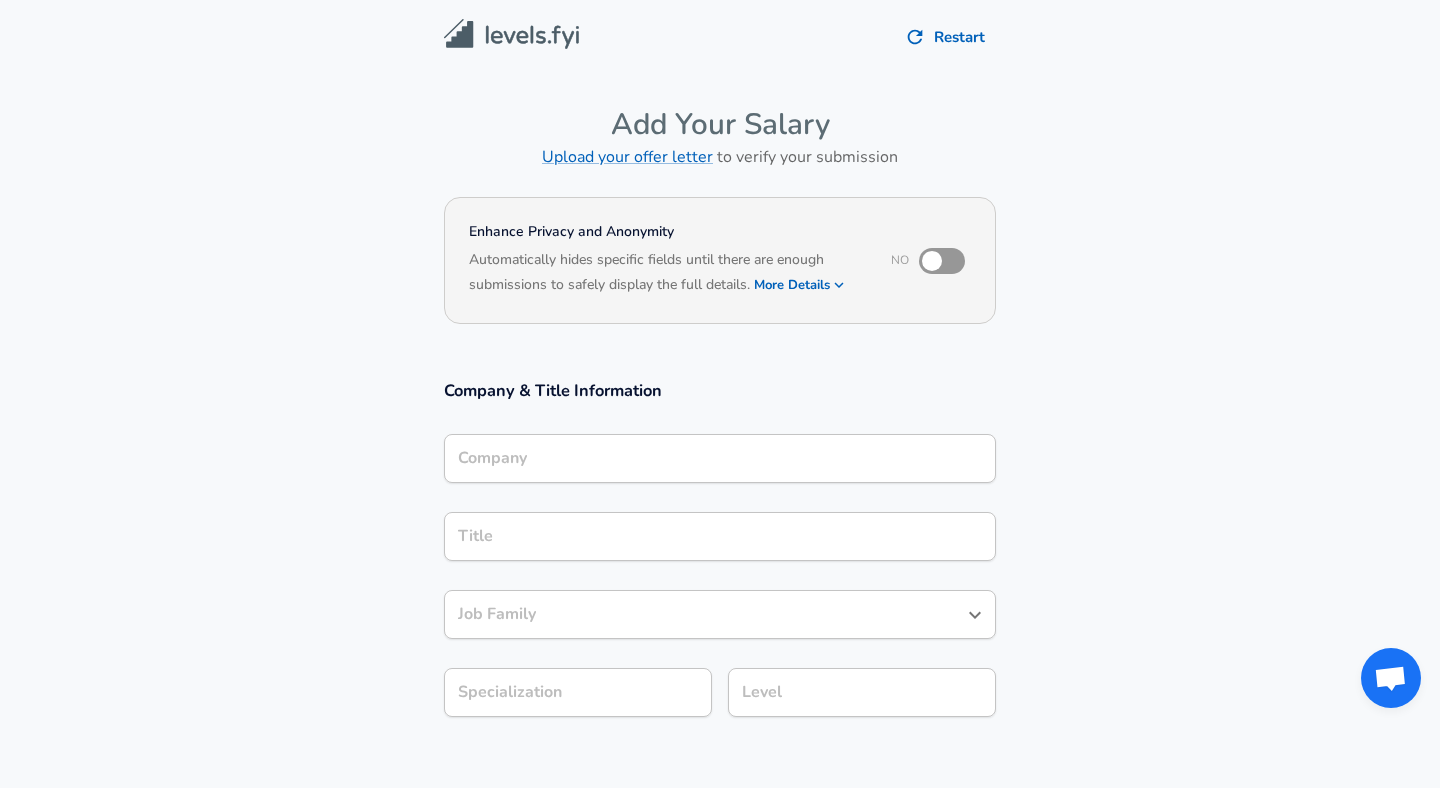 scroll, scrollTop: 20, scrollLeft: 0, axis: vertical 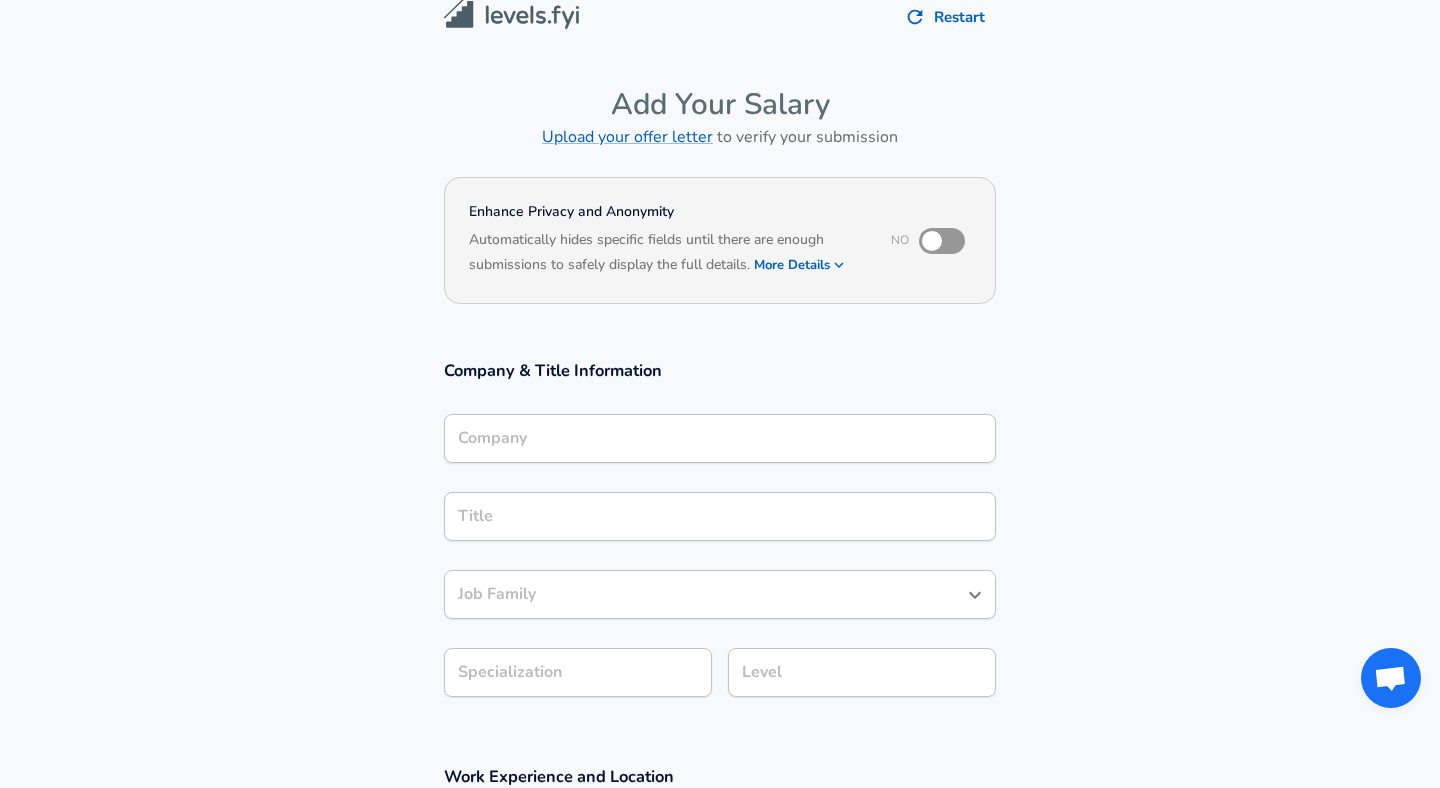 click on "Company" at bounding box center (720, 438) 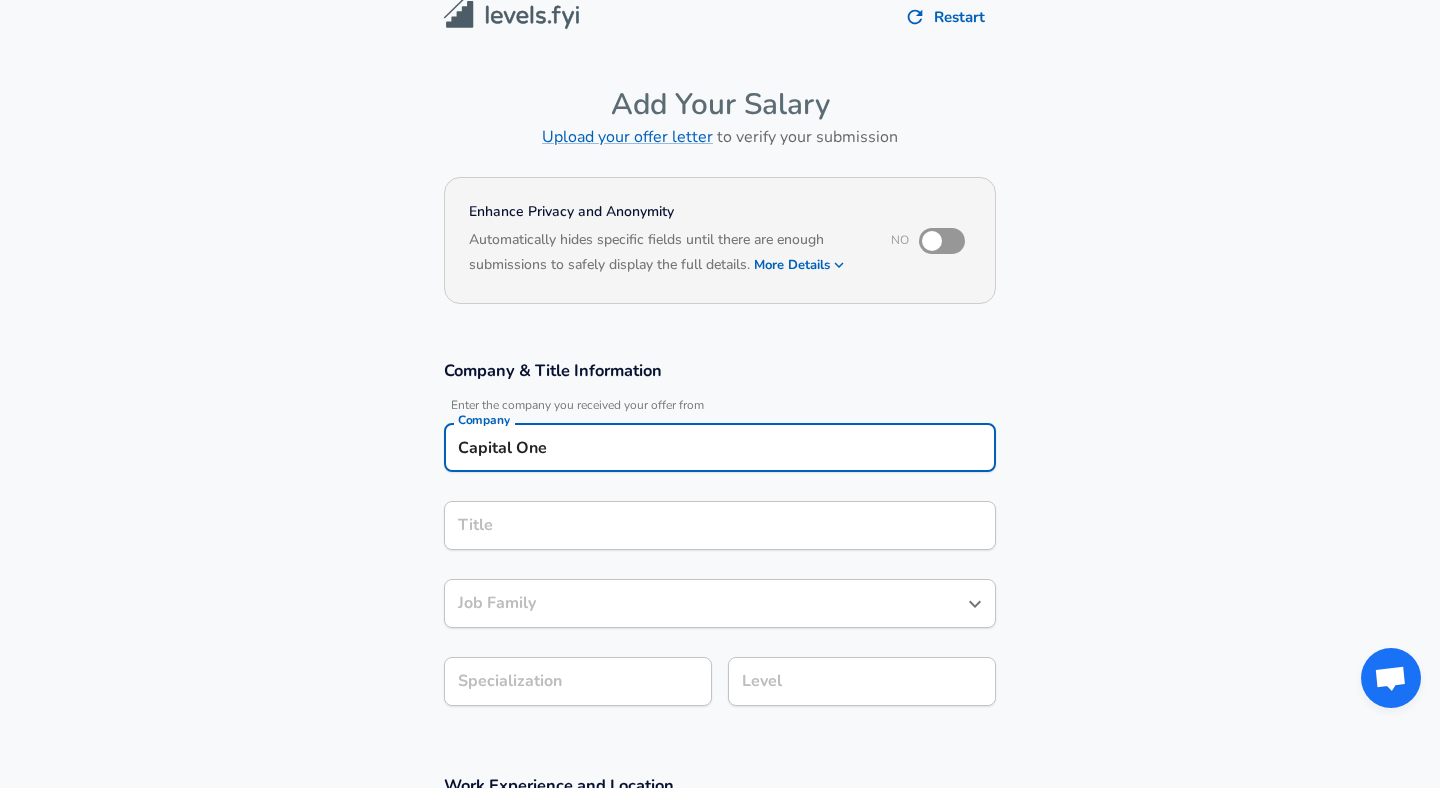 type on "Capital One" 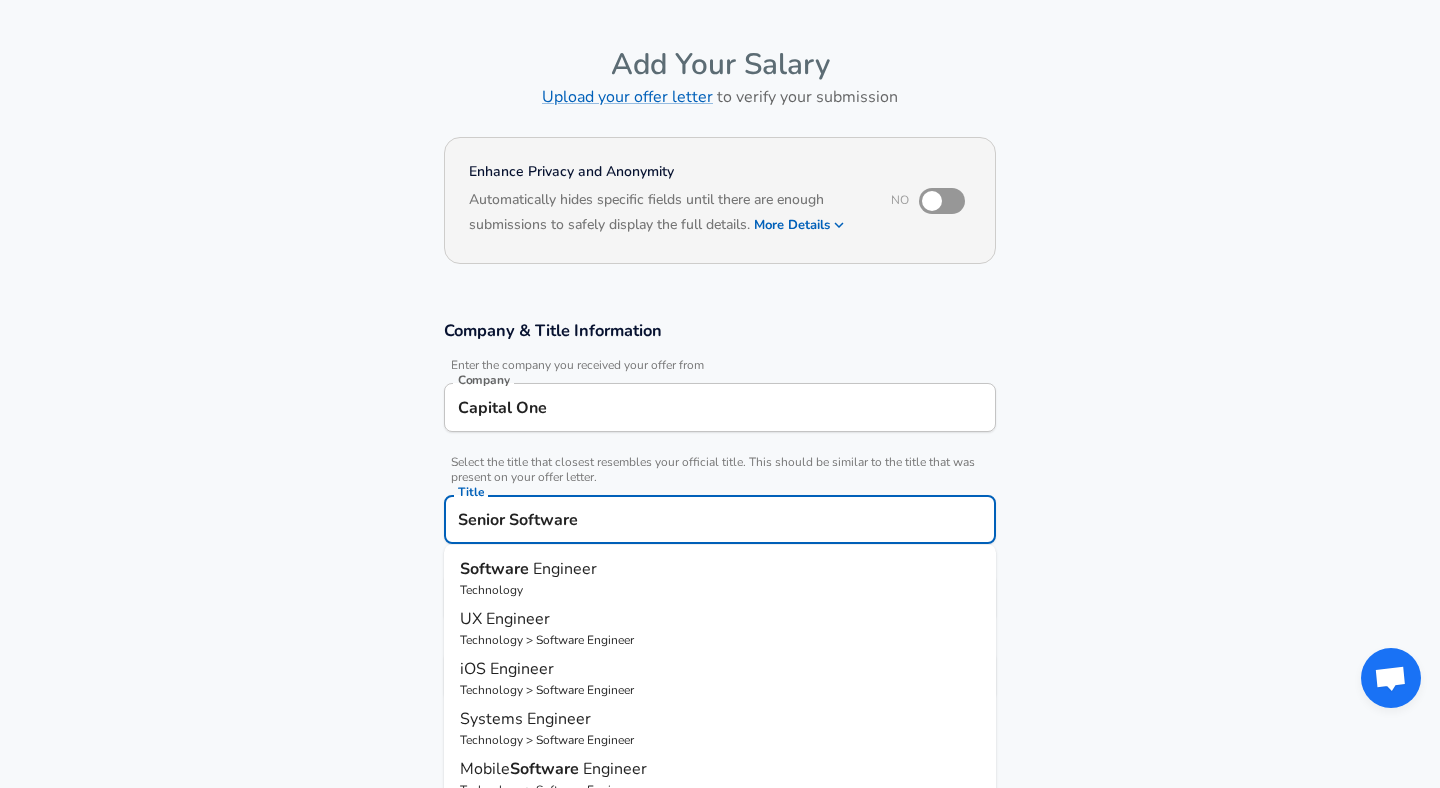 click on "Senior Software" at bounding box center (720, 519) 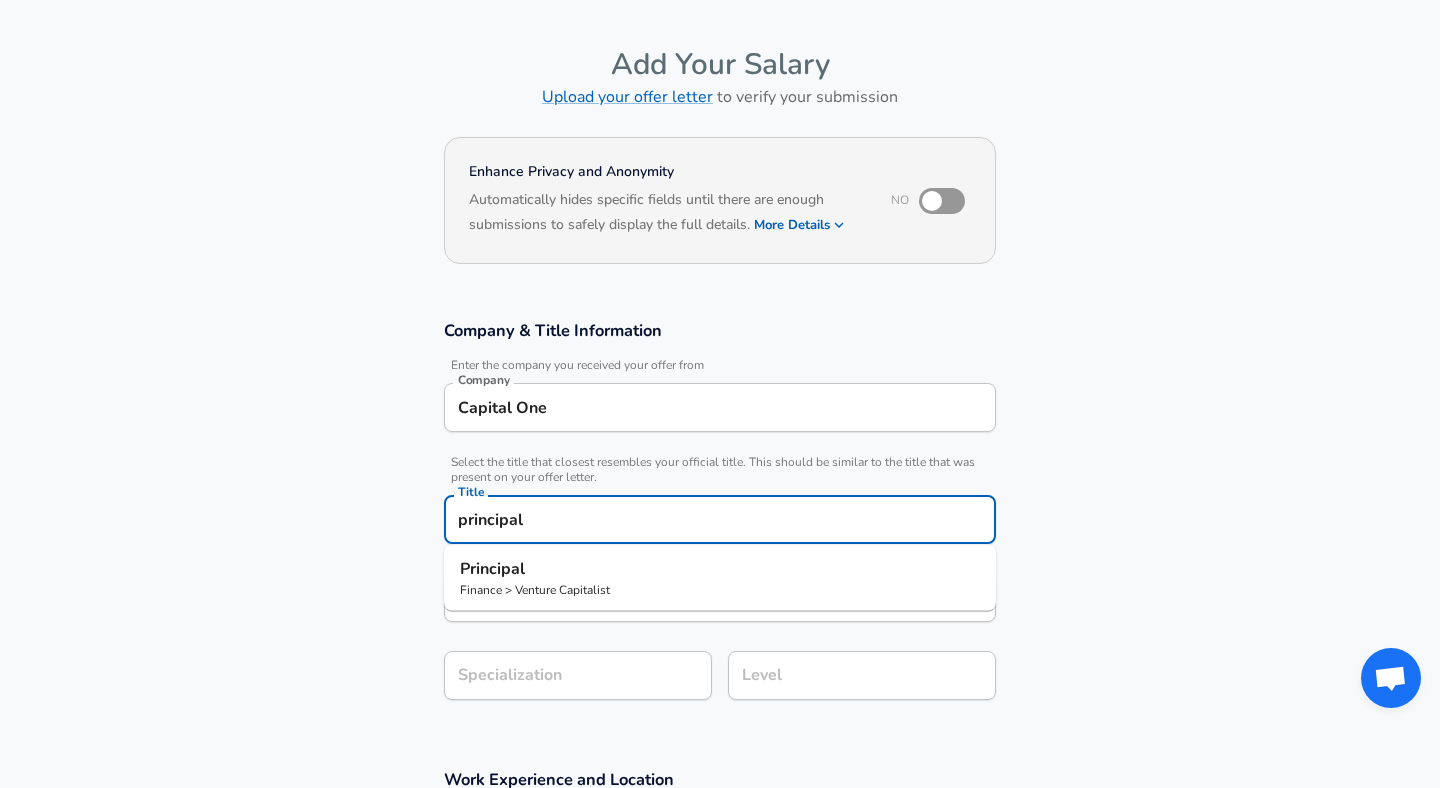 click on "principal" at bounding box center (720, 519) 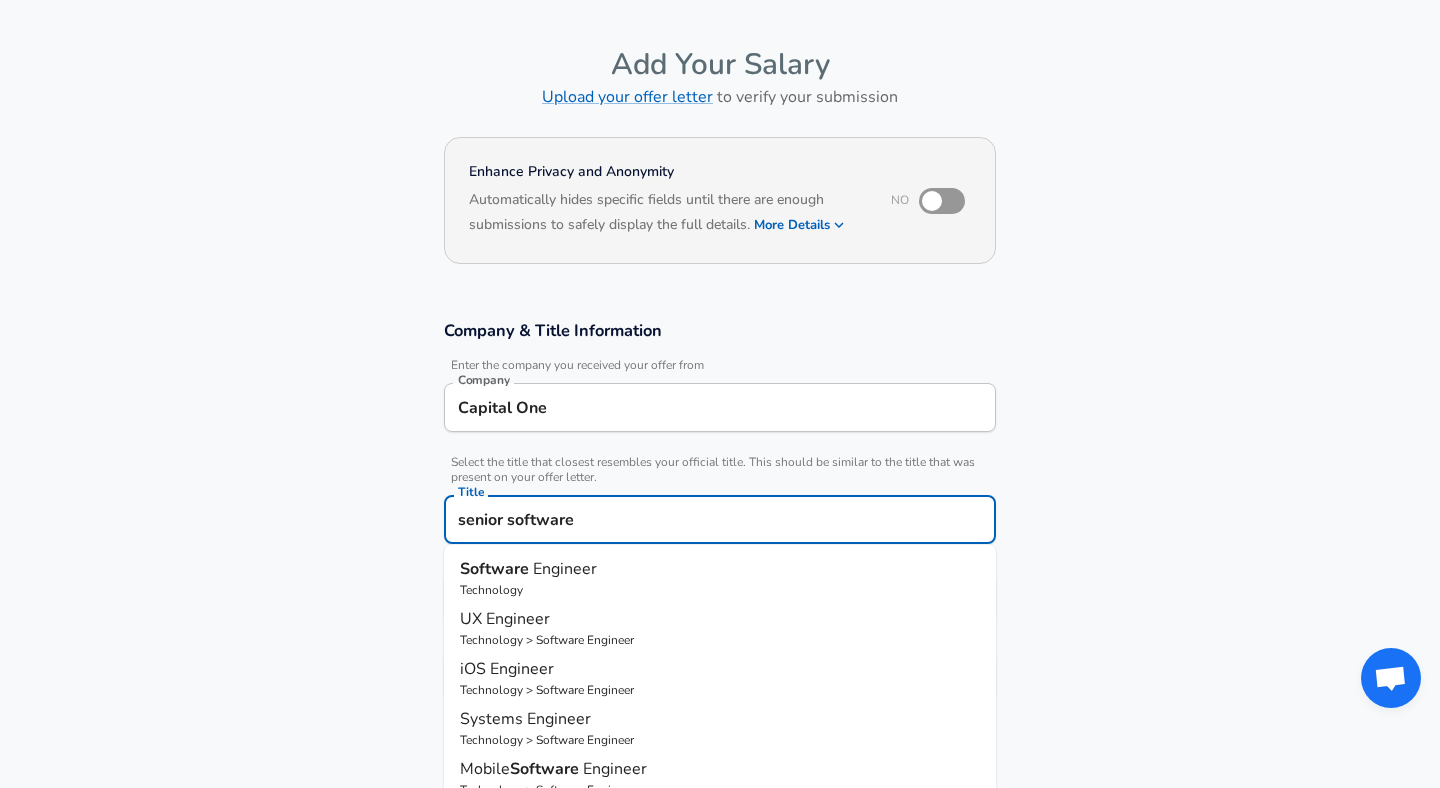 drag, startPoint x: 552, startPoint y: 582, endPoint x: 472, endPoint y: 578, distance: 80.09994 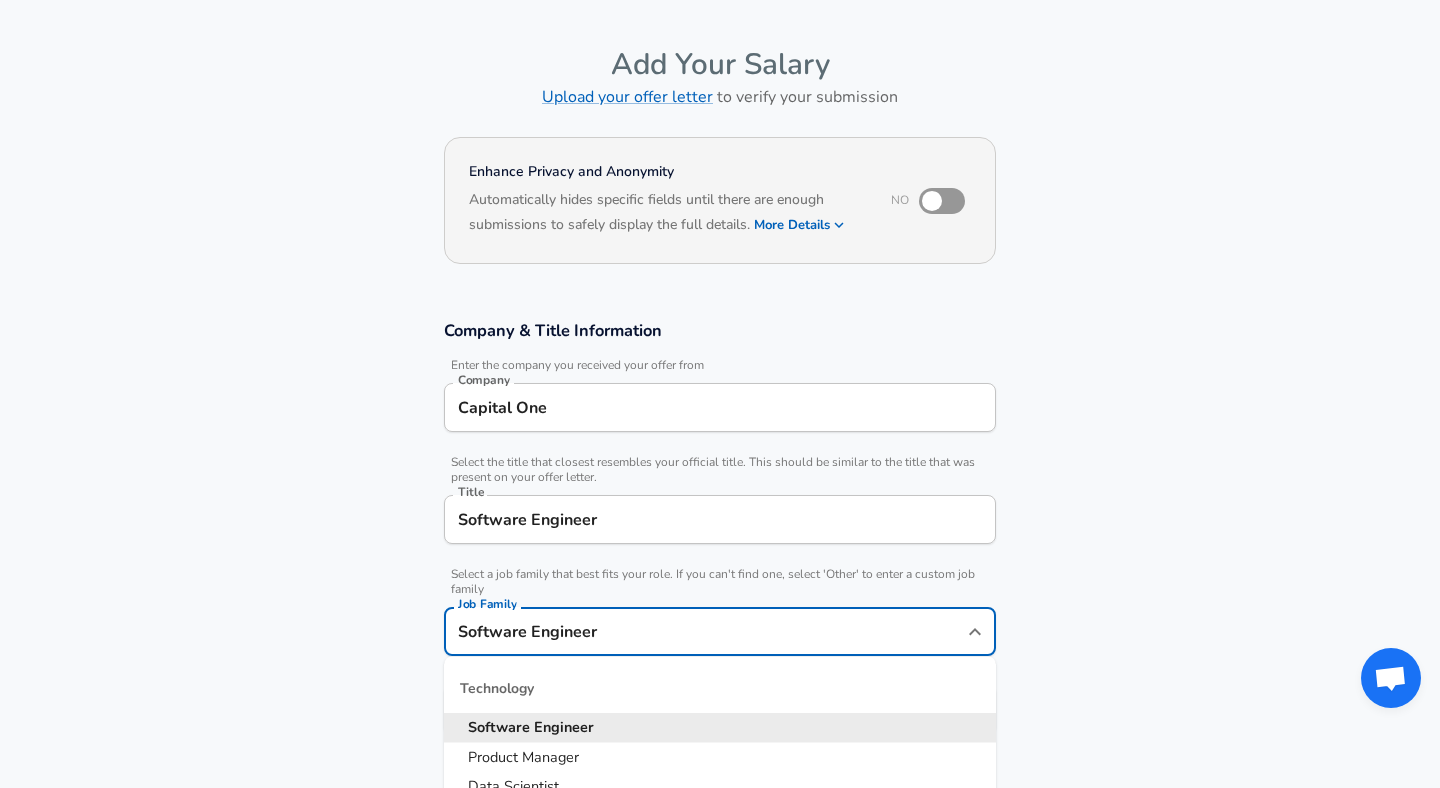 click on "Software Engineer" at bounding box center (705, 631) 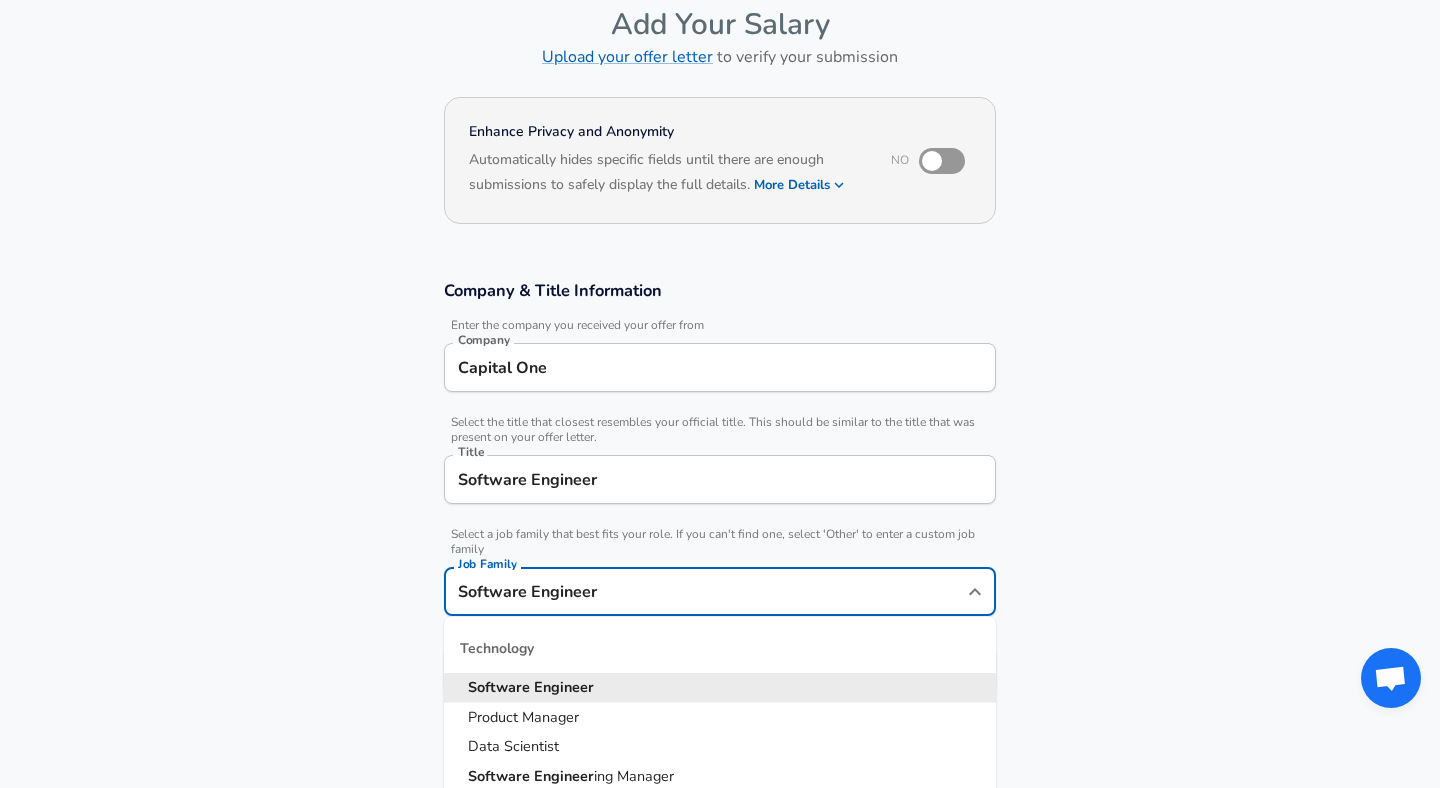 click on "Title Software Engineer Title" at bounding box center (720, 478) 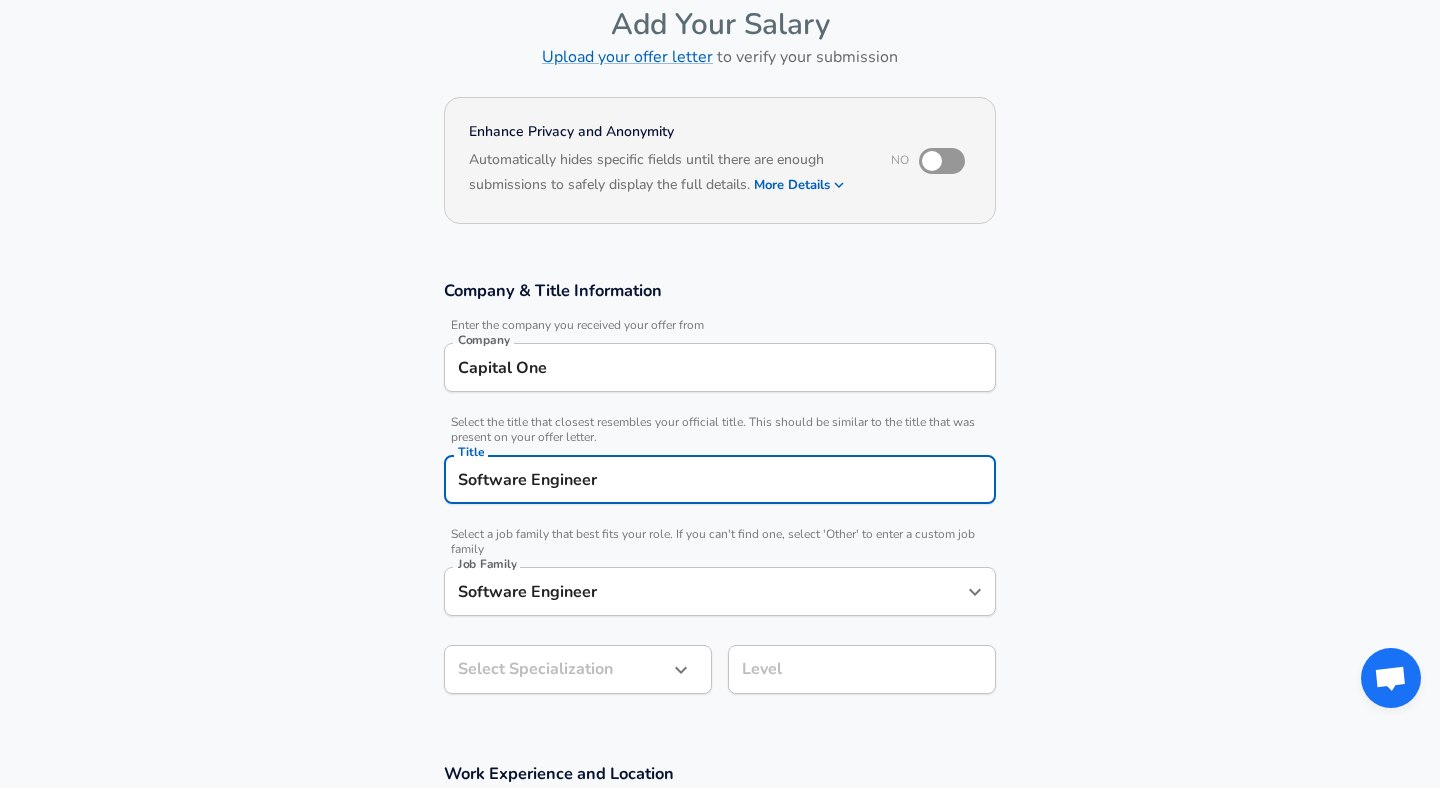 click on "Software Engineer" at bounding box center (720, 479) 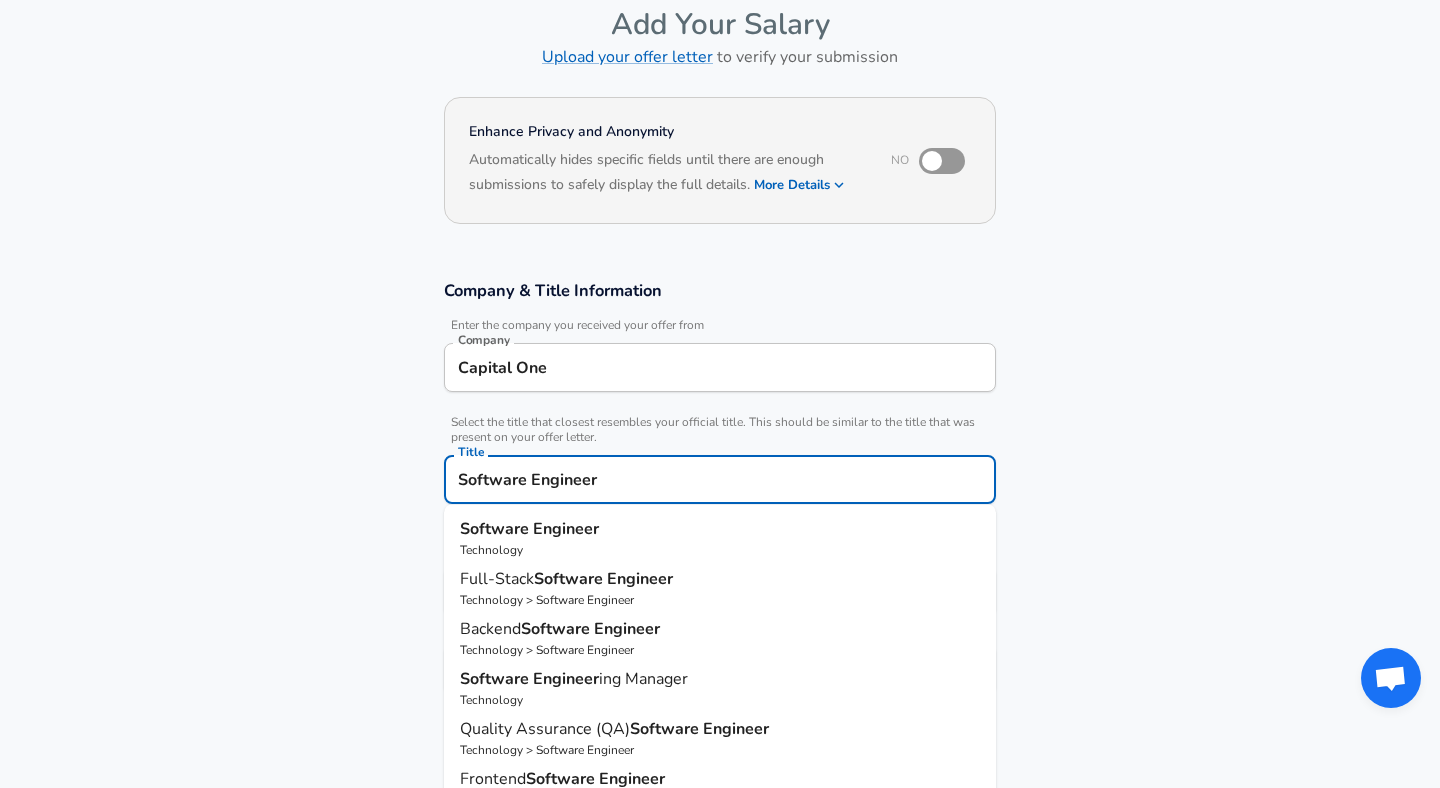 click on "Software Engineer" at bounding box center (720, 479) 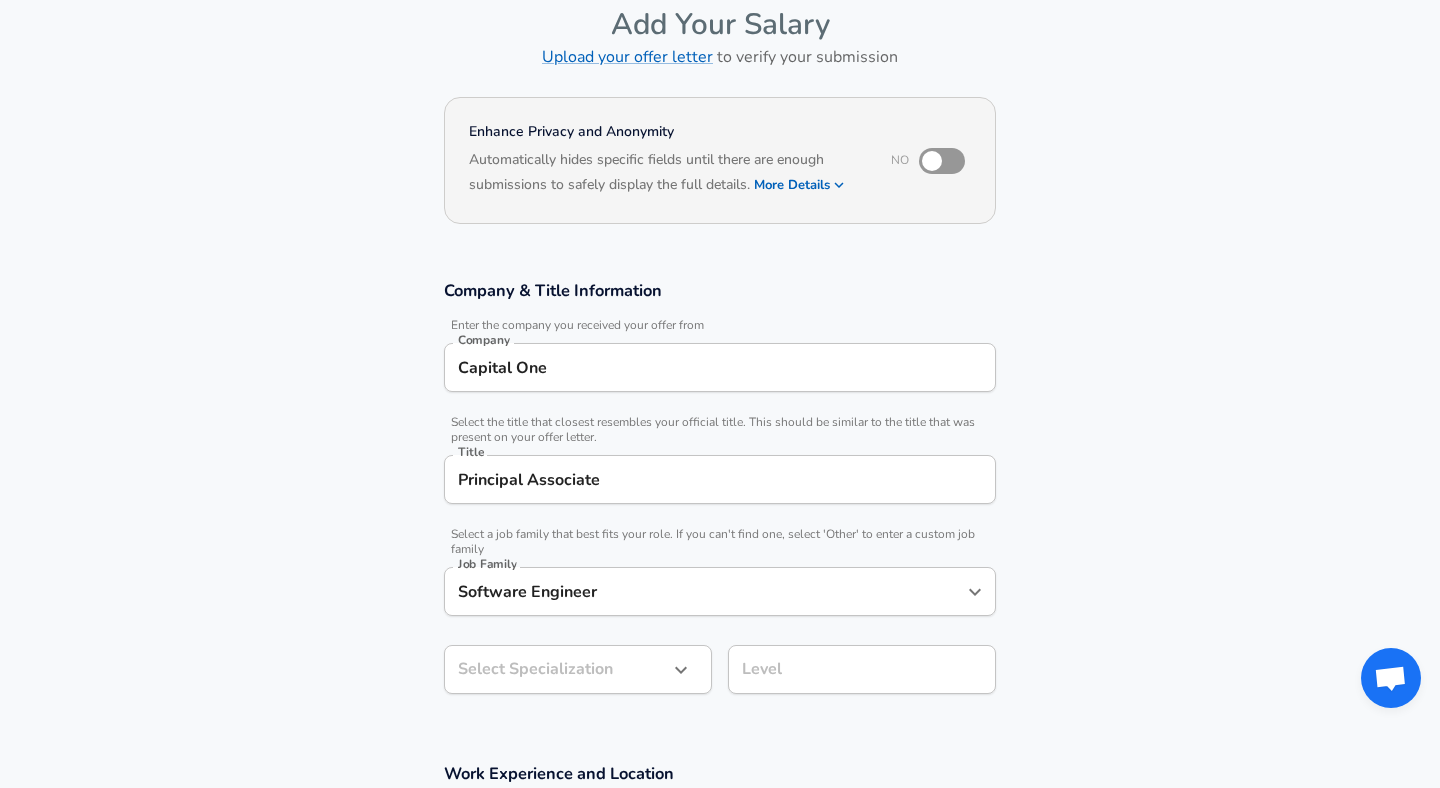 click on "Company & Title Information   Enter the company you received your offer from Company Capital One Company   Select the title that closest resembles your official title. This should be similar to the title that was present on your offer letter. Title Principal Associate Title   Select a job family that best fits your role. If you can't find one, select 'Other' to enter a custom job family Job Family Software Engineer Job Family Select Specialization ​ Select Specialization Level Level" at bounding box center (720, 497) 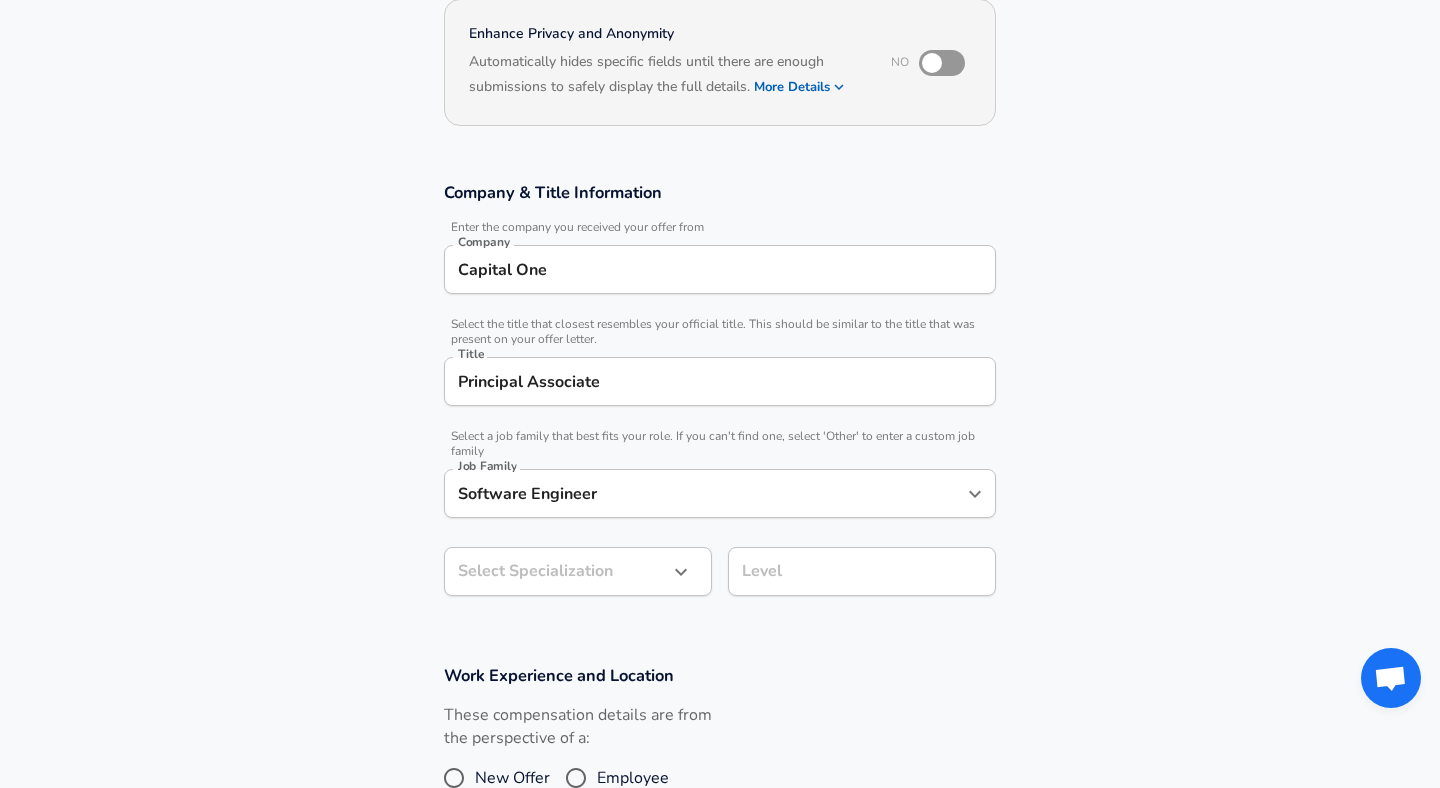 scroll, scrollTop: 197, scrollLeft: 0, axis: vertical 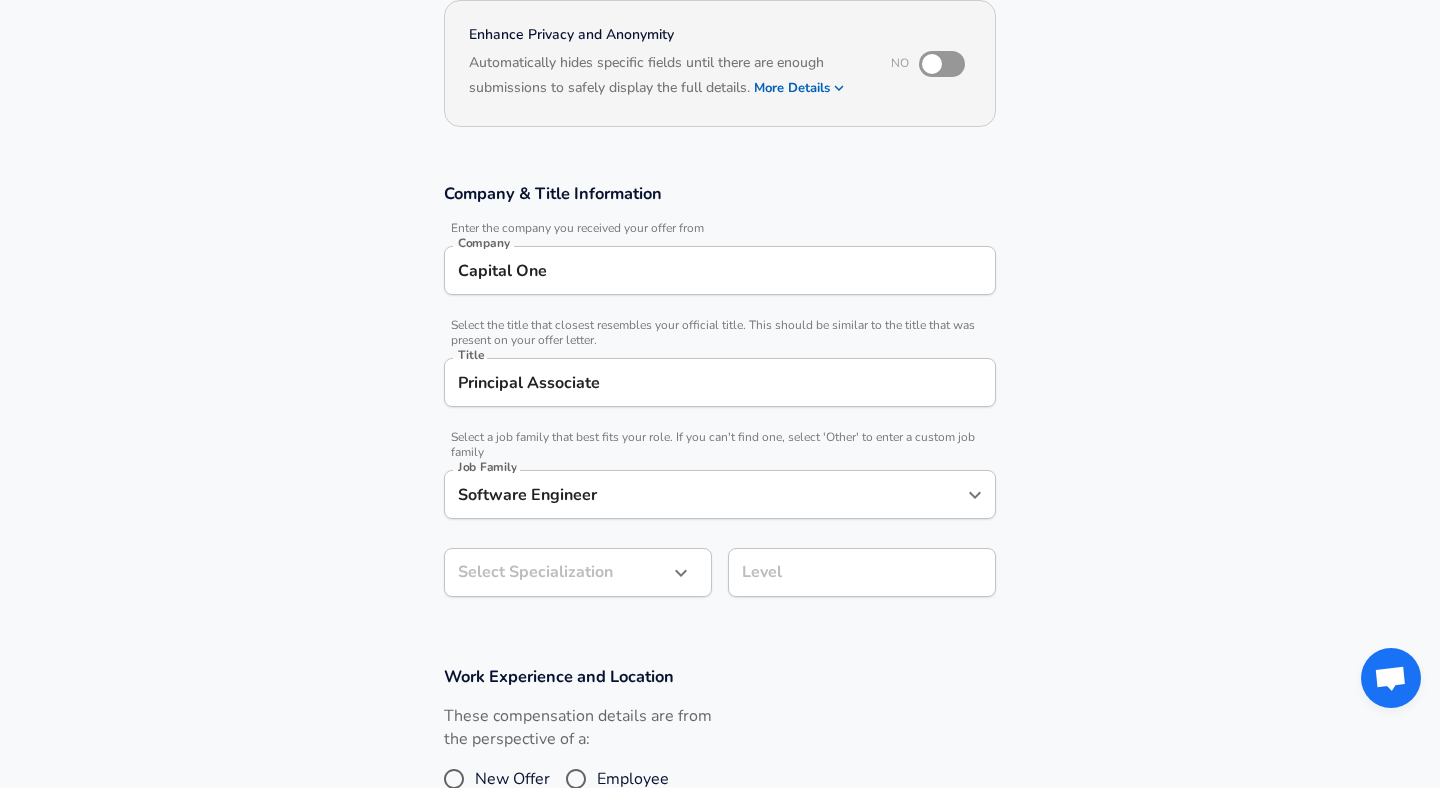 click on "Principal Associate" at bounding box center [720, 382] 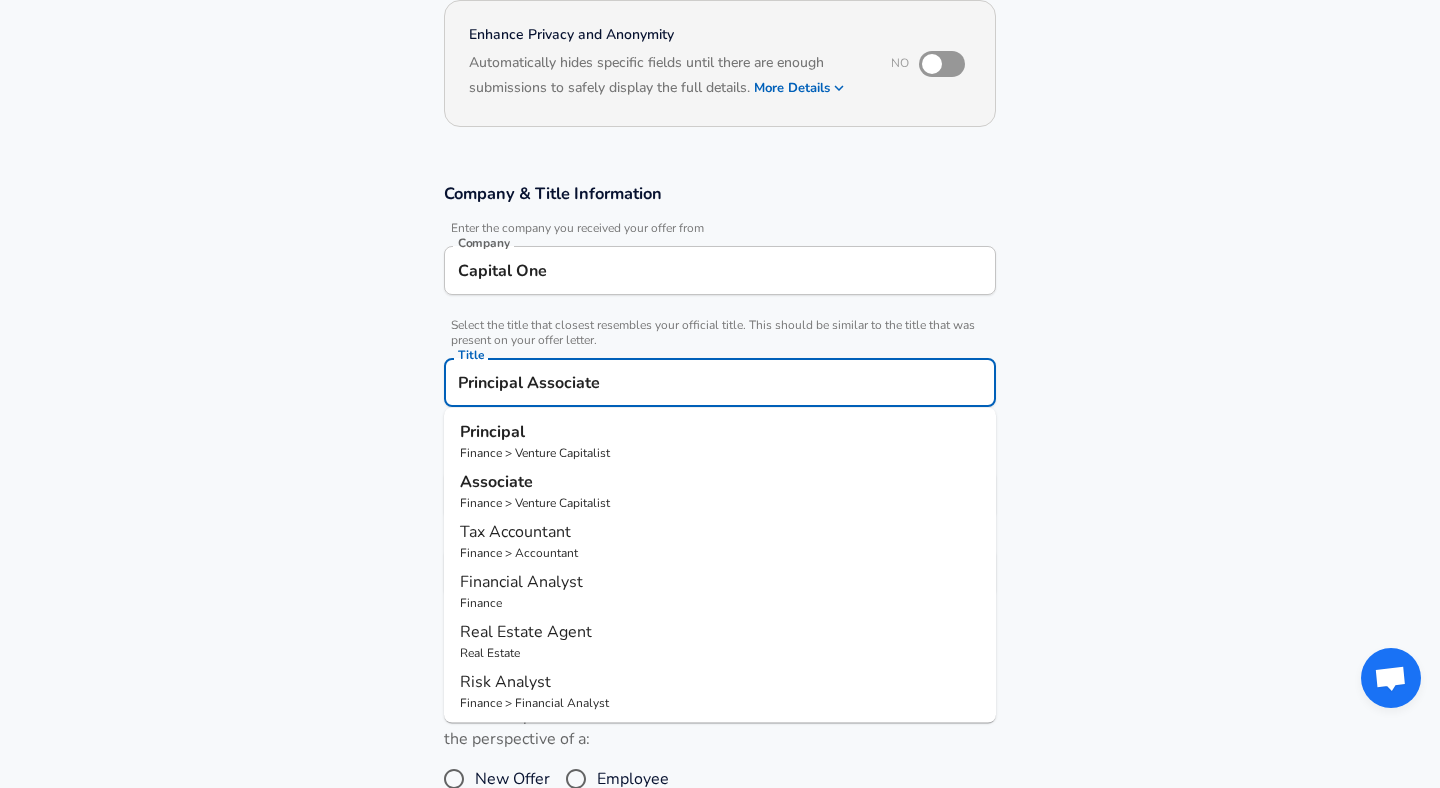 scroll, scrollTop: 201, scrollLeft: 0, axis: vertical 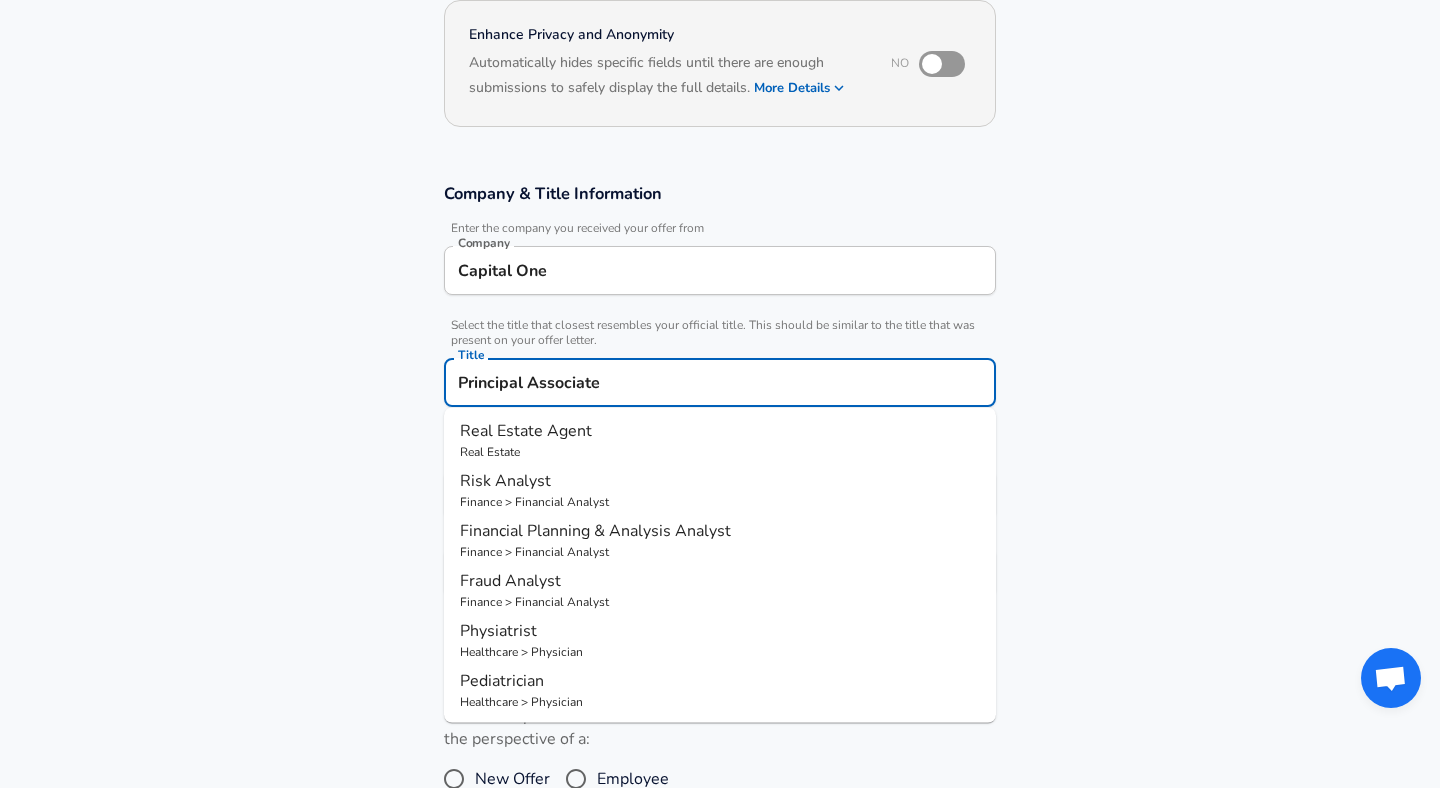 click on "Company & Title Information   Enter the company you received your offer from Company Capital One Company   Select the title that closest resembles your official title. This should be similar to the title that was present on your offer letter. Title Principal Associate Title Principal Finance > Venture Capitalist Associate Finance > Venture Capitalist Tax Accountant Finance > Accountant Financial Analyst Finance Real Estate Agent Real Estate Risk Analyst Finance > Financial Analyst Financial Planning & Analysis Analyst Finance > Financial Analyst Fraud Analyst Finance > Financial Analyst Physiatrist Healthcare > Physician Pediatrician Healthcare > Physician   Select a job family that best fits your role. If you can't find one, select 'Other' to enter a custom job family Job Family Software Engineer Job Family Select Specialization ​ Select Specialization Level Level" at bounding box center [720, 400] 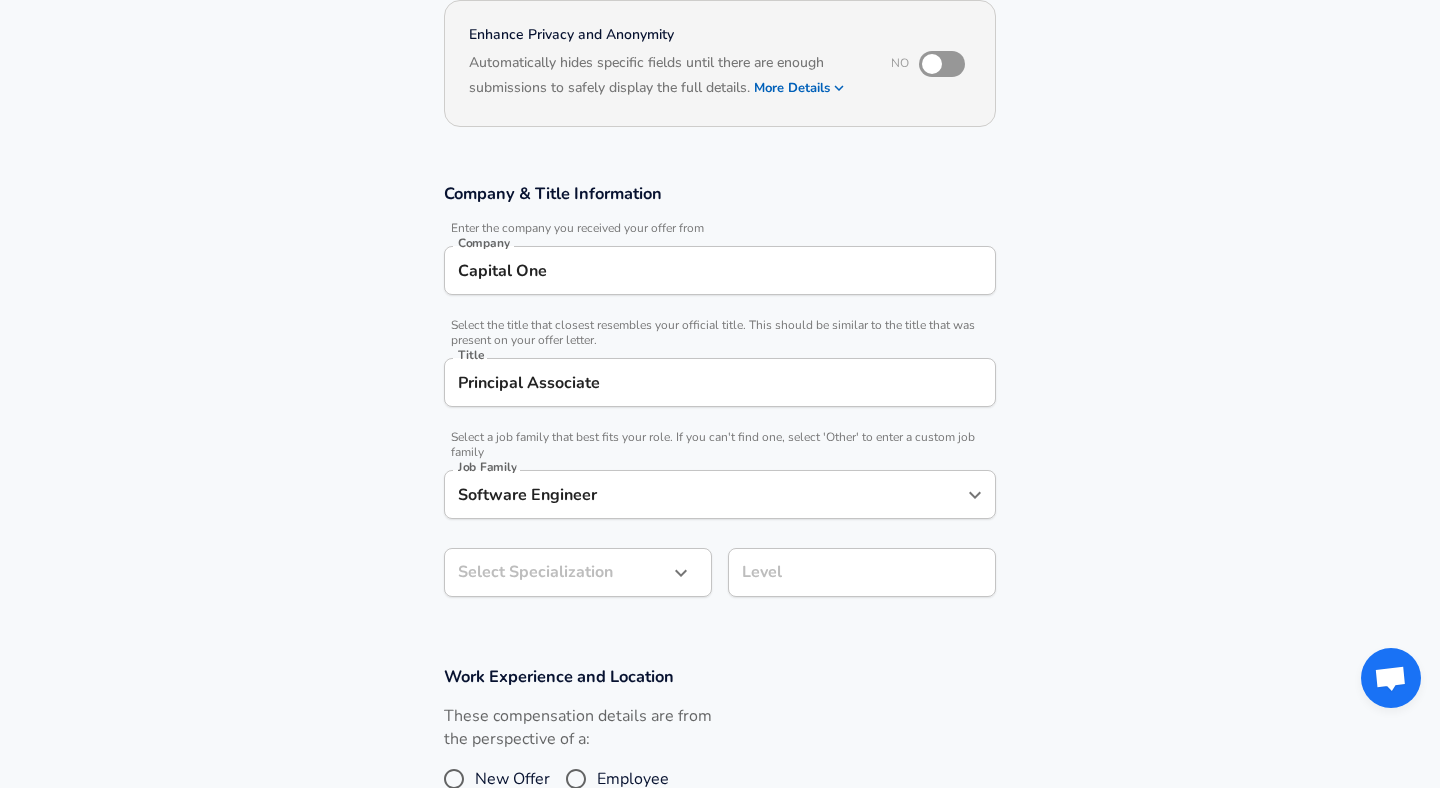 click on "Restart Add Your Salary Upload your offer letter   to verify your submission Enhance Privacy and Anonymity No Automatically hides specific fields until there are enough submissions to safely display the full details.   More Details Based on your submission and the data points that we have already collected, we will automatically hide and anonymize specific fields if there aren't enough data points to remain sufficiently anonymous. Company & Title Information   Enter the company you received your offer from Company Capital One Company   Select the title that closest resembles your official title. This should be similar to the title that was present on your offer letter. Title Principal Associate Title   Select a job family that best fits your role. If you can't find one, select 'Other' to enter a custom job family Job Family Software Engineer Job Family Select Specialization ​ Select Specialization Level Level Work Experience and Location These compensation details are from the perspective of a: New Offer" at bounding box center (720, 197) 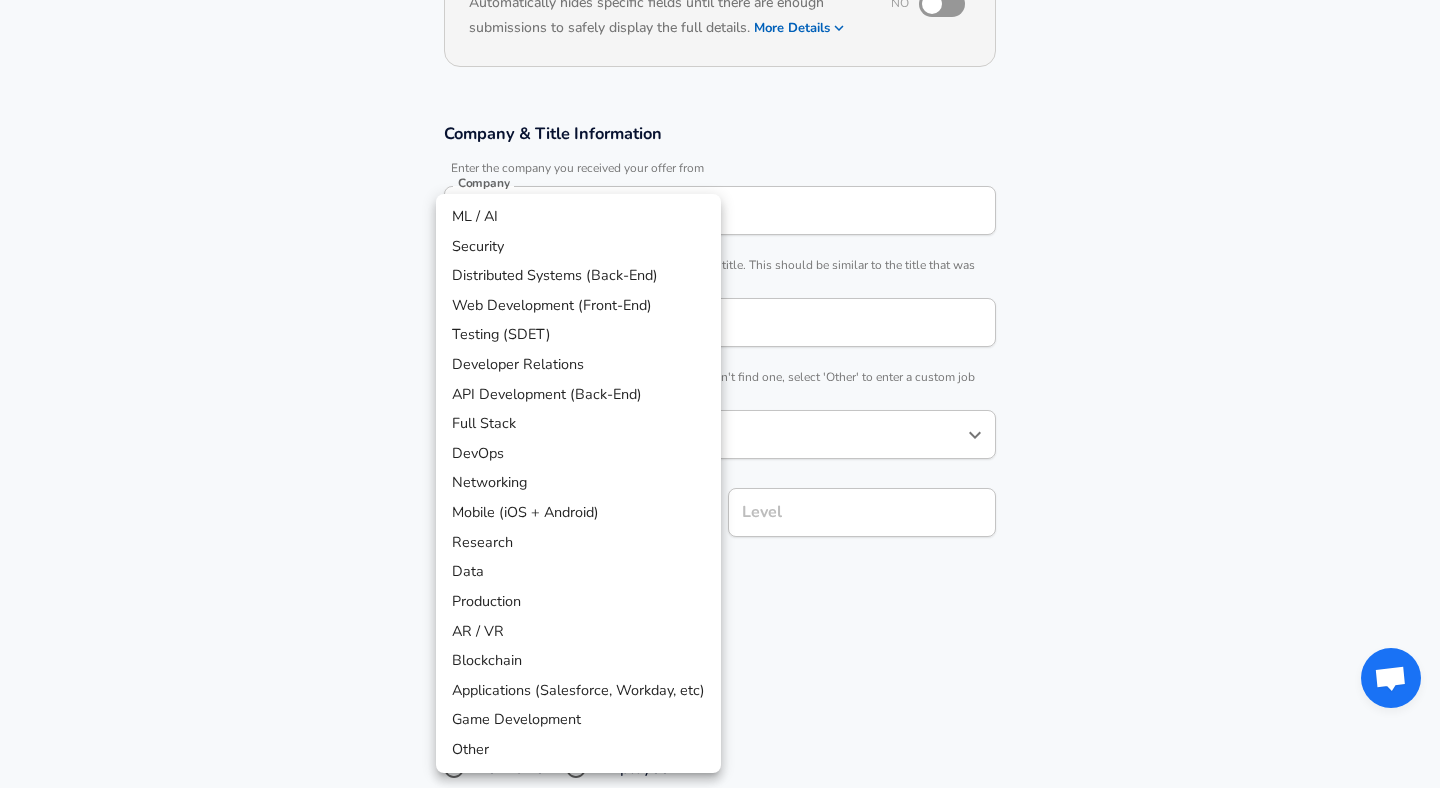 click at bounding box center (720, 394) 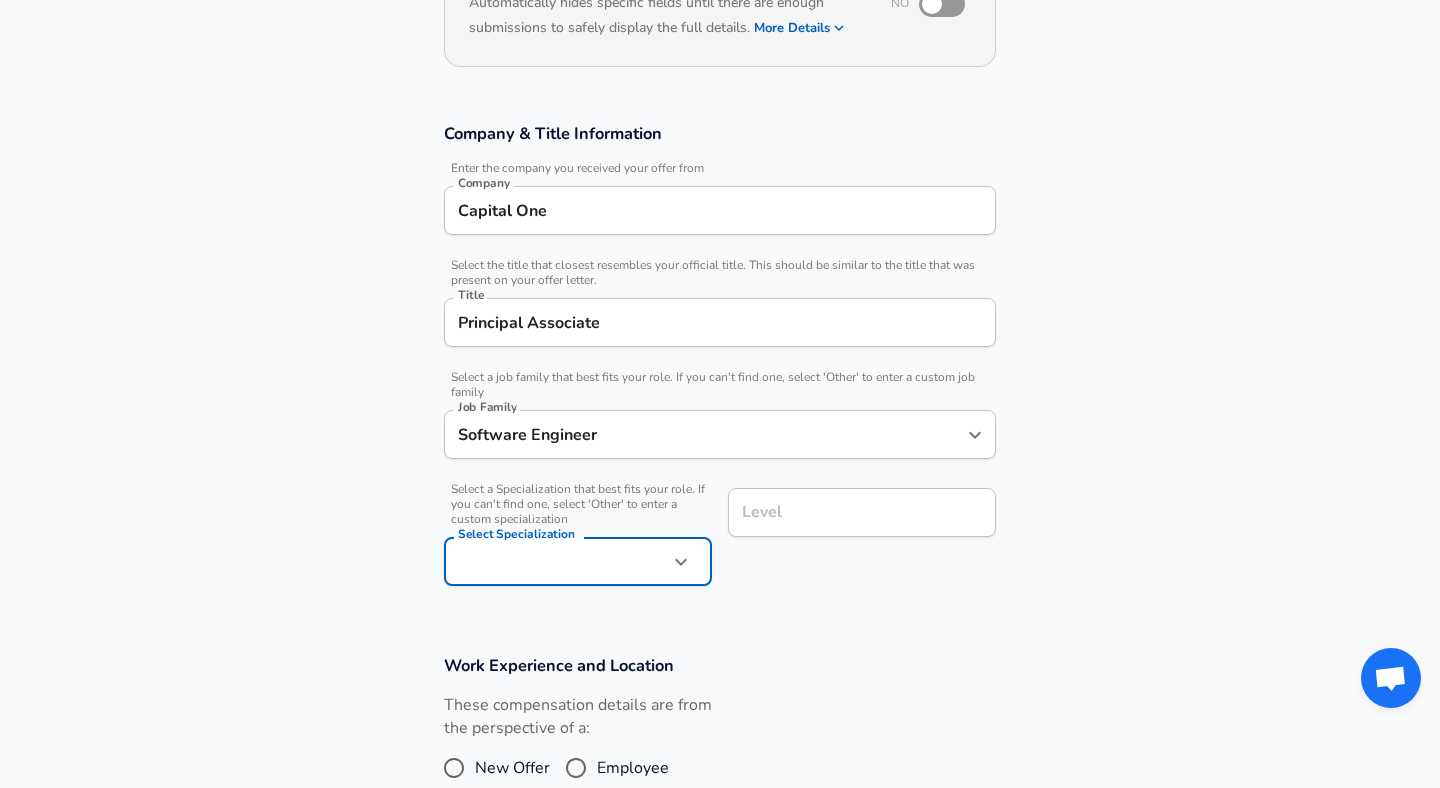 click on "Principal Associate" at bounding box center [720, 322] 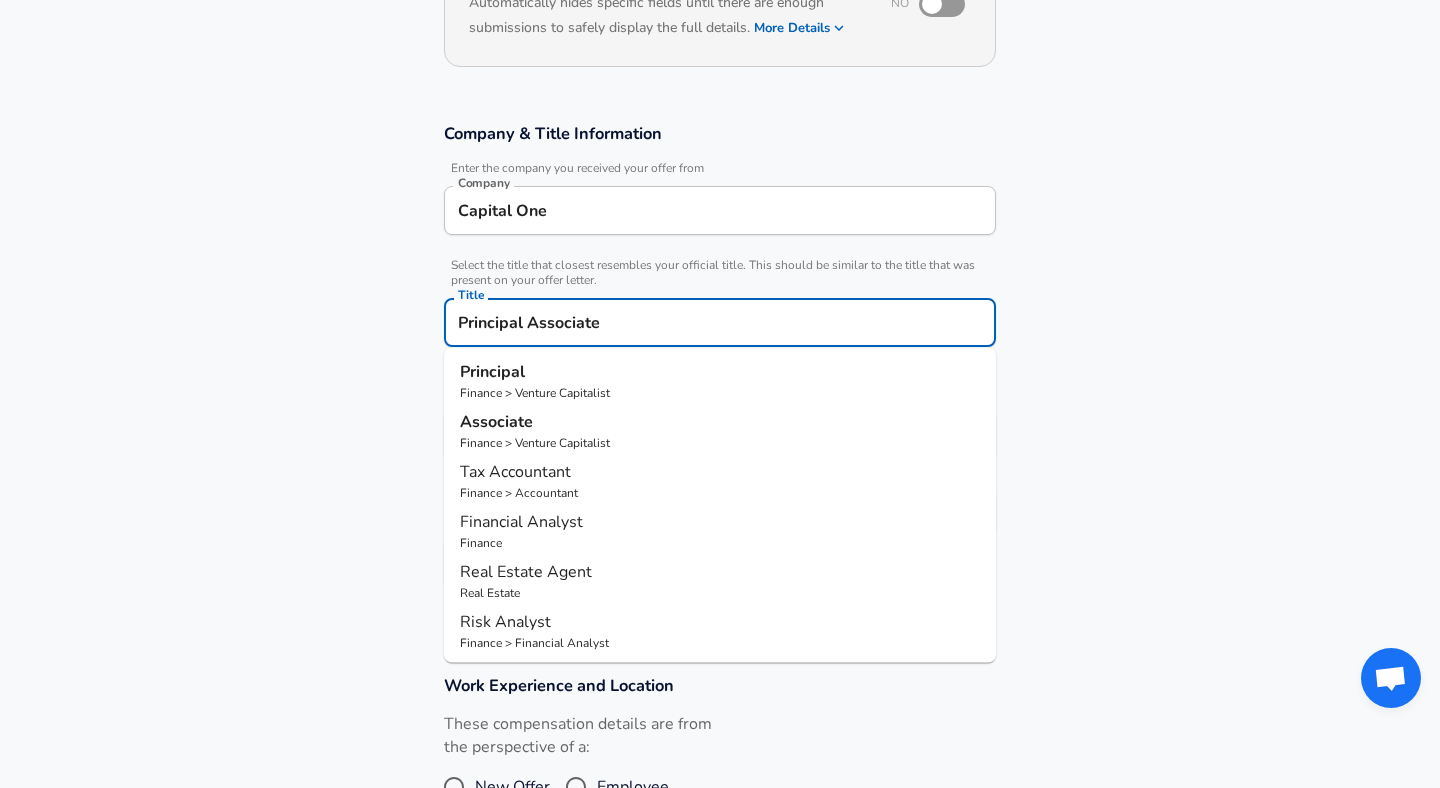 click on "Principal Associate" at bounding box center [720, 322] 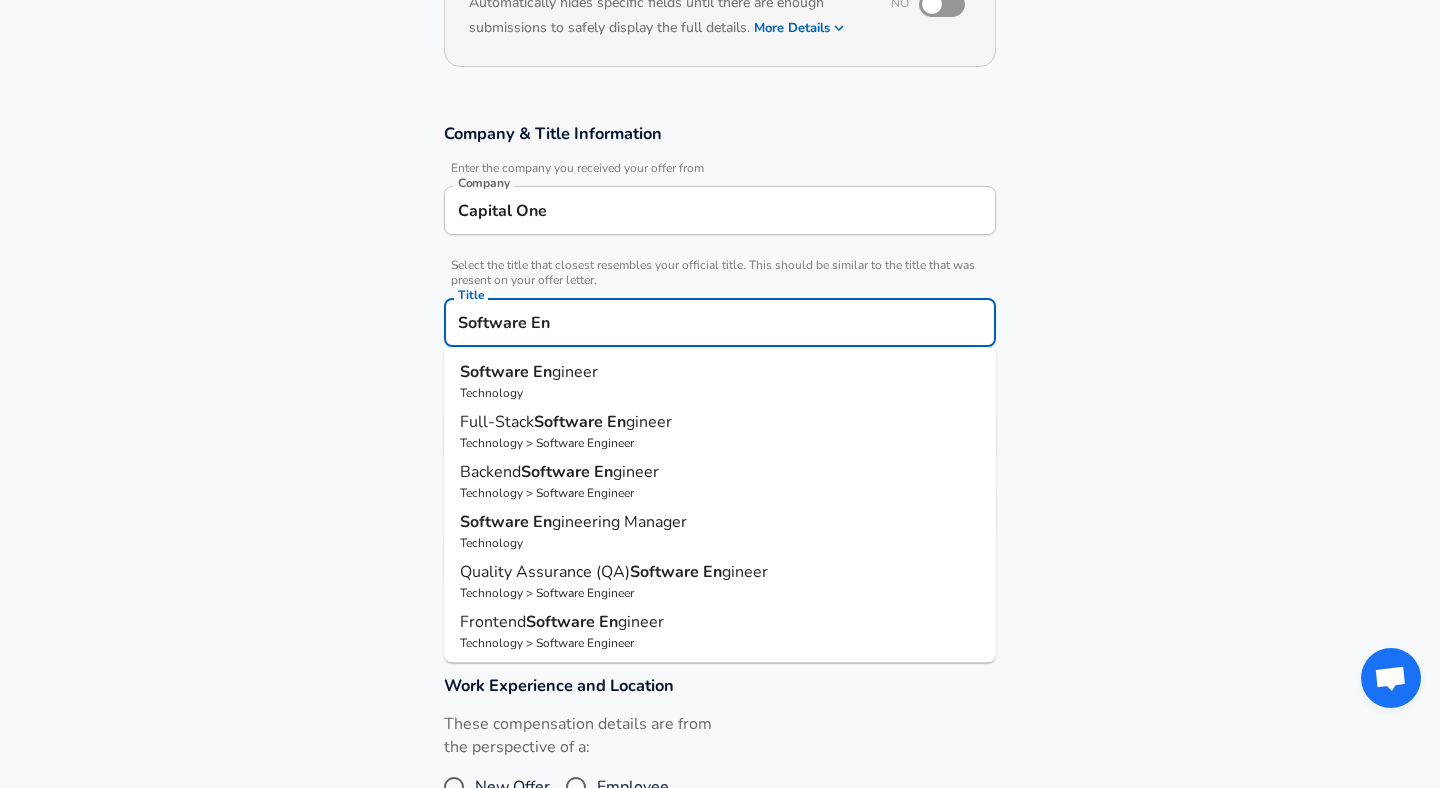 click on "Software     En gineer" at bounding box center [720, 372] 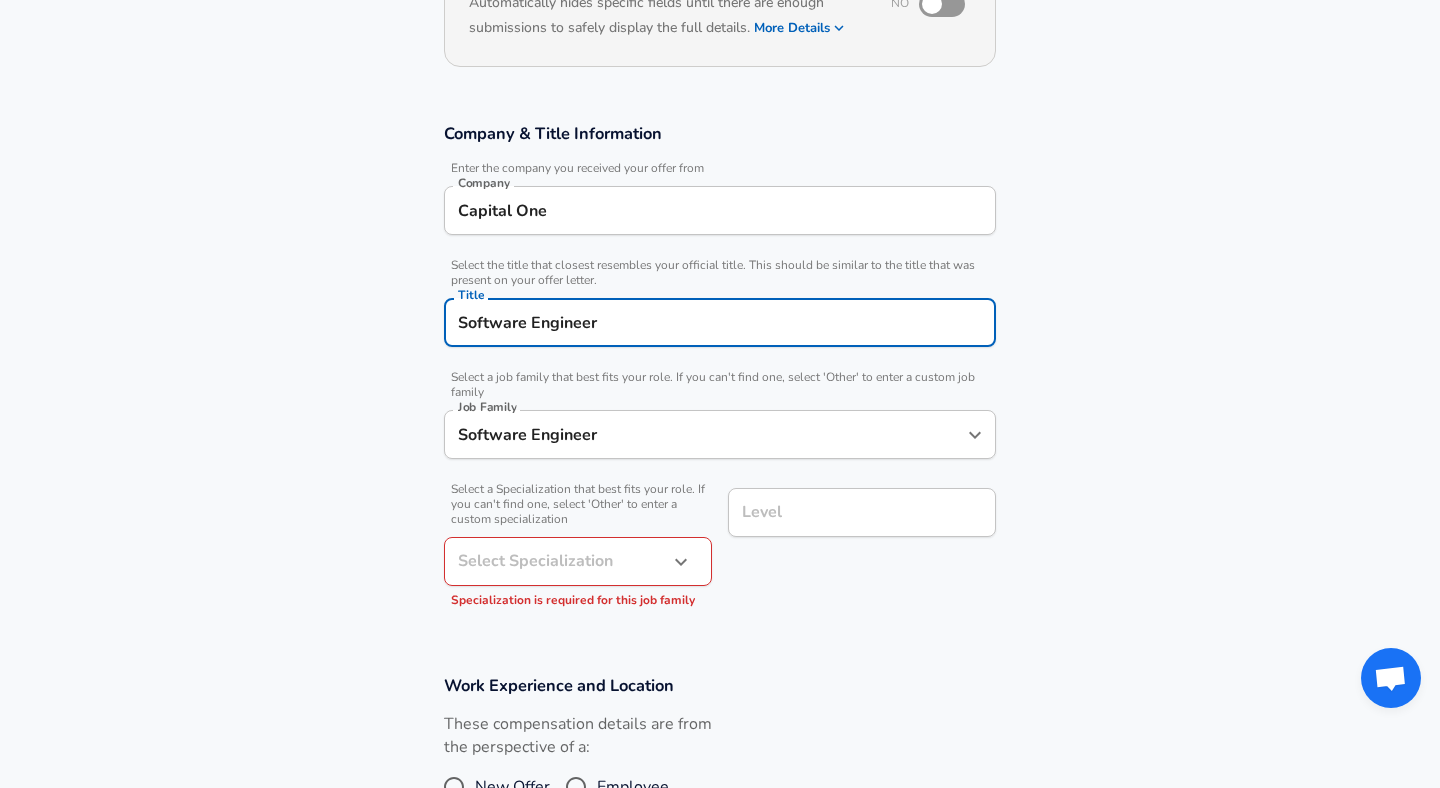 type on "Software Engineer" 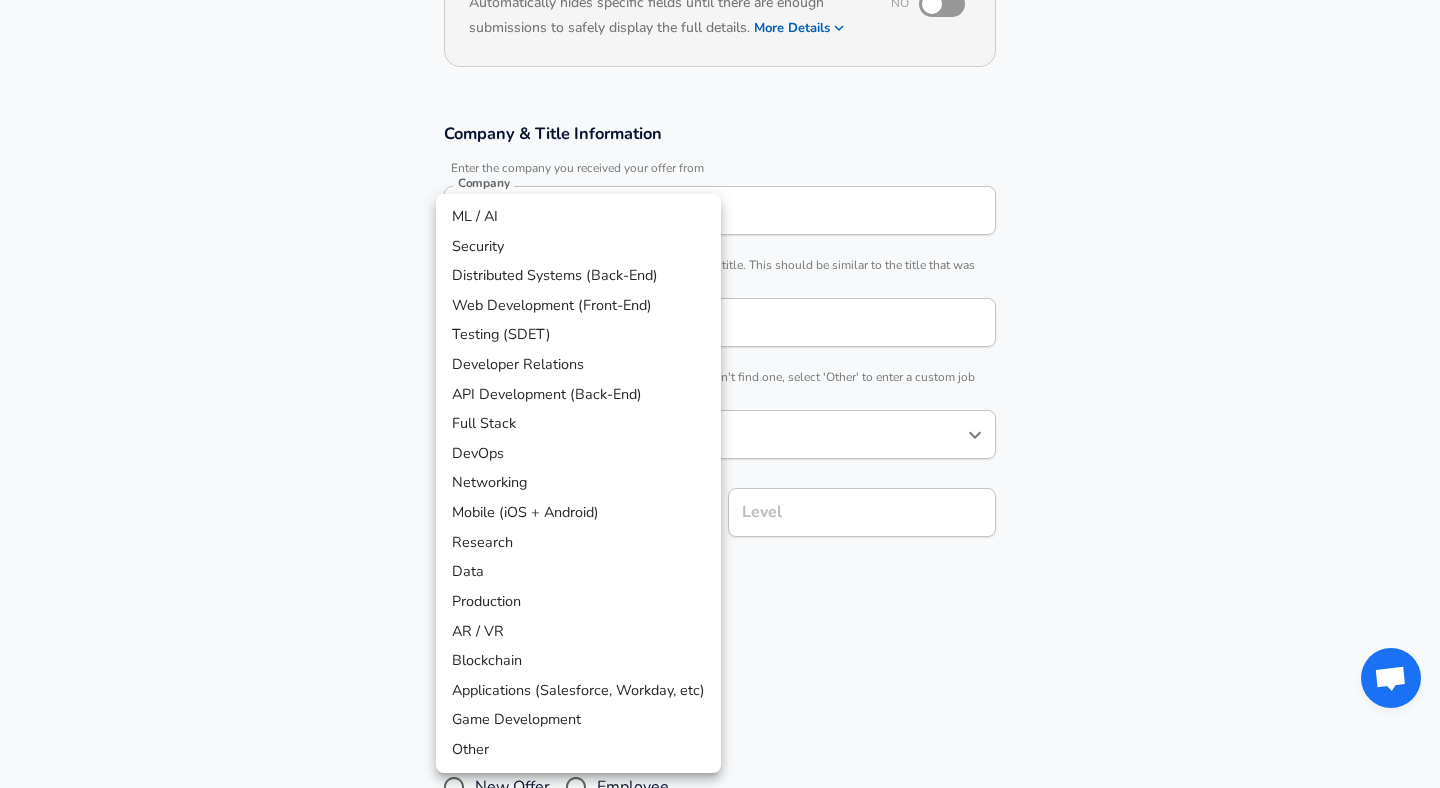 drag, startPoint x: 277, startPoint y: 484, endPoint x: 340, endPoint y: 488, distance: 63.126858 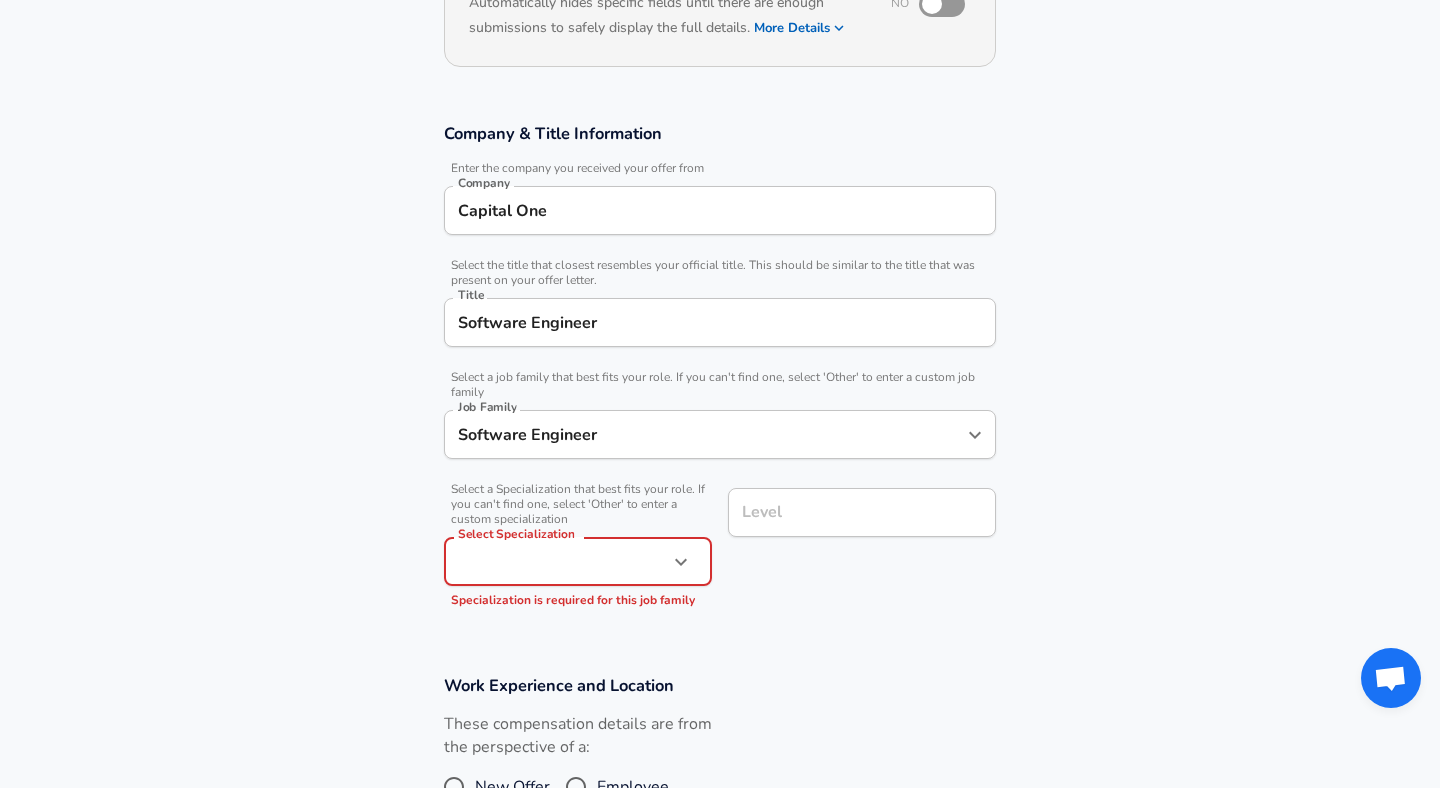 click 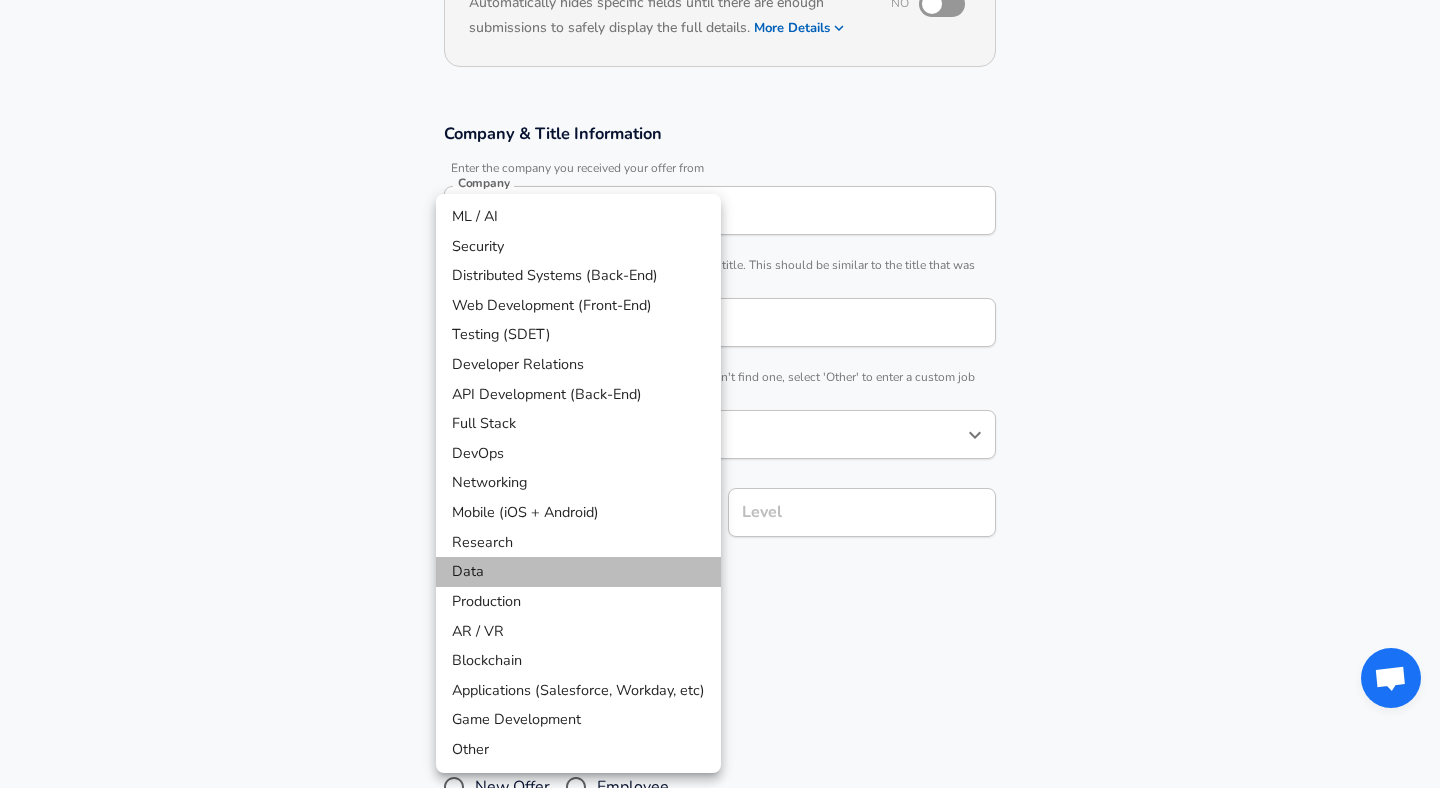 click on "Data" at bounding box center (578, 572) 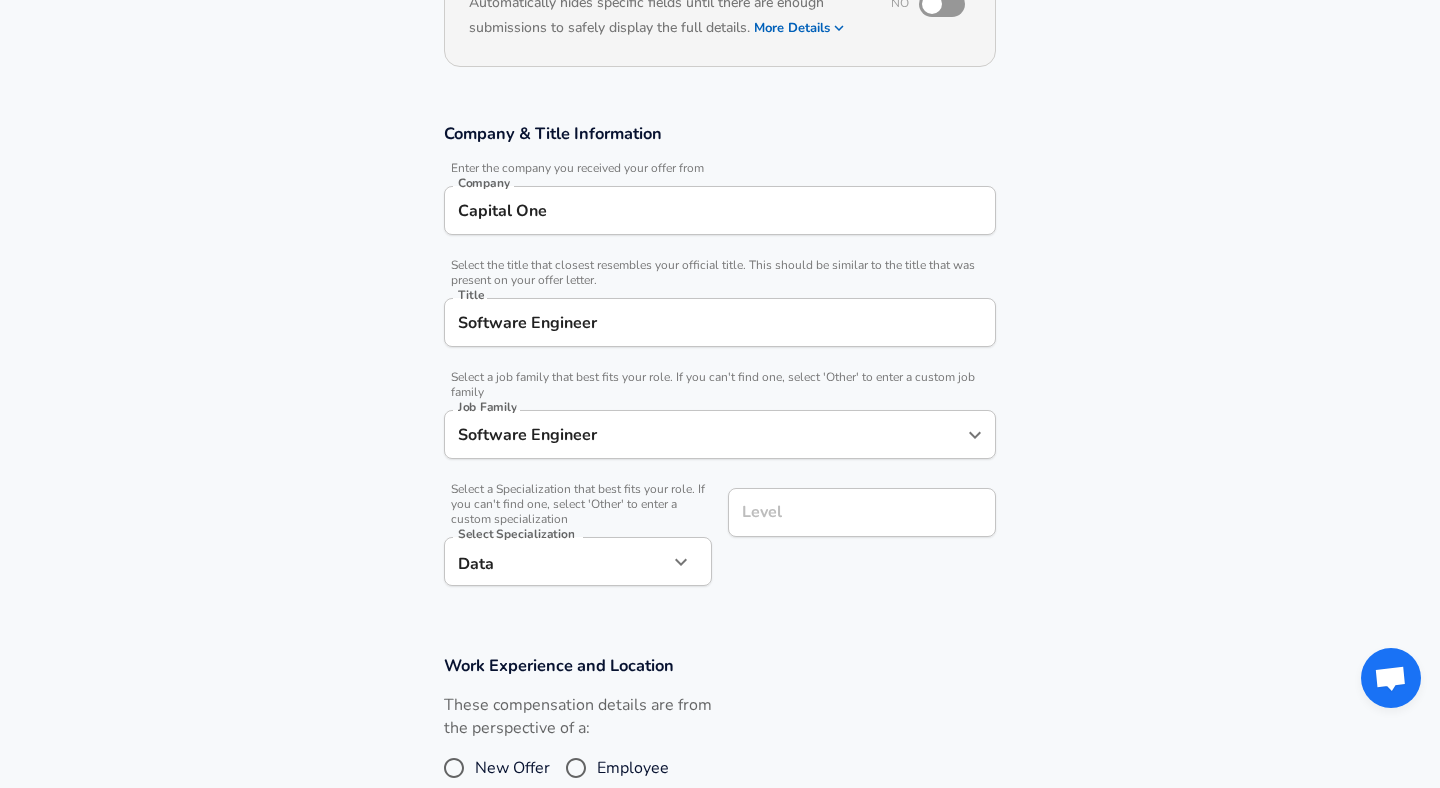 click on "Level" at bounding box center [862, 512] 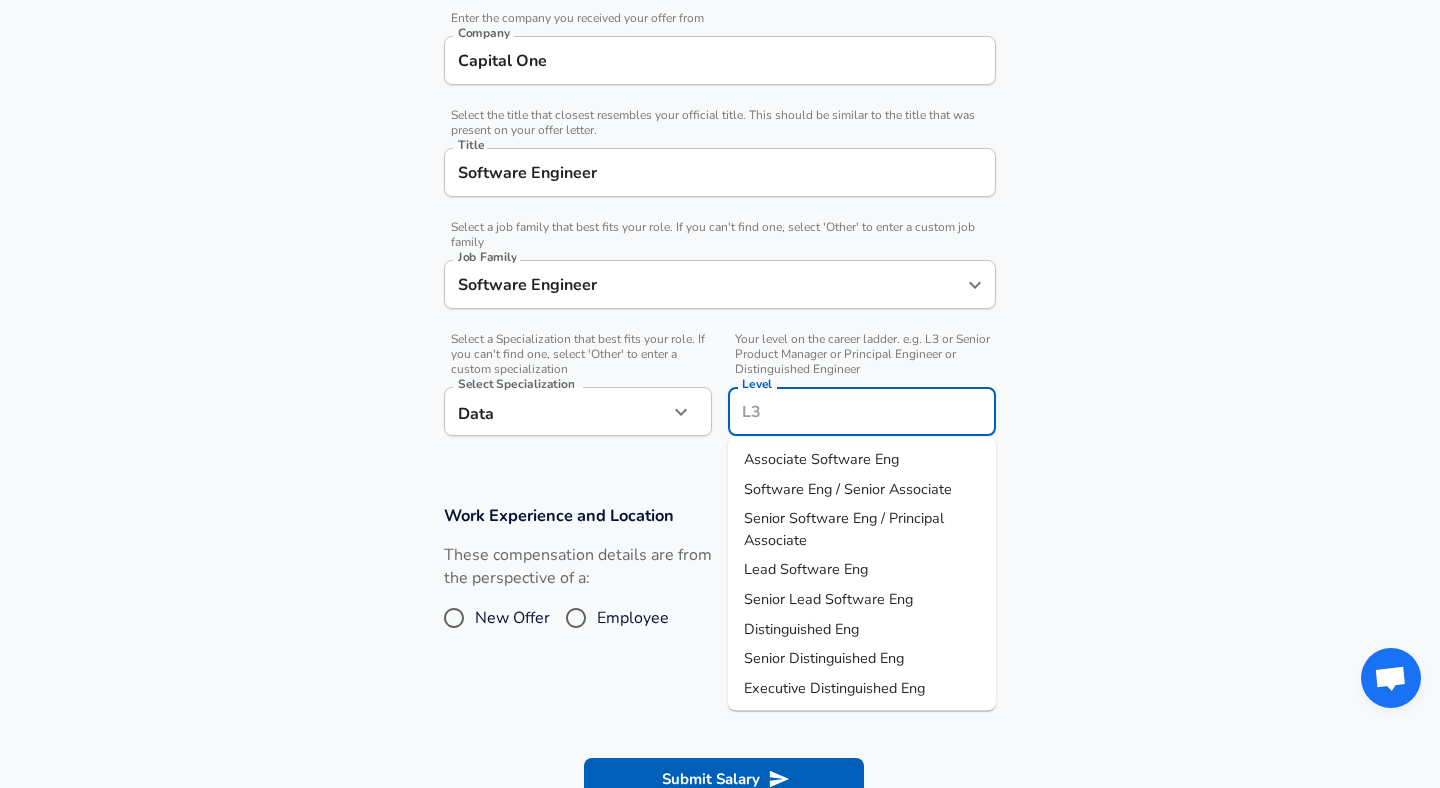 scroll, scrollTop: 409, scrollLeft: 0, axis: vertical 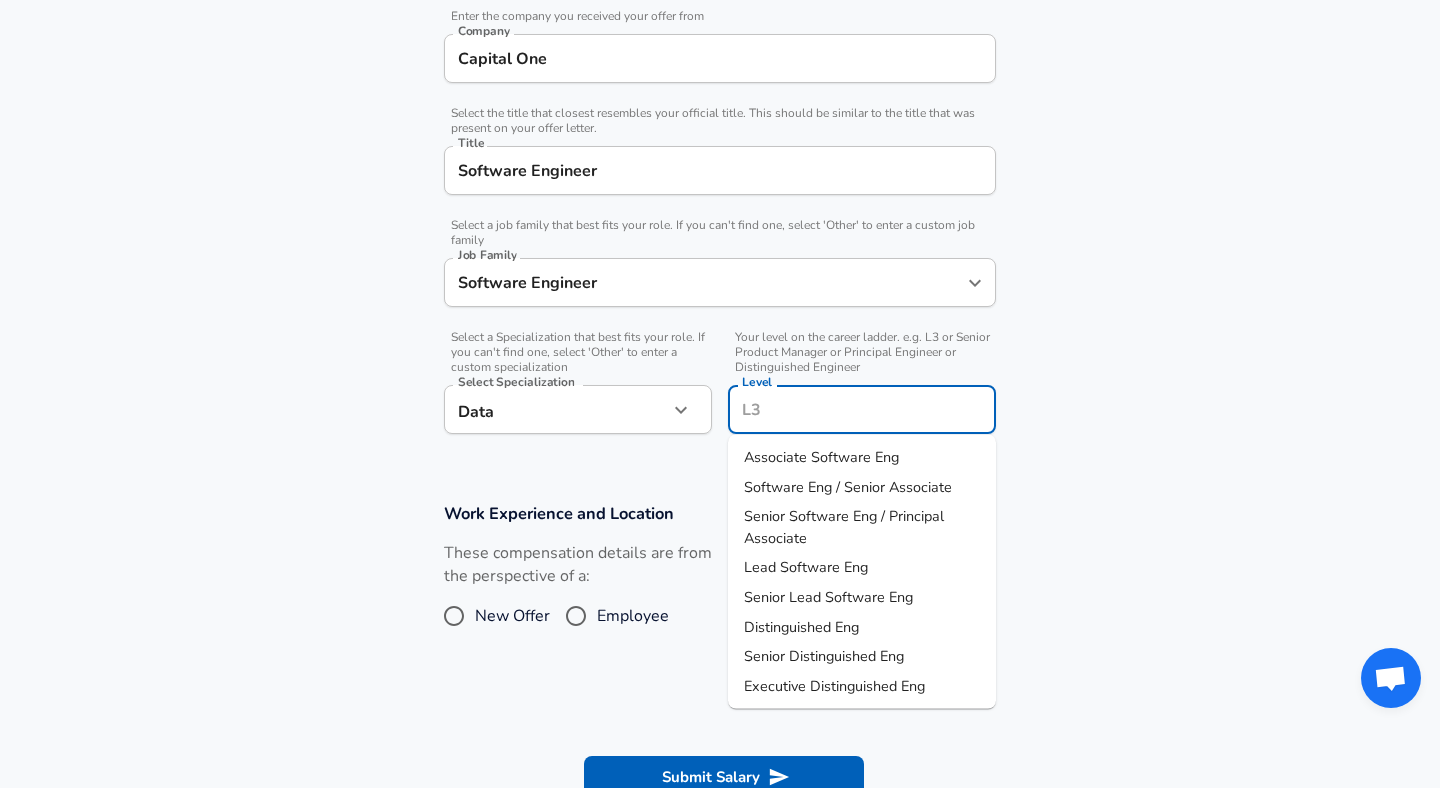 click on "Senior Software Eng / Principal Associate" at bounding box center (862, 527) 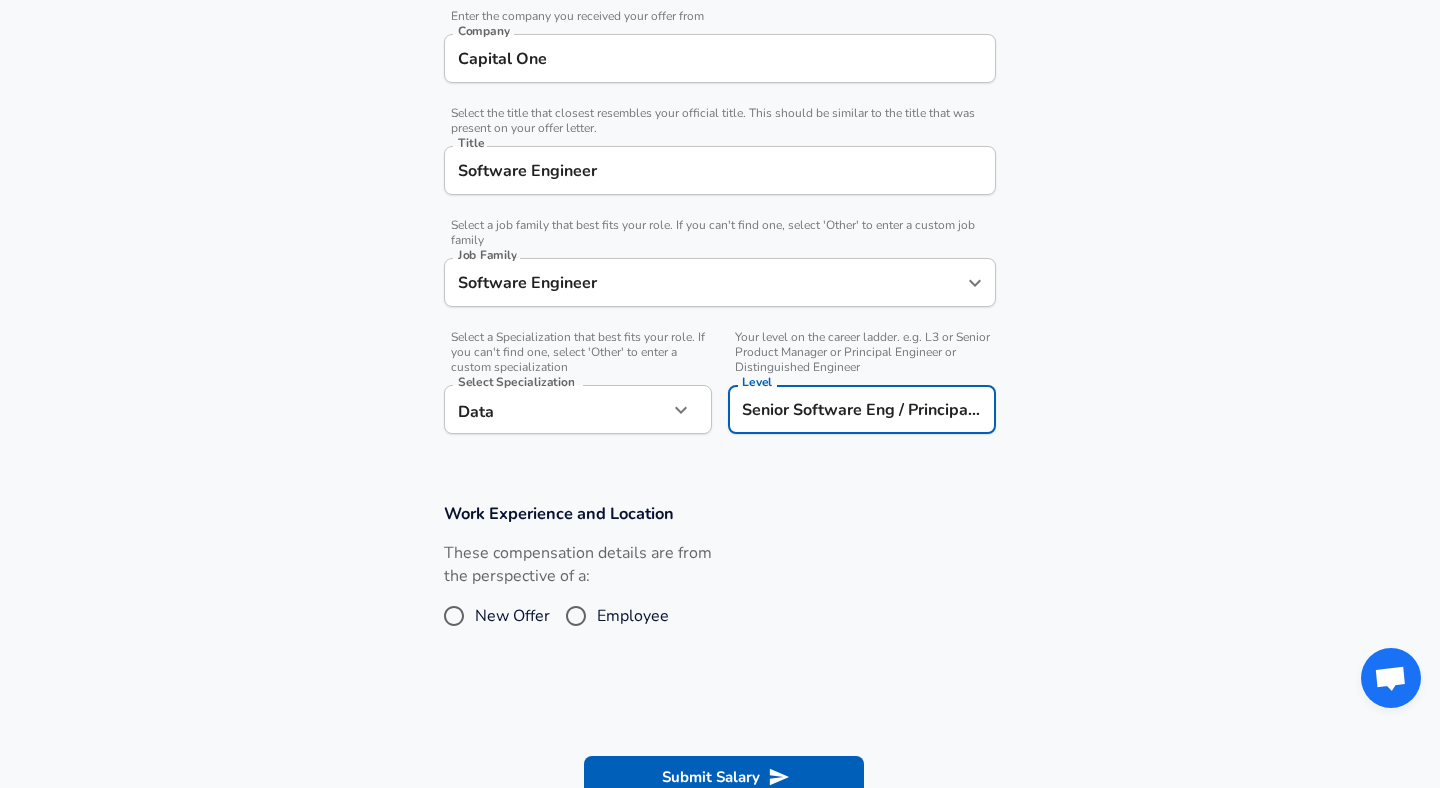 click on "Work Experience and Location These compensation details are from the perspective of a: New Offer Employee" at bounding box center (720, 575) 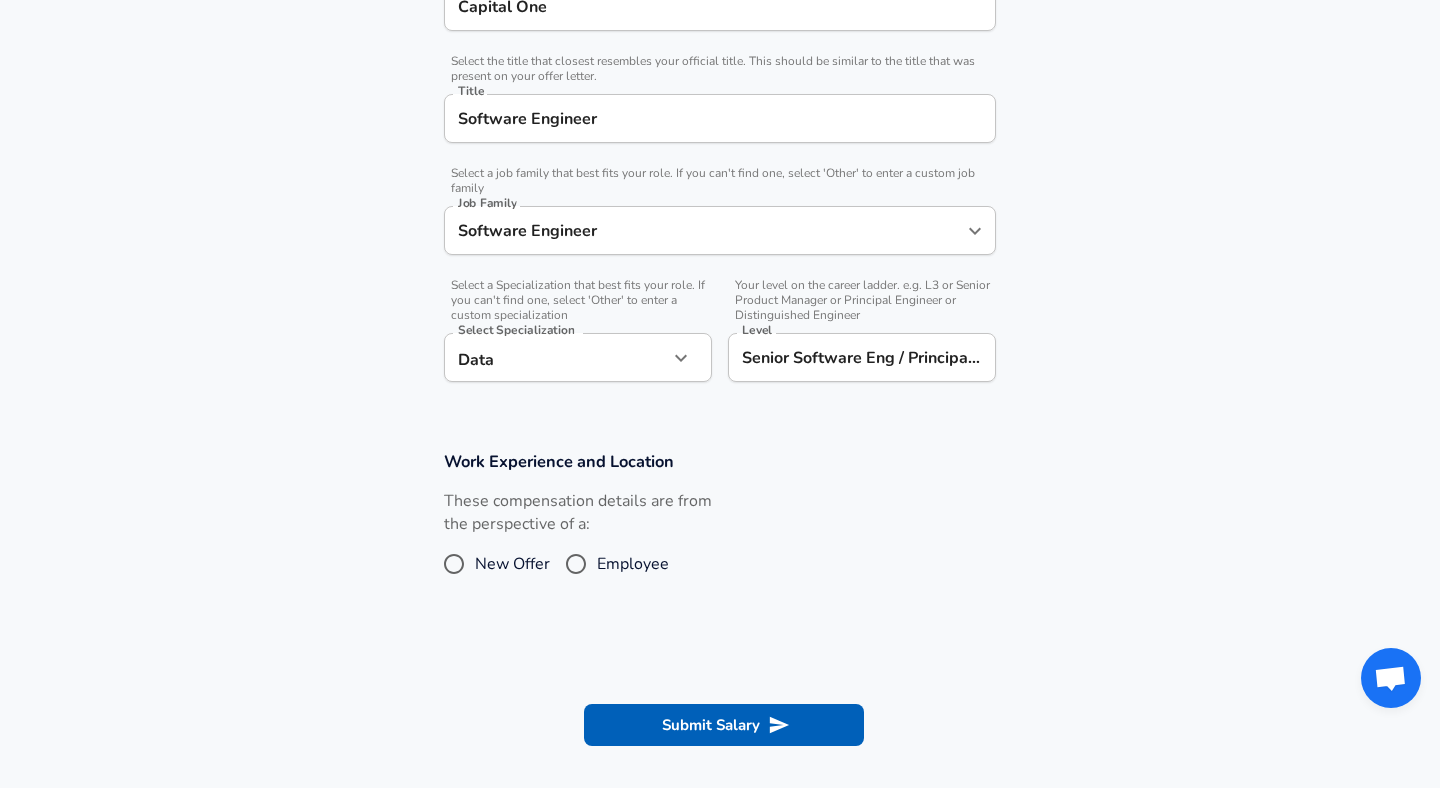 scroll, scrollTop: 465, scrollLeft: 0, axis: vertical 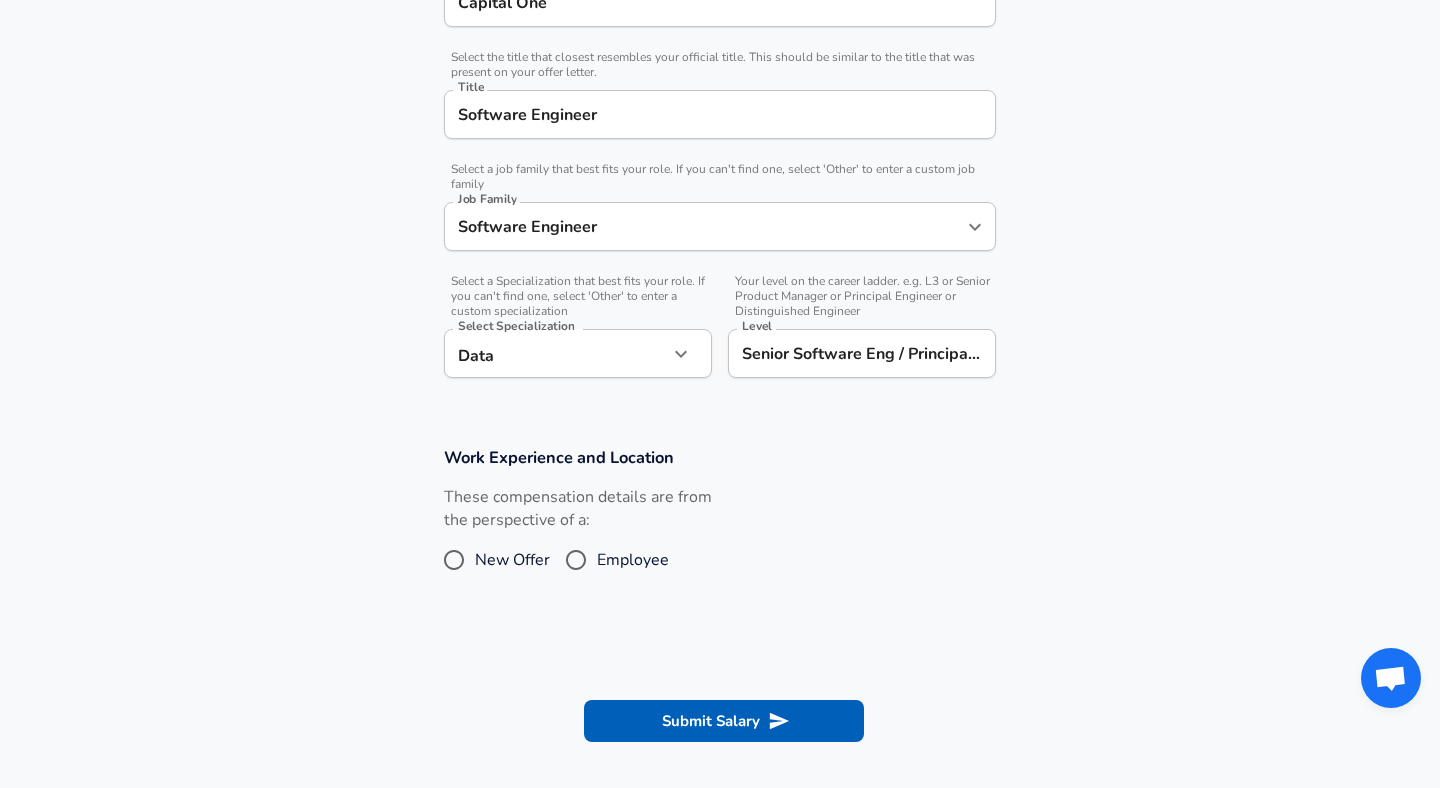 click on "Employee" at bounding box center [633, 560] 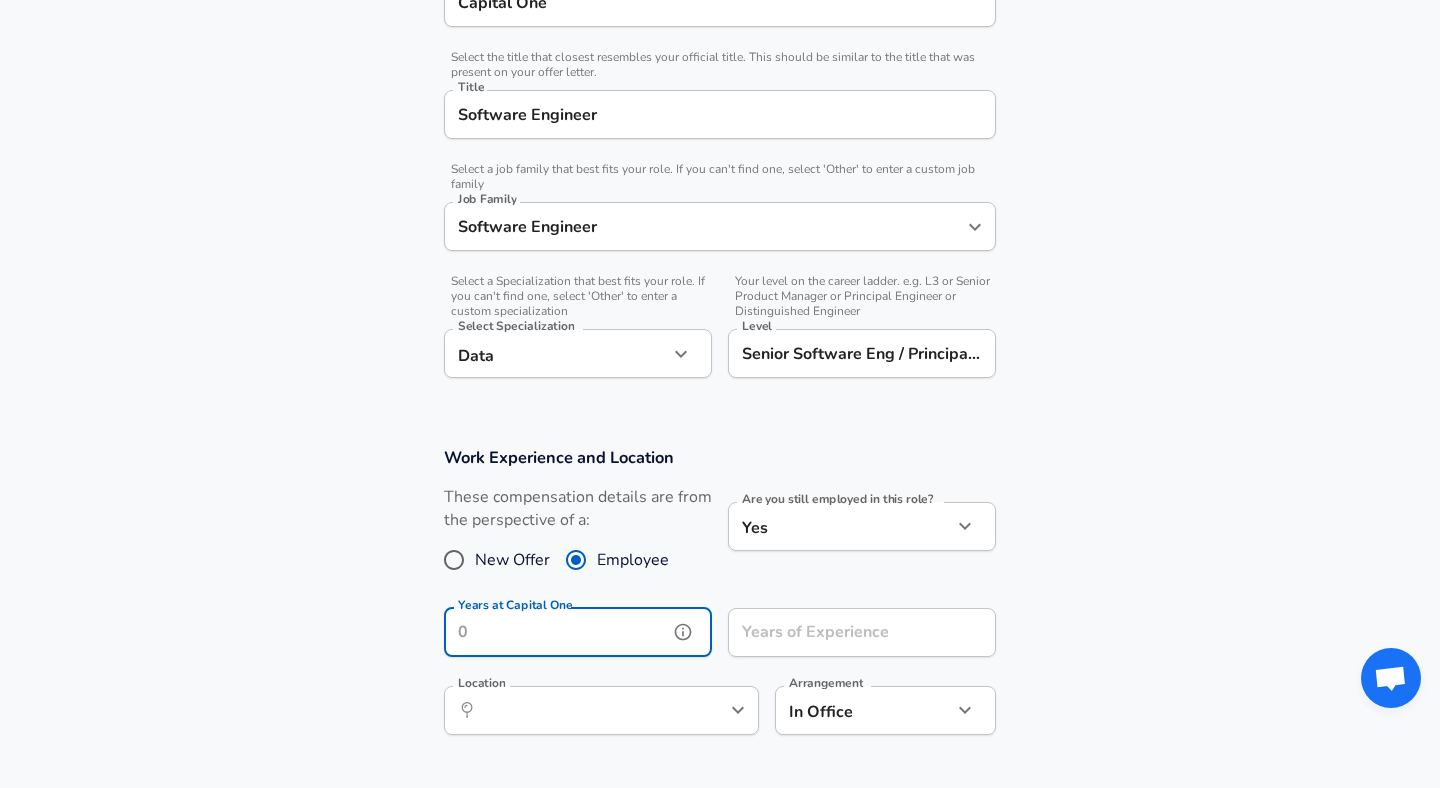 click on "Years at Capital One" at bounding box center (556, 632) 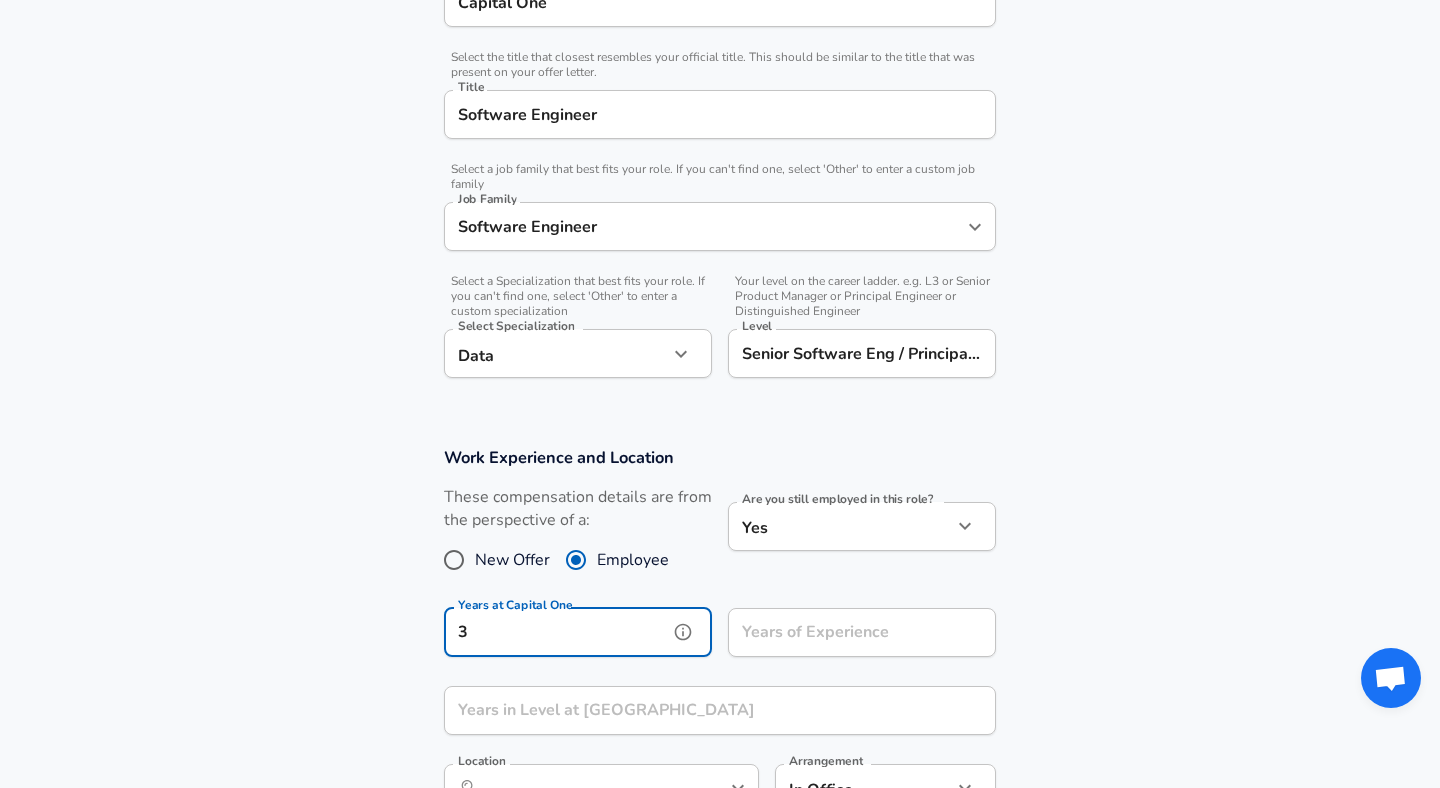 type on "3" 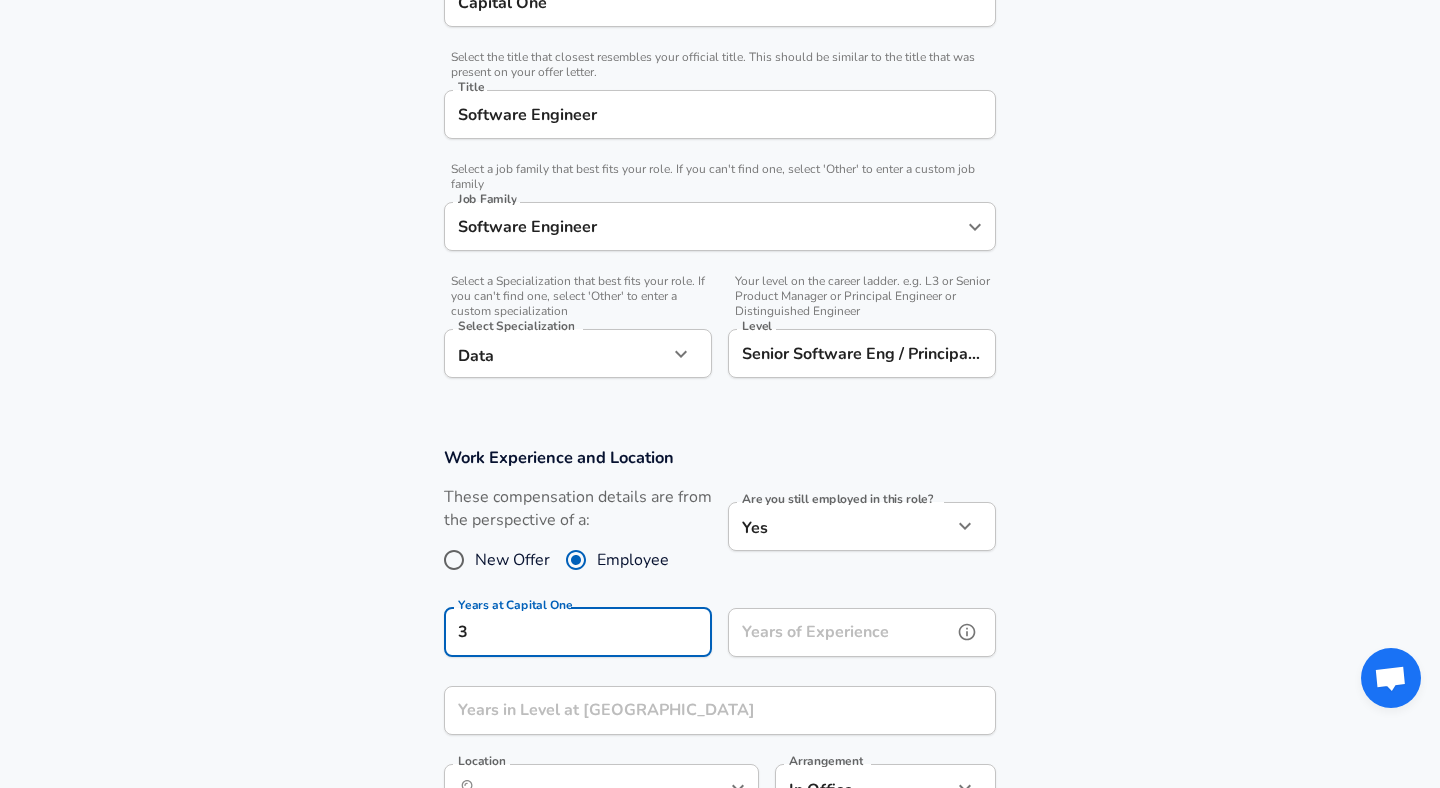 click on "Years of Experience" at bounding box center (840, 632) 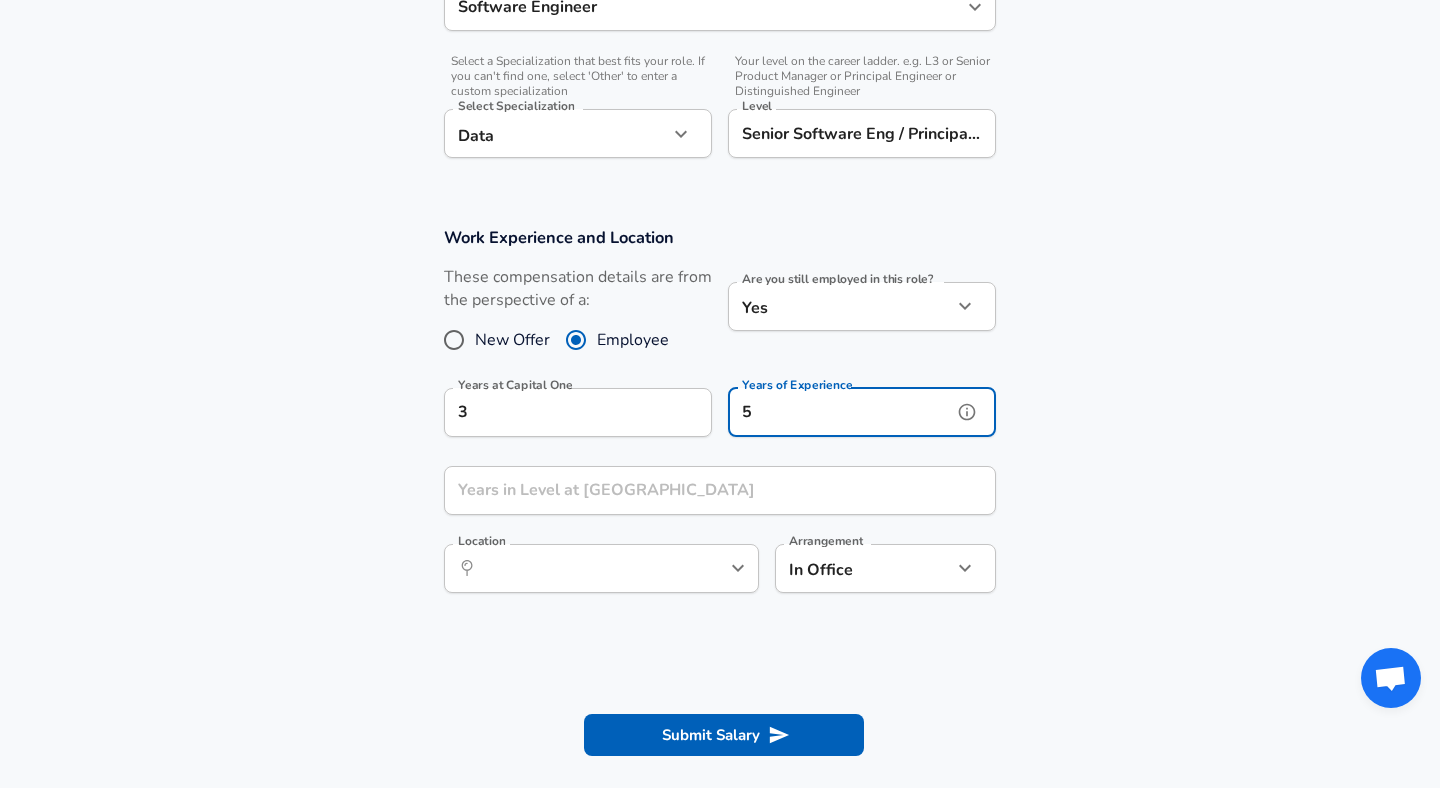 scroll, scrollTop: 692, scrollLeft: 0, axis: vertical 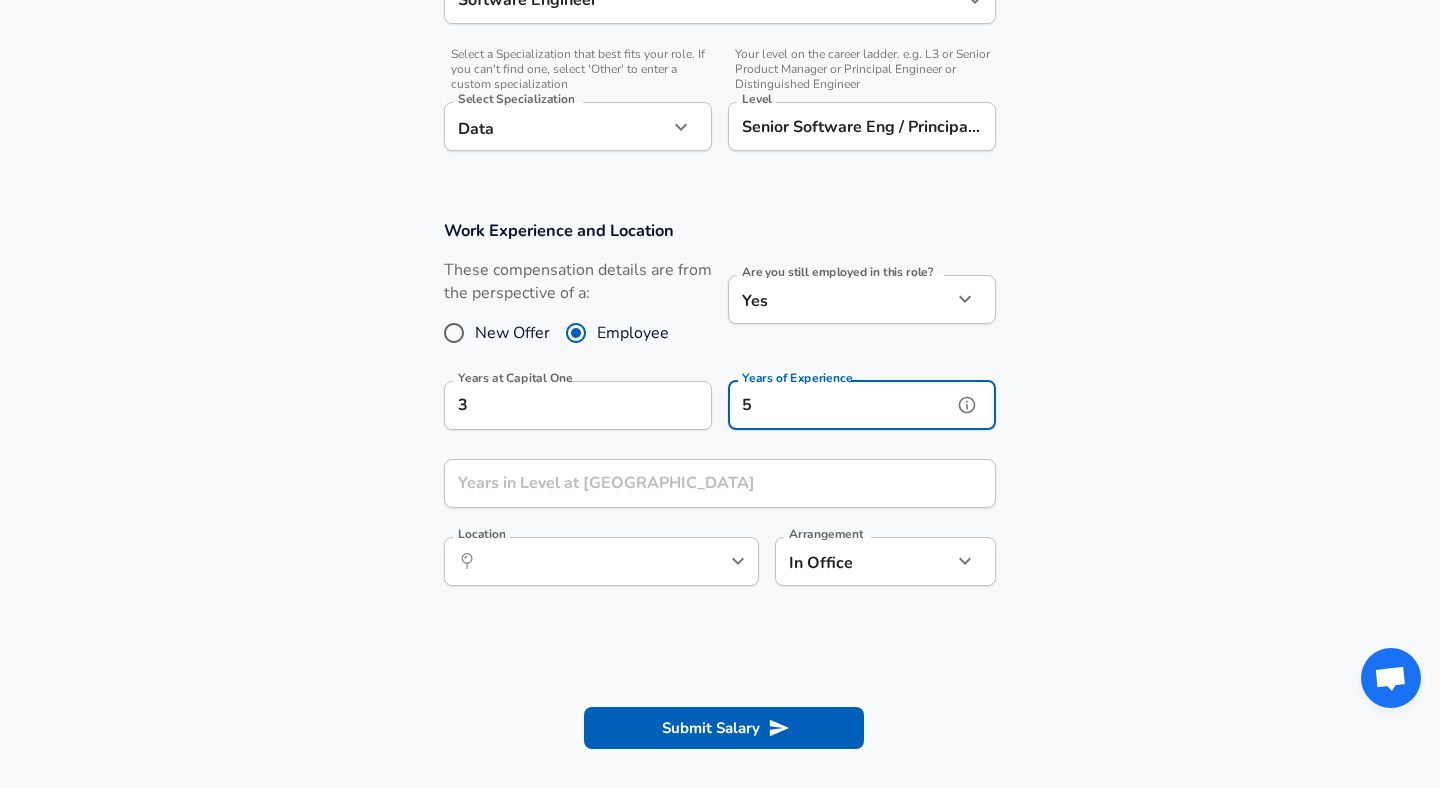 type on "5" 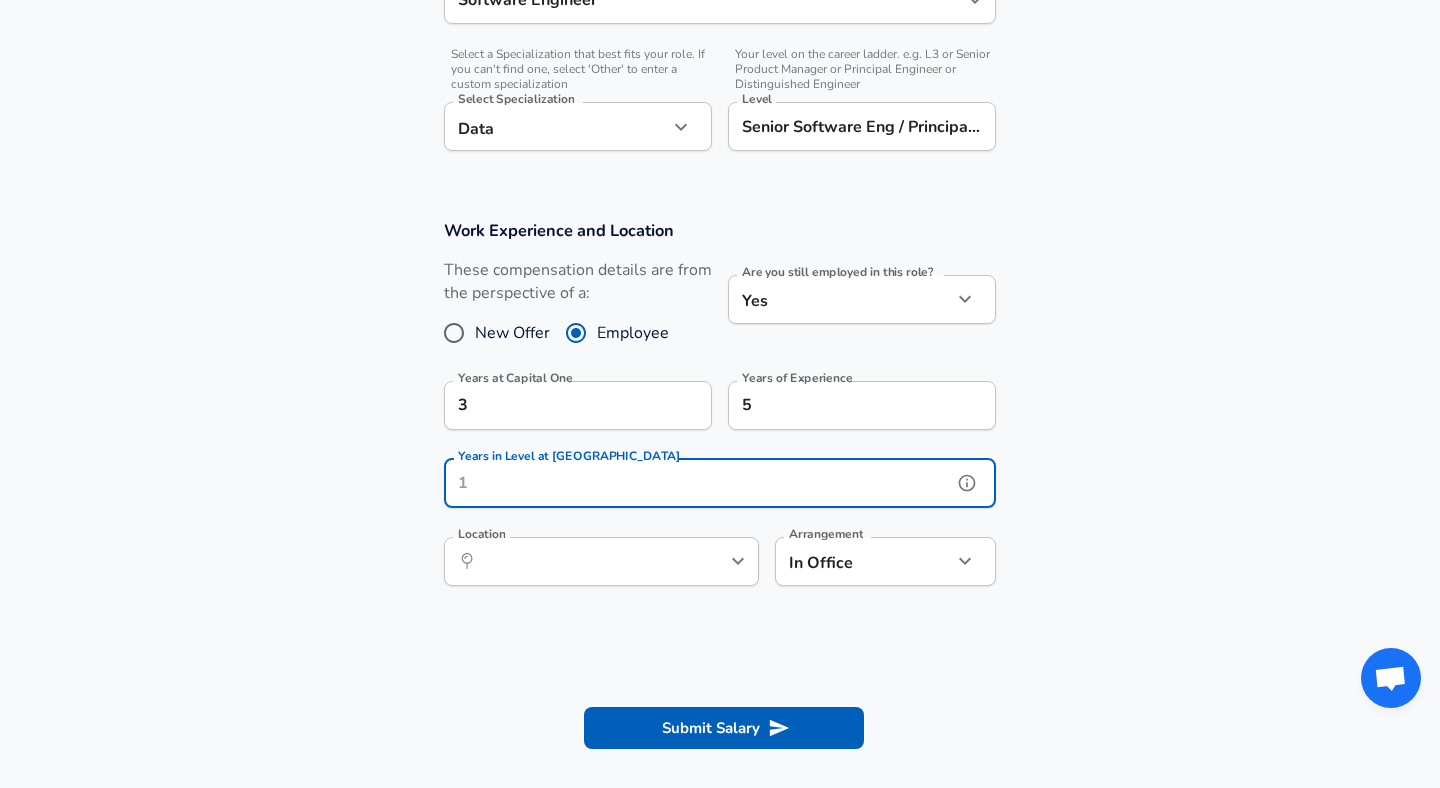 click on "Years in Level at [GEOGRAPHIC_DATA]" at bounding box center [698, 483] 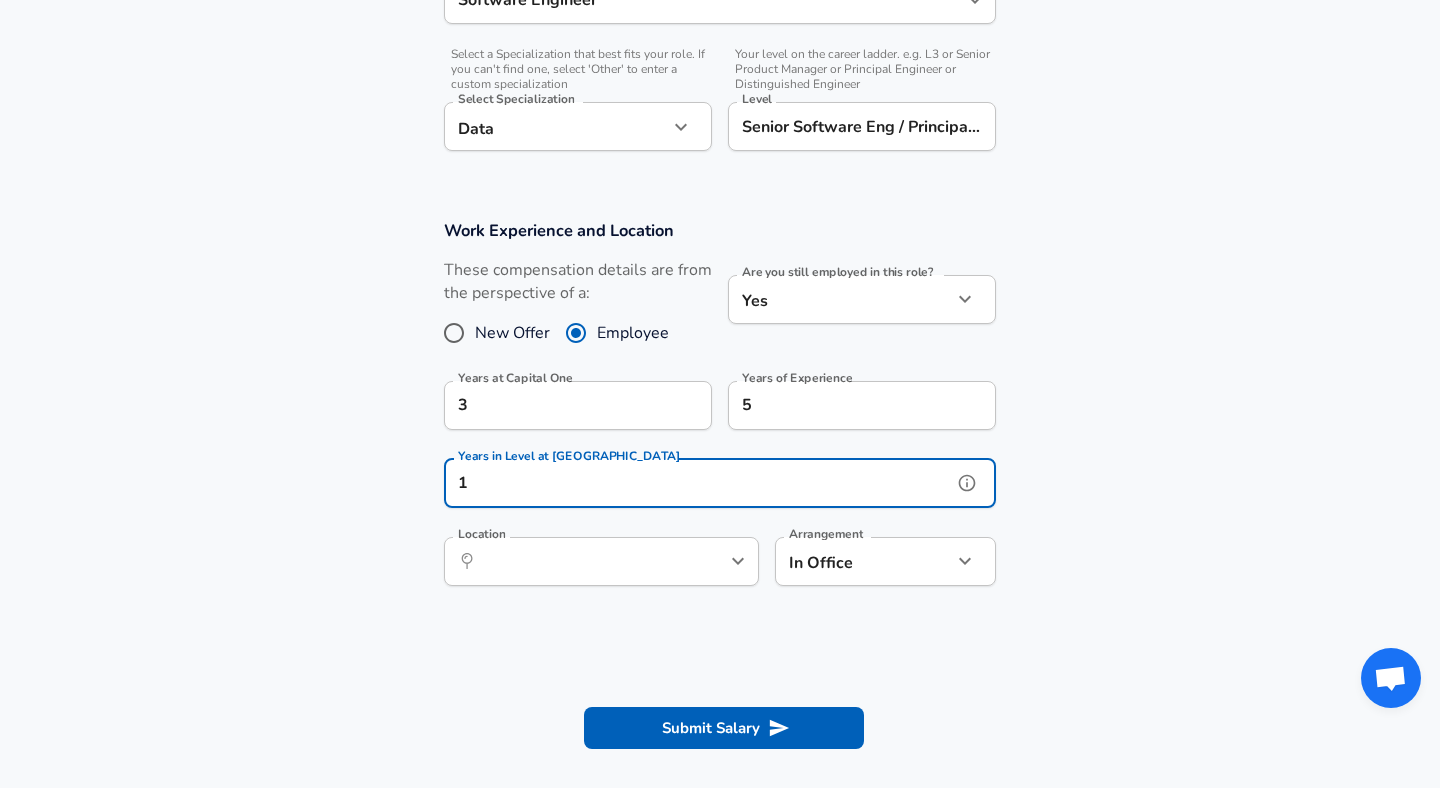 type on "1" 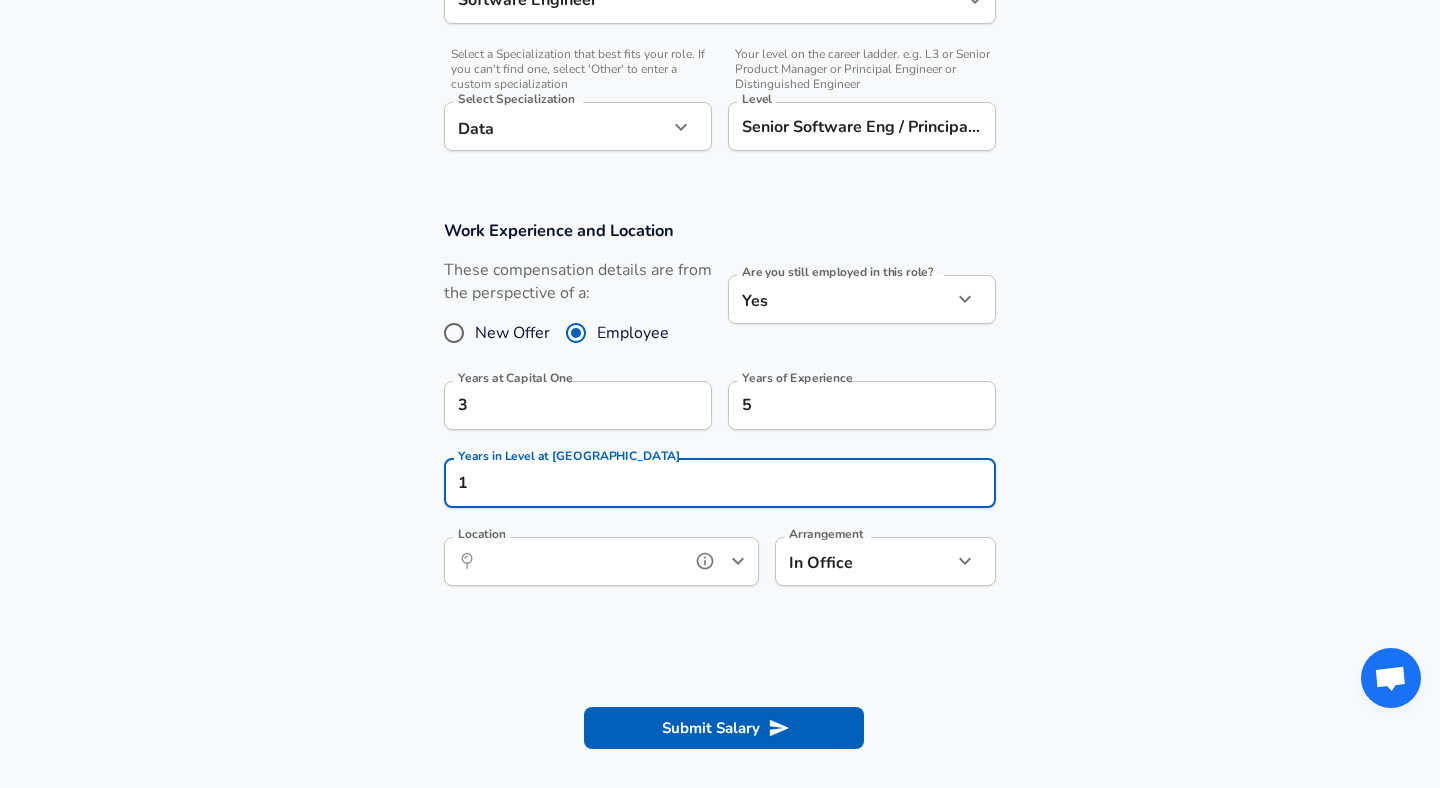 click on "Location" at bounding box center (579, 561) 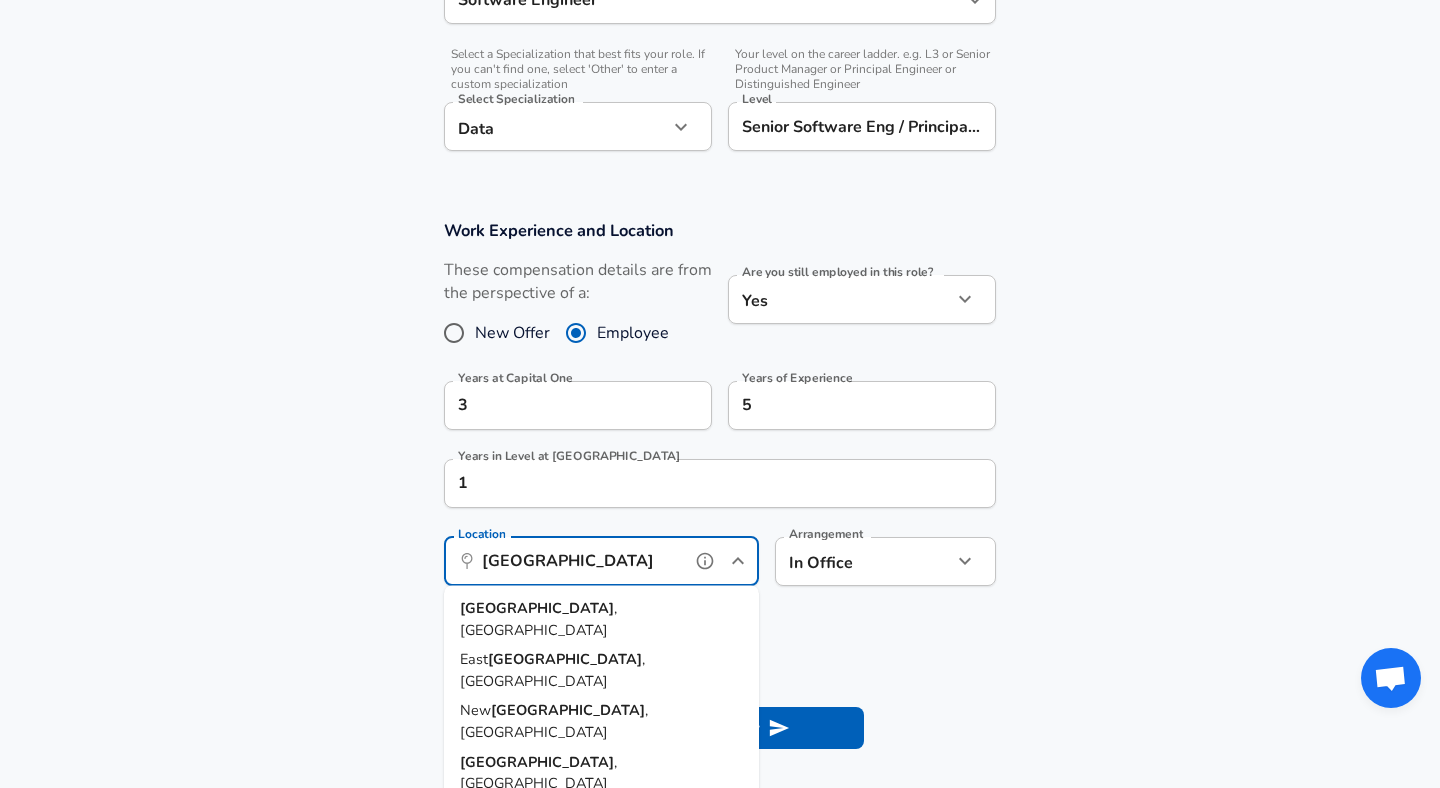 click on "[GEOGRAPHIC_DATA] , [GEOGRAPHIC_DATA]" at bounding box center (601, 619) 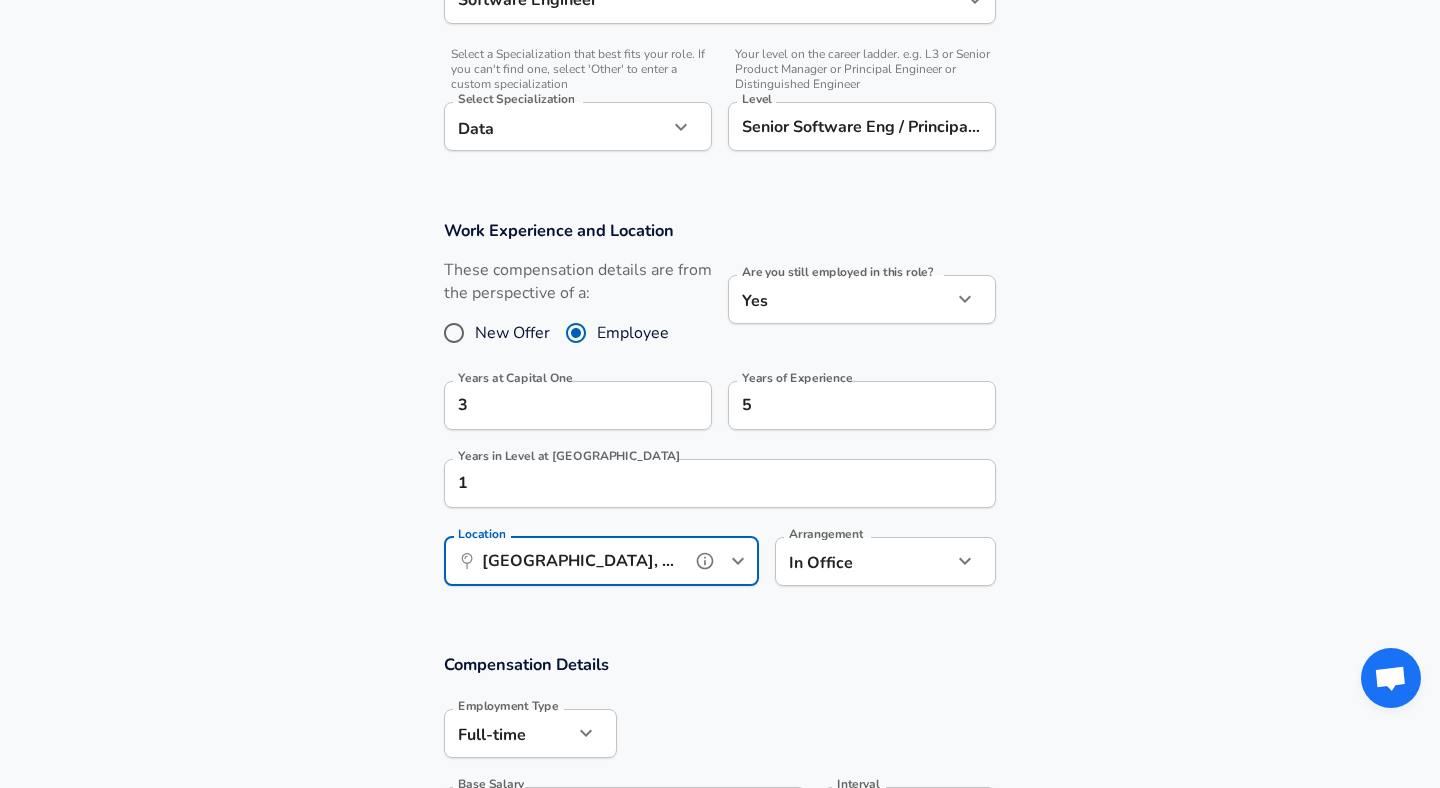 type on "[GEOGRAPHIC_DATA], [GEOGRAPHIC_DATA]" 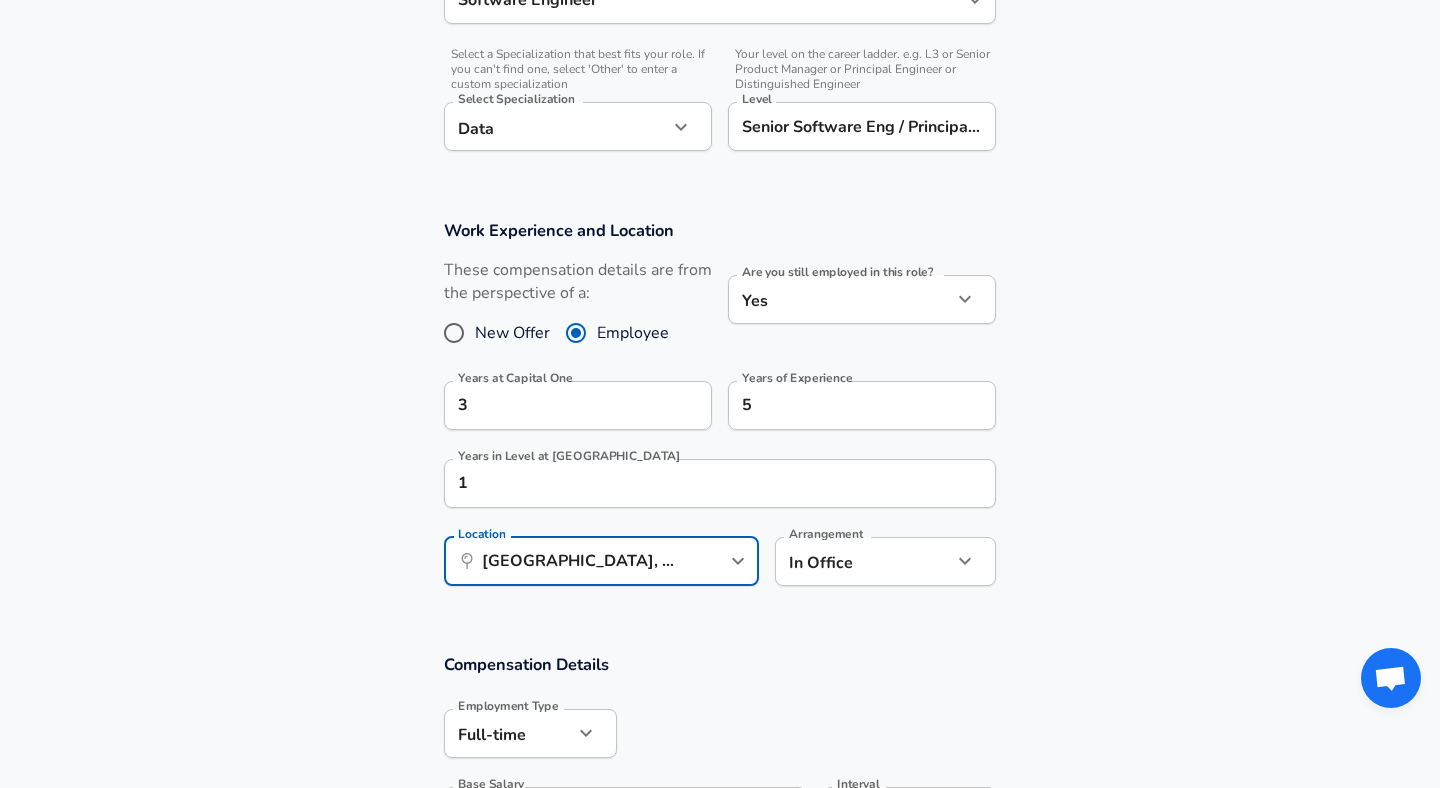 click on "Arrangement In Office office Arrangement" at bounding box center [885, 564] 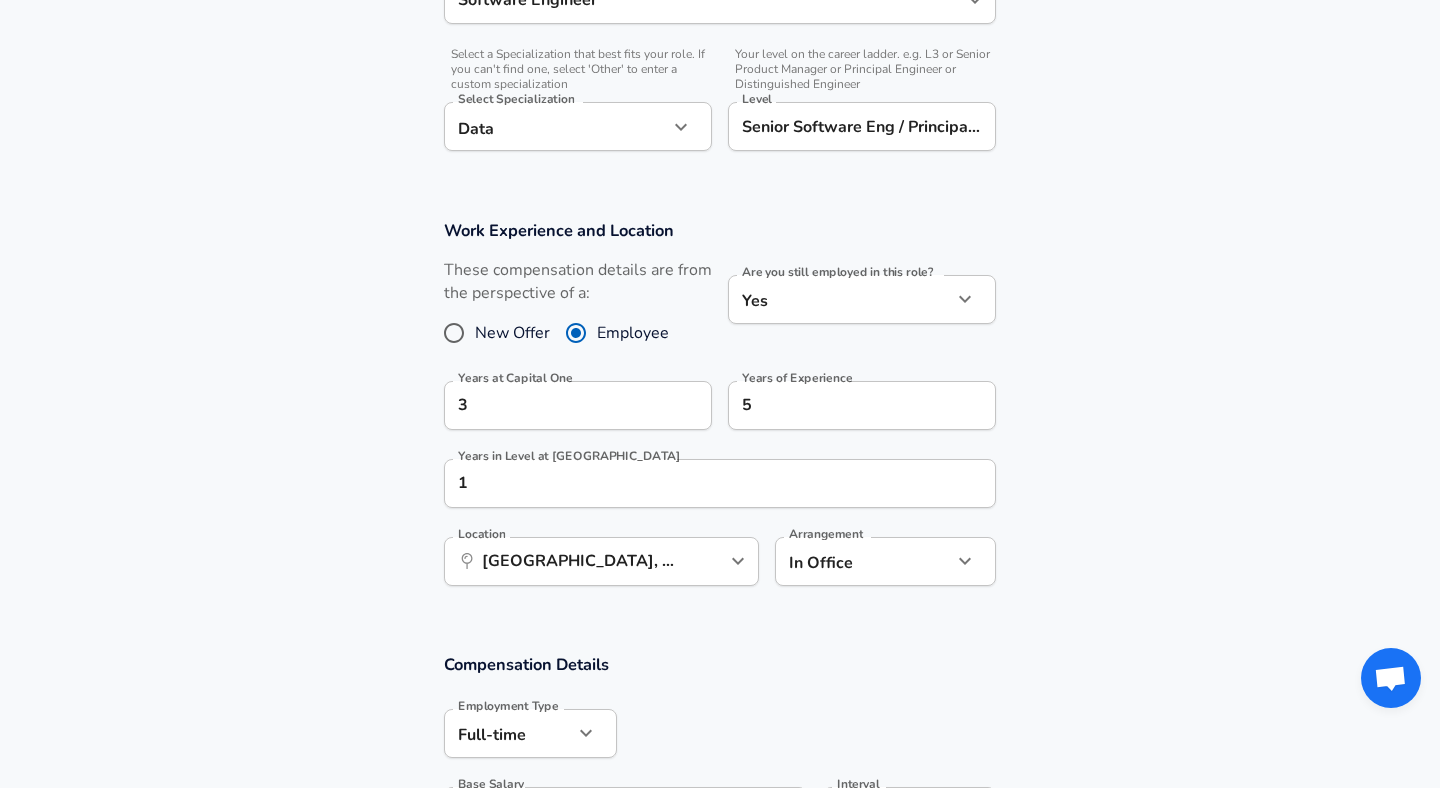 click on "Restart Add Your Salary Upload your offer letter   to verify your submission Enhance Privacy and Anonymity No Automatically hides specific fields until there are enough submissions to safely display the full details.   More Details Based on your submission and the data points that we have already collected, we will automatically hide and anonymize specific fields if there aren't enough data points to remain sufficiently anonymous. Company & Title Information   Enter the company you received your offer from Company Capital One Company   Select the title that closest resembles your official title. This should be similar to the title that was present on your offer letter. Title Software Engineer Title   Select a job family that best fits your role. If you can't find one, select 'Other' to enter a custom job family Job Family Software Engineer Job Family   Select a Specialization that best fits your role. If you can't find one, select 'Other' to enter a custom specialization Select Specialization Data Data   Yes" at bounding box center [720, -298] 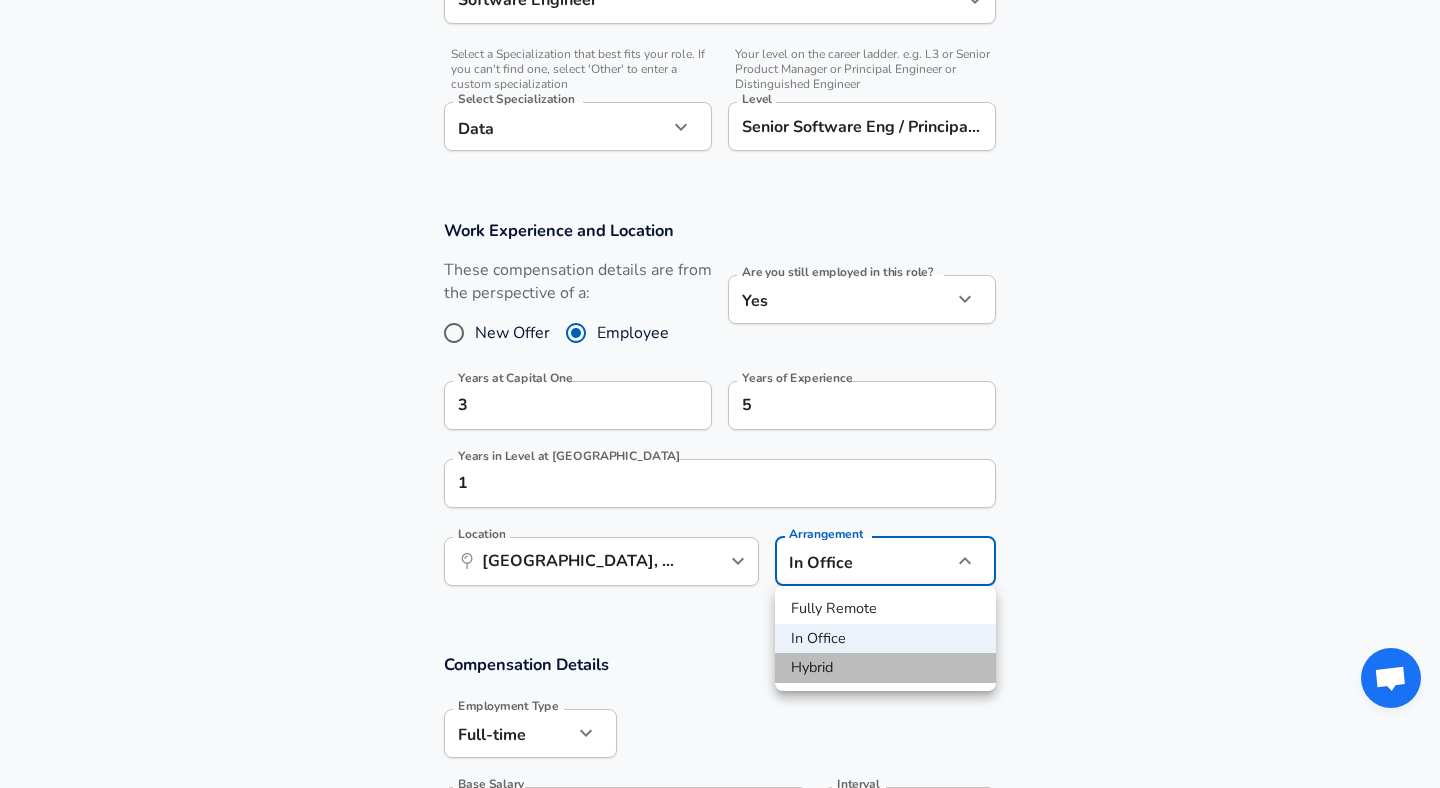 click on "Hybrid" at bounding box center (885, 668) 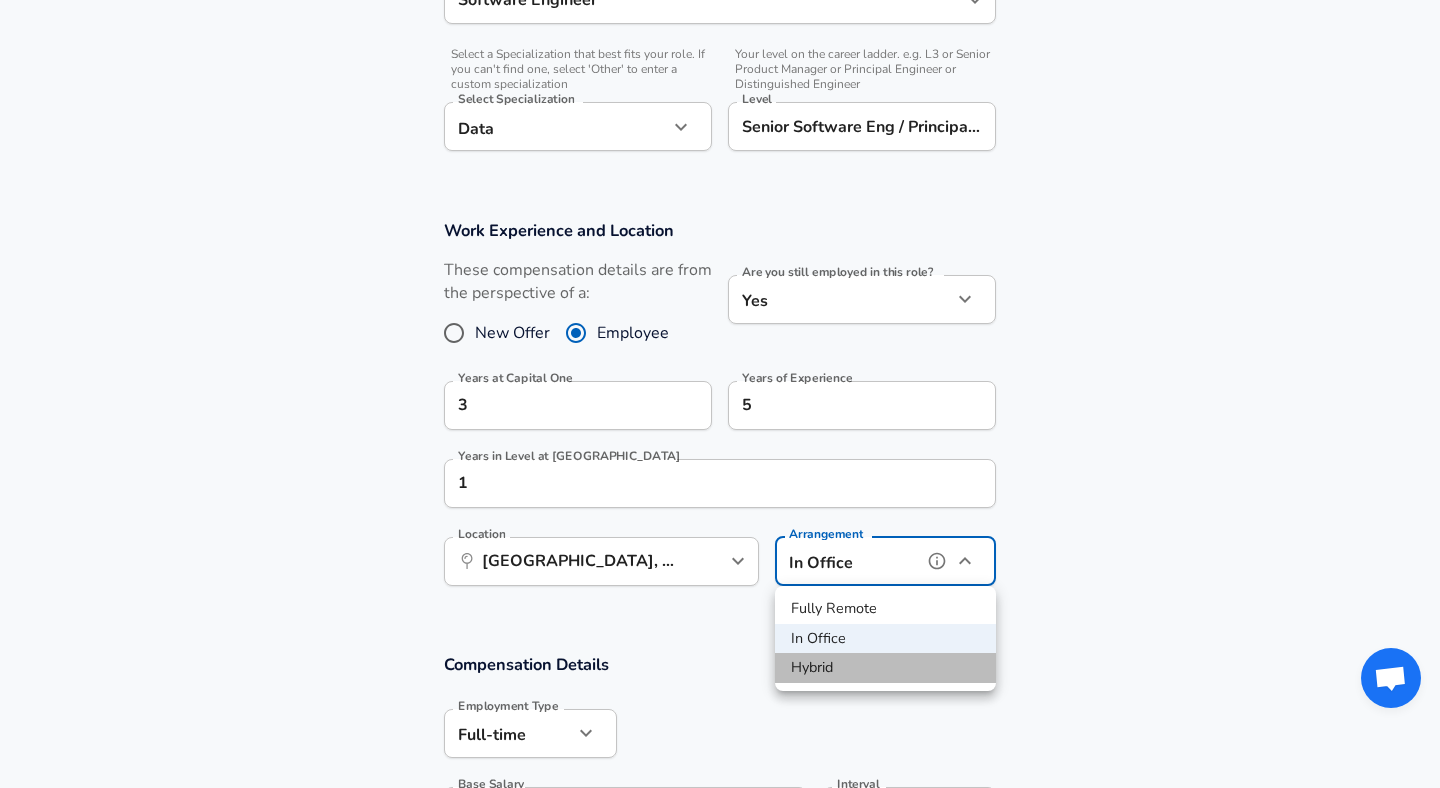 type on "hybrid" 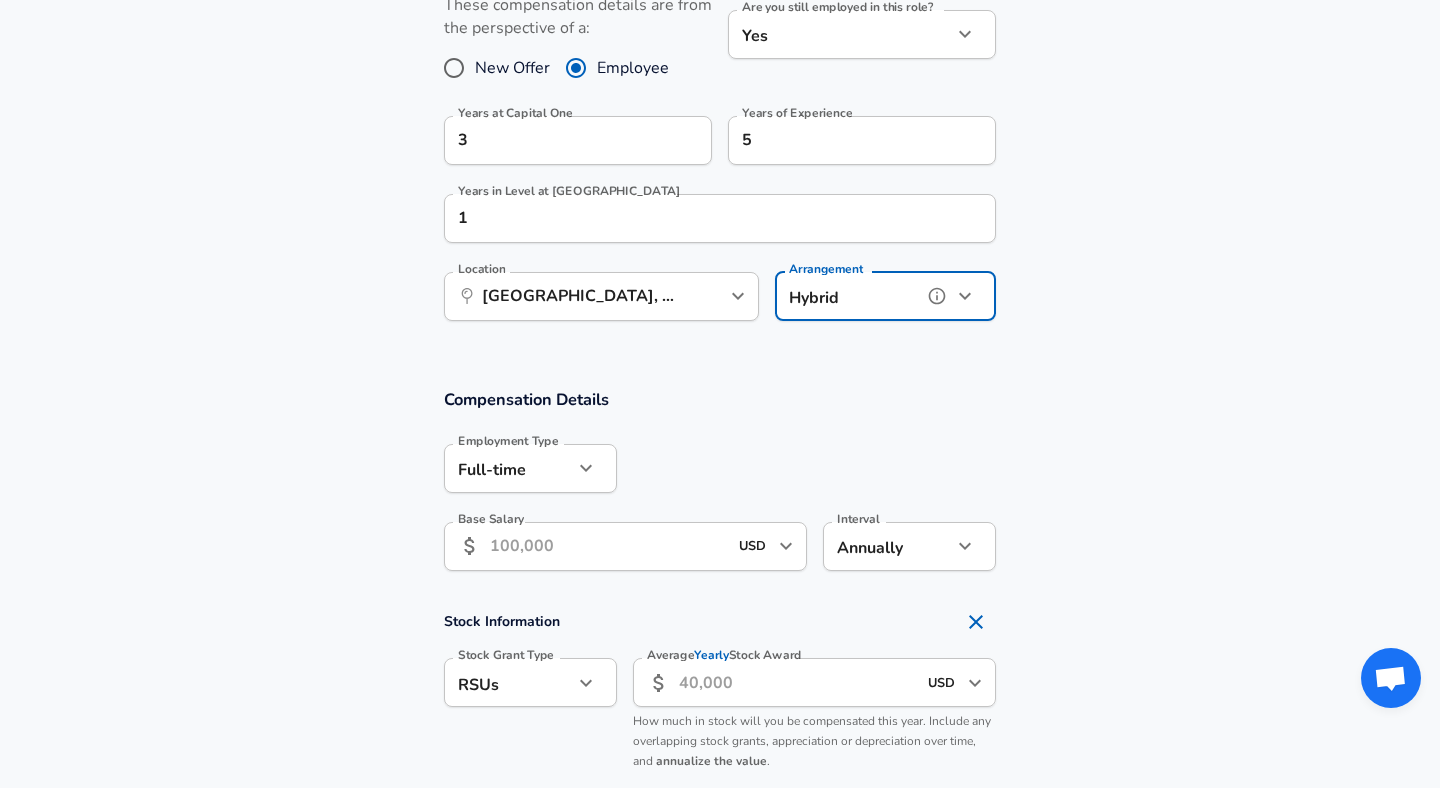 scroll, scrollTop: 969, scrollLeft: 0, axis: vertical 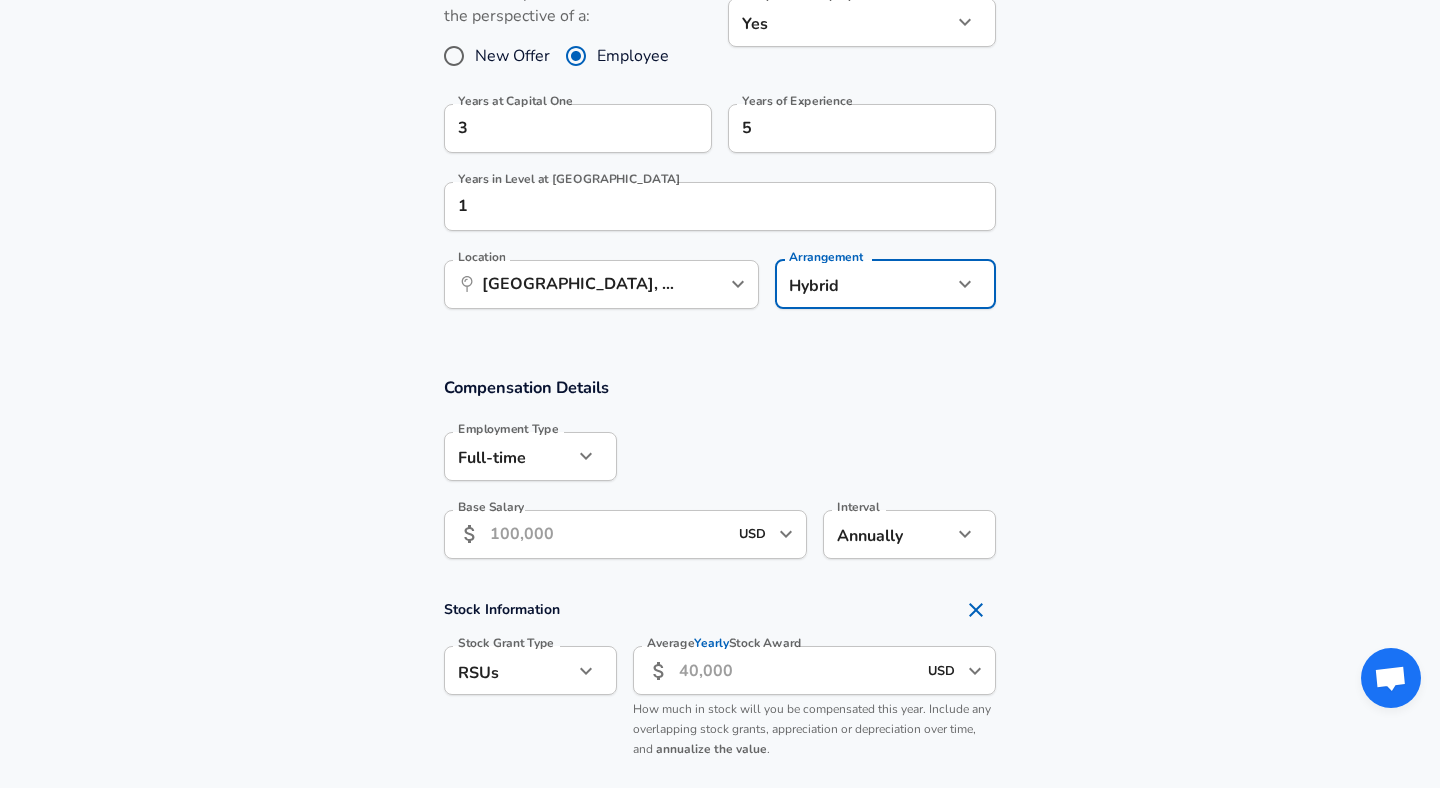 click on "Base Salary" at bounding box center [608, 534] 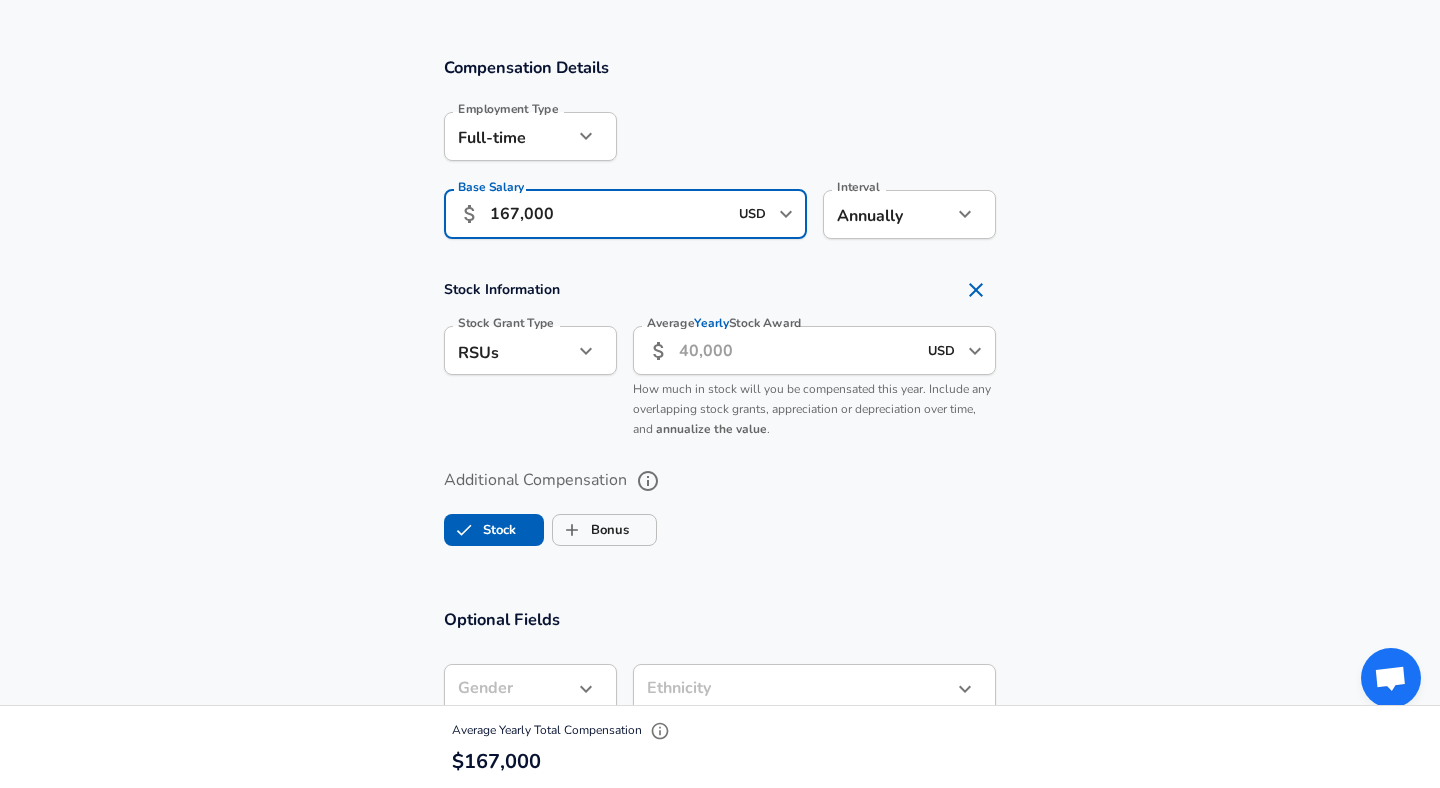 scroll, scrollTop: 1287, scrollLeft: 0, axis: vertical 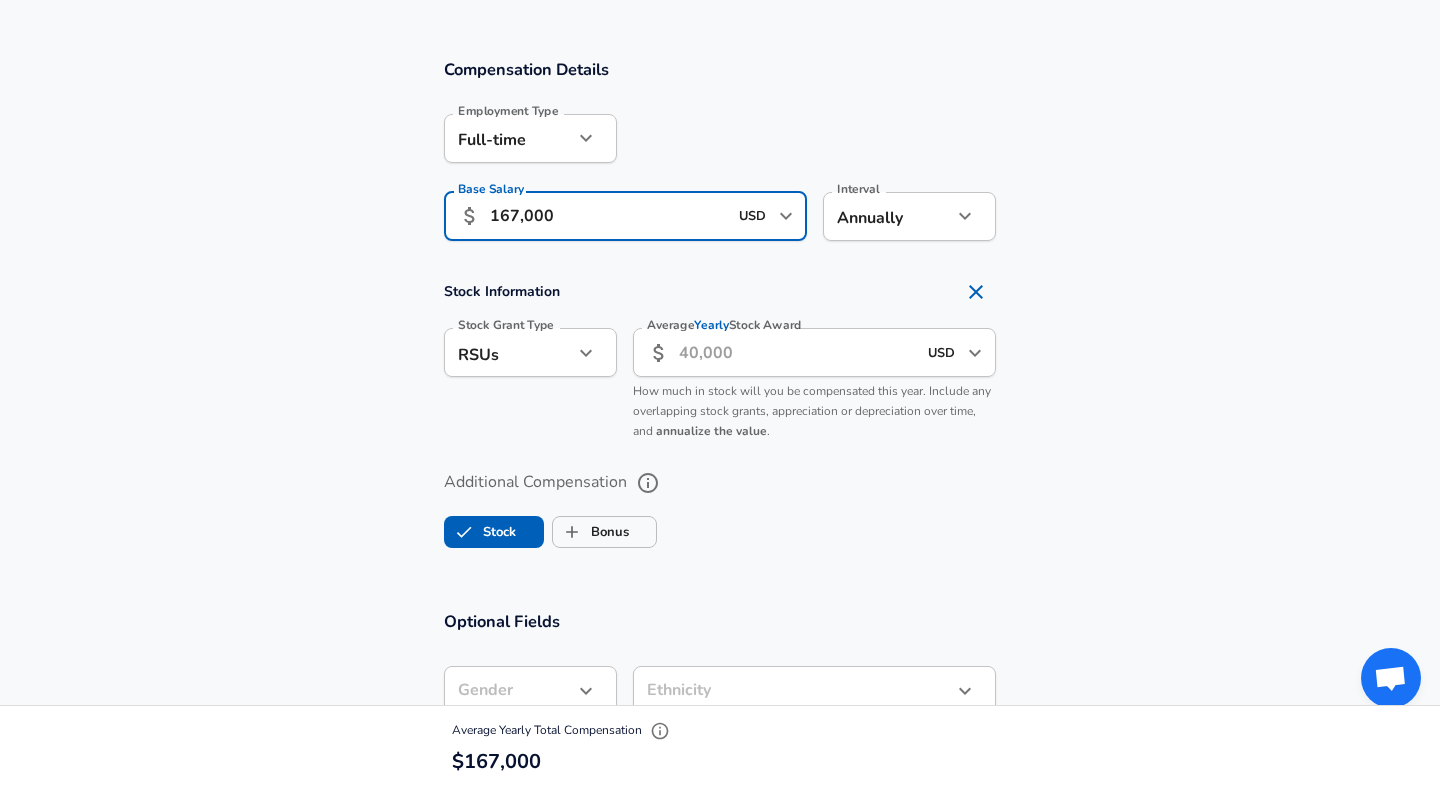 type on "167,000" 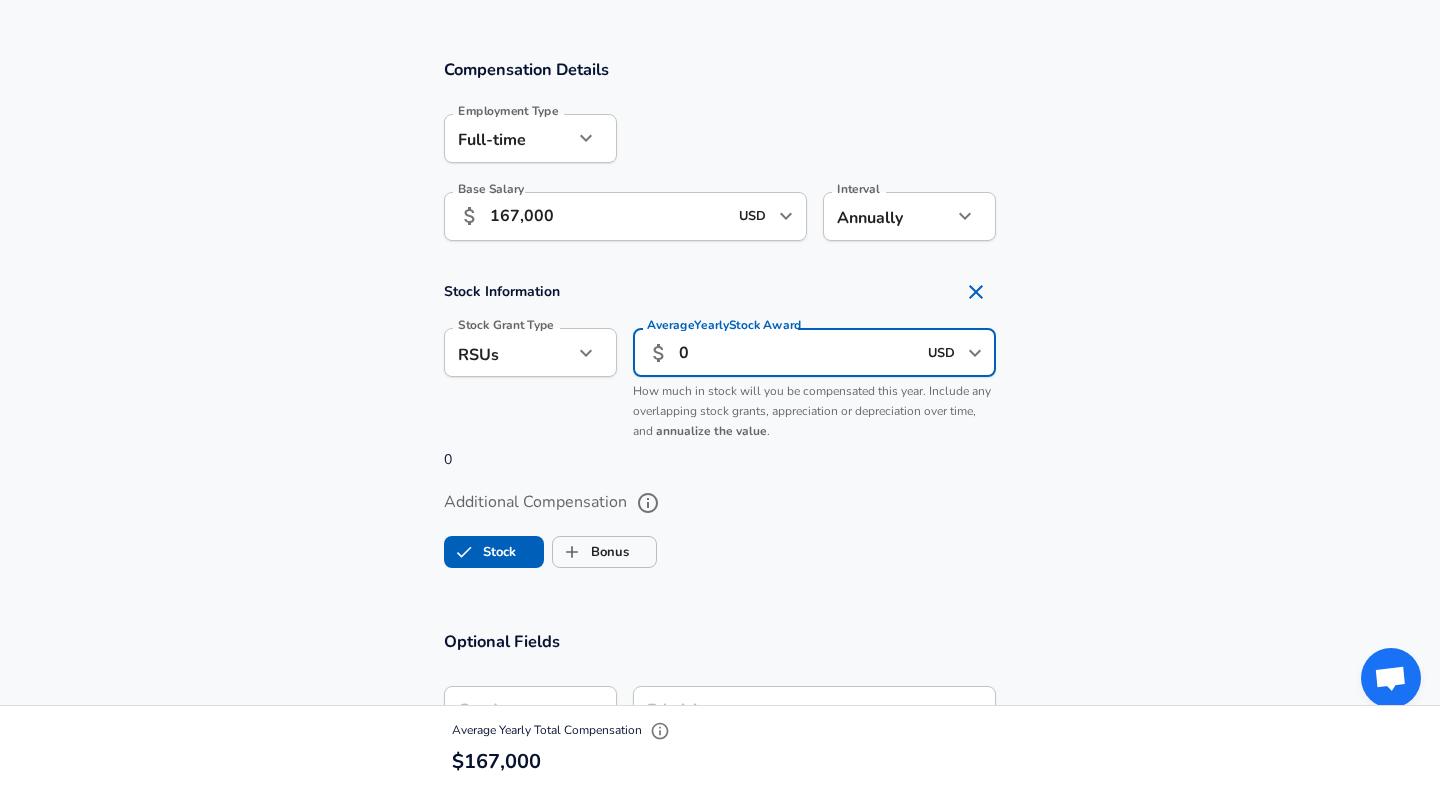 click on "Additional Compensation   Stock Bonus" at bounding box center [720, 523] 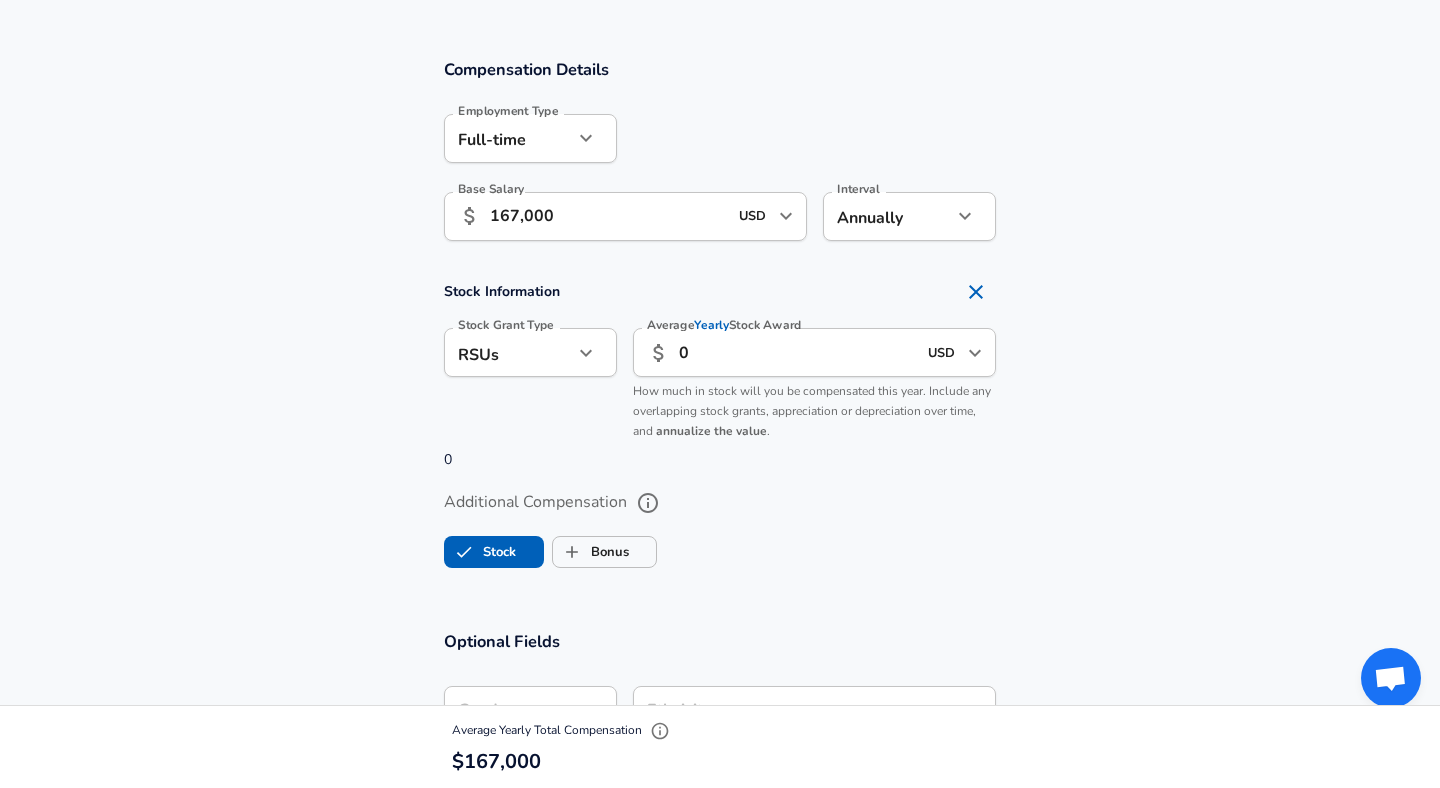 scroll, scrollTop: 1384, scrollLeft: 0, axis: vertical 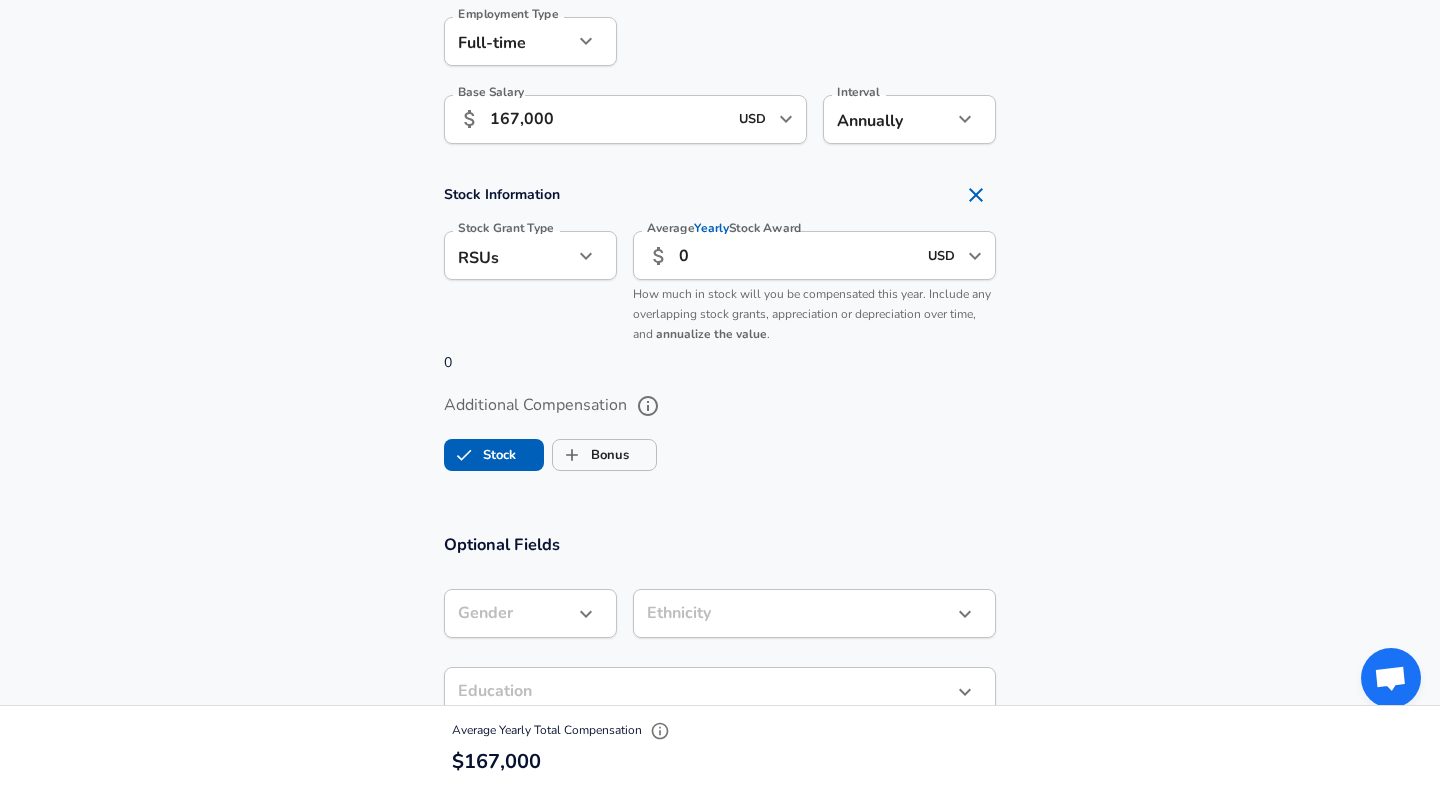 click on "0" at bounding box center [797, 255] 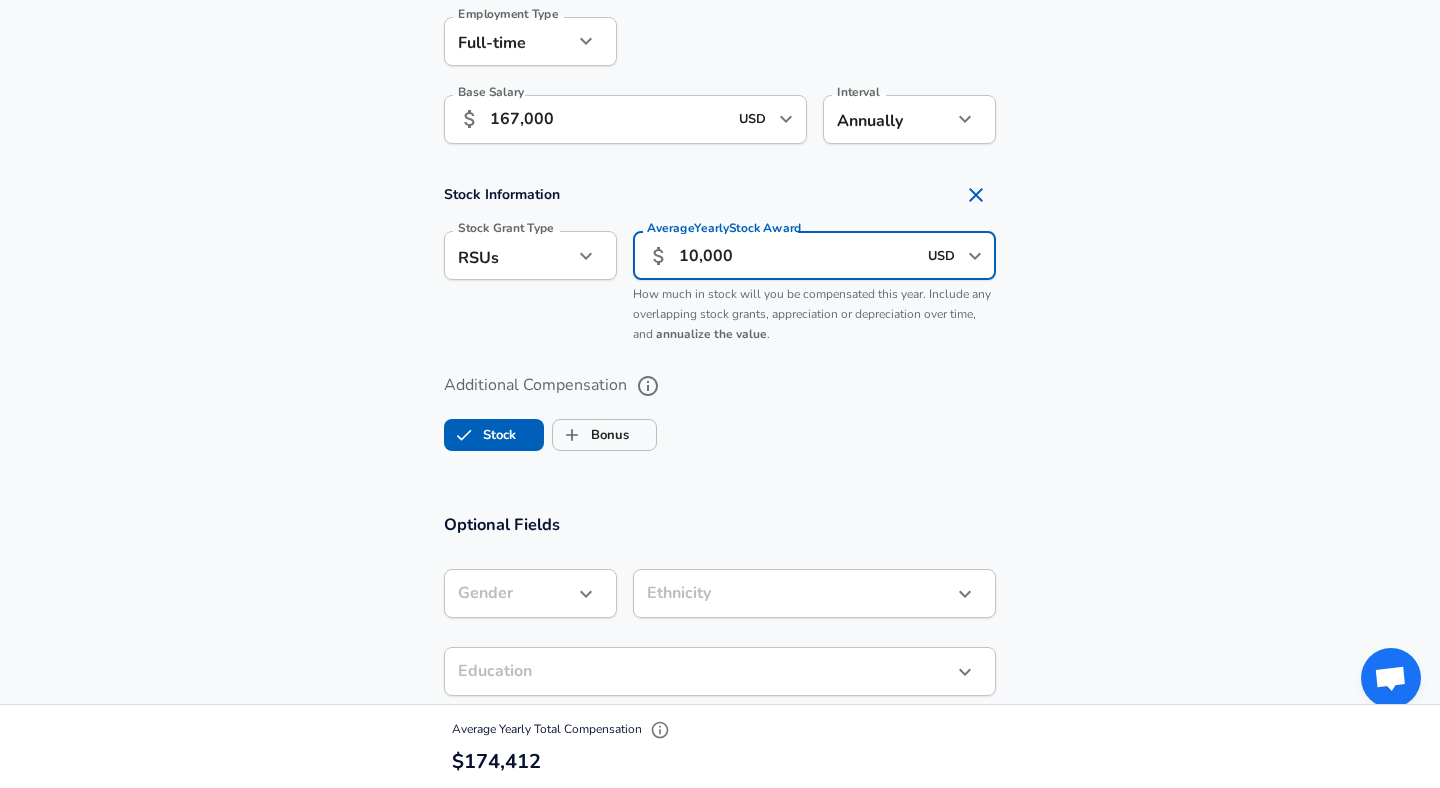 type on "10,000" 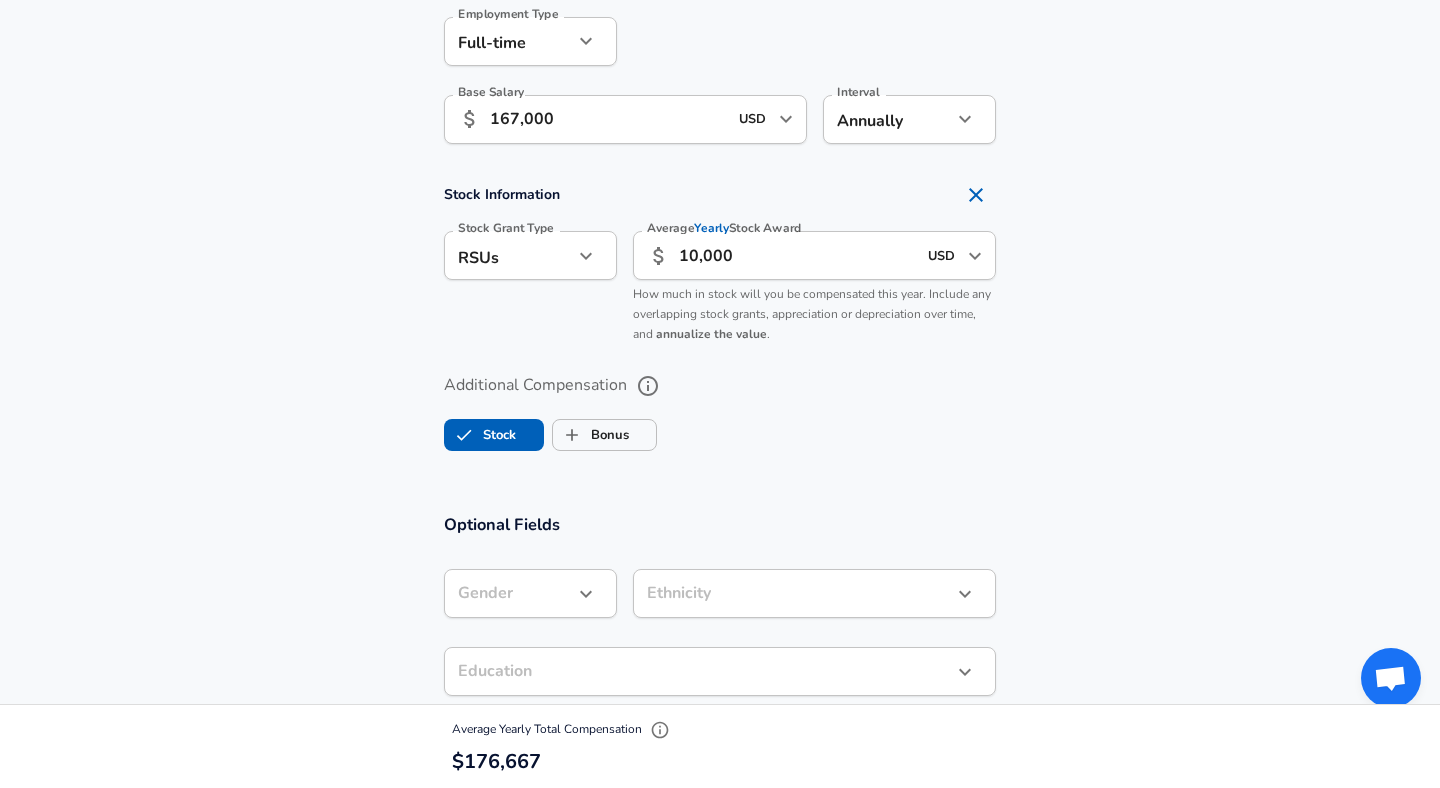 click on "Yearly" at bounding box center (712, 228) 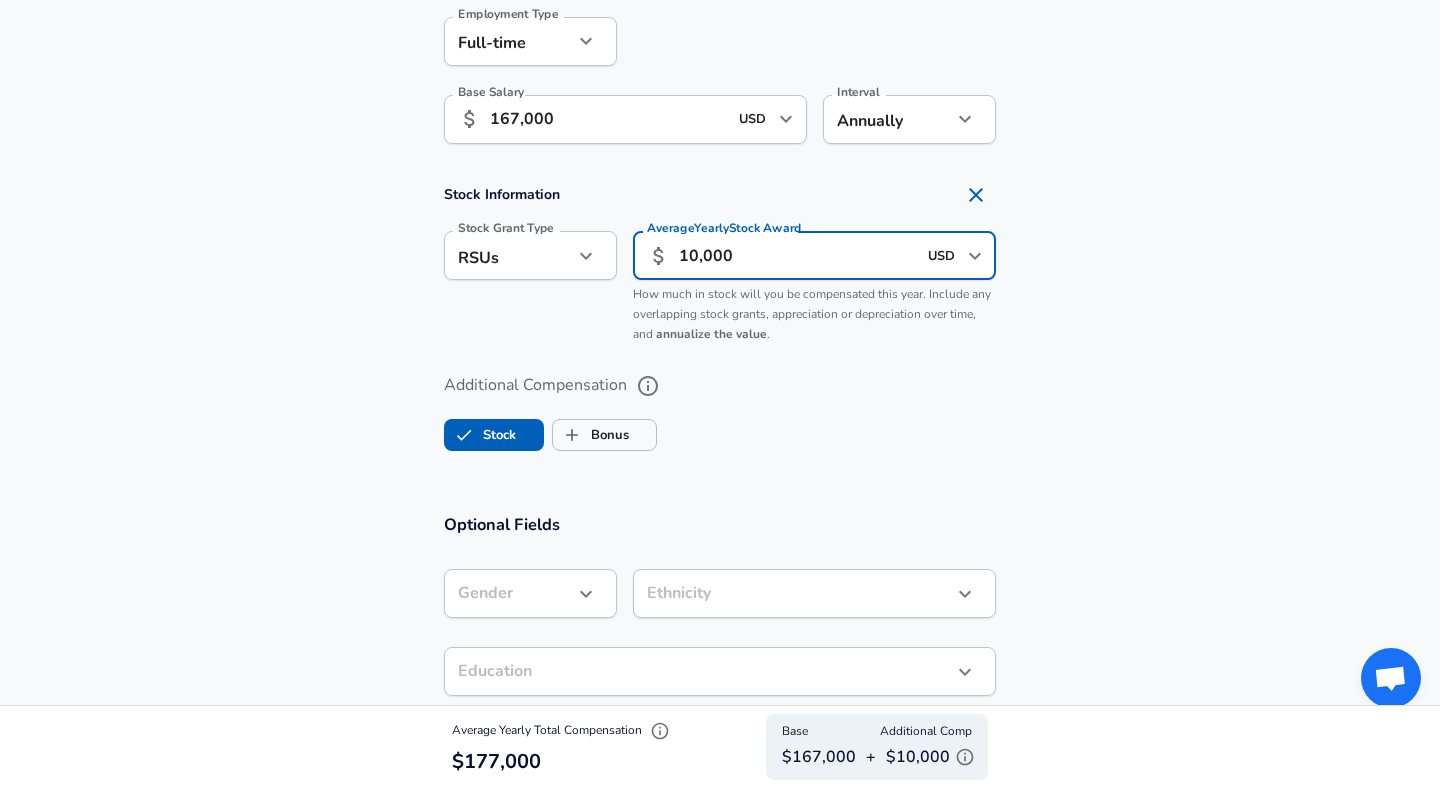 click on "10,000" at bounding box center [797, 255] 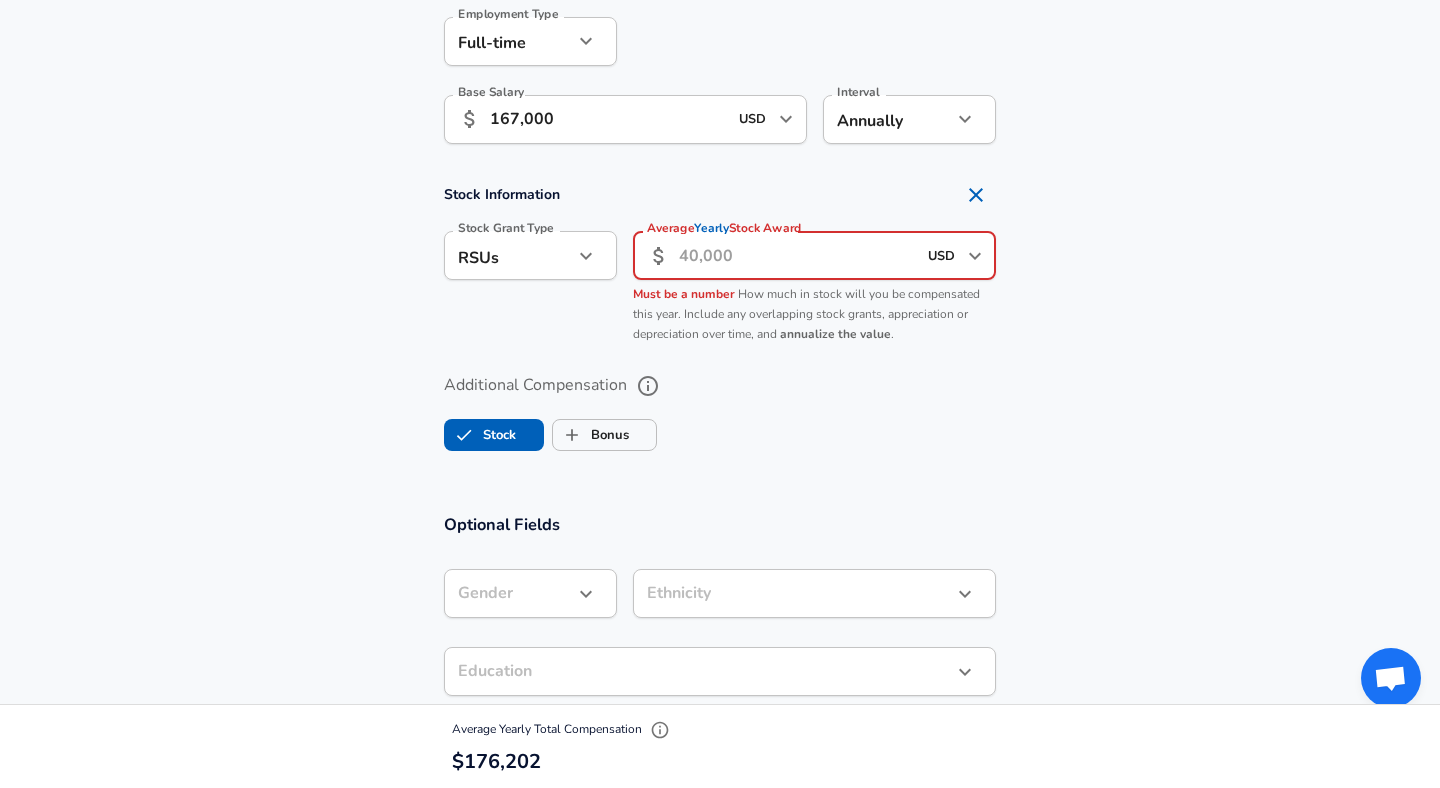 type 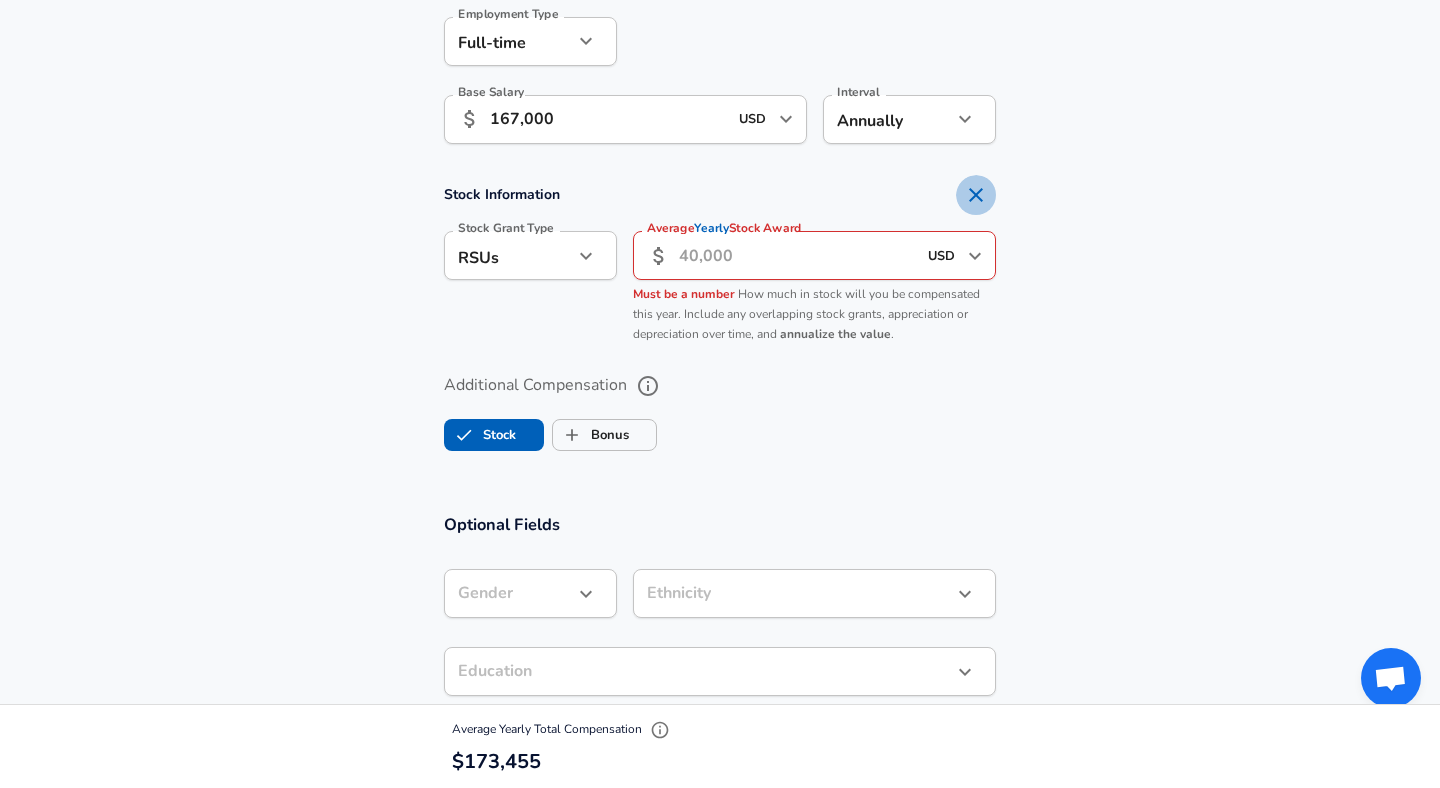 click 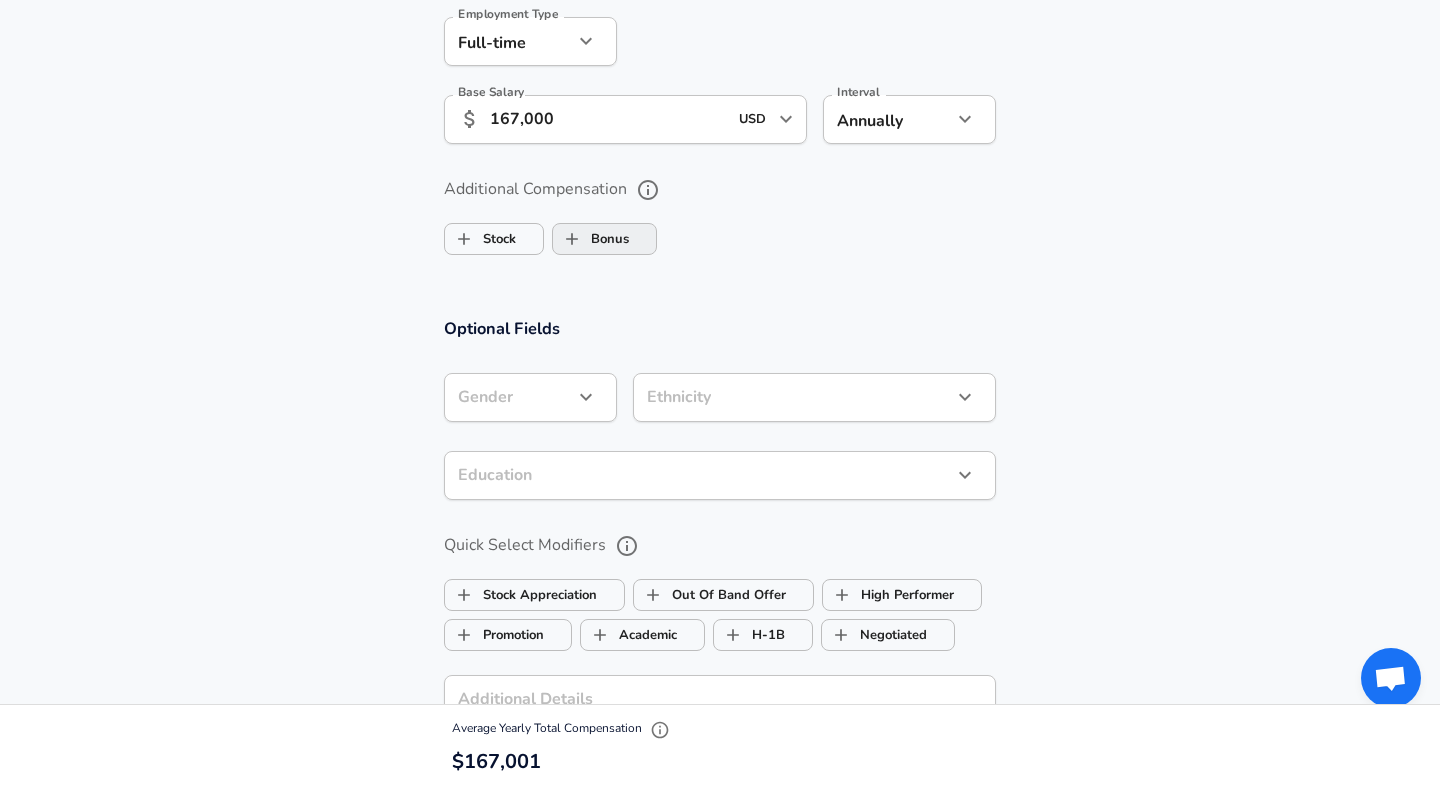 click on "Bonus" at bounding box center (591, 239) 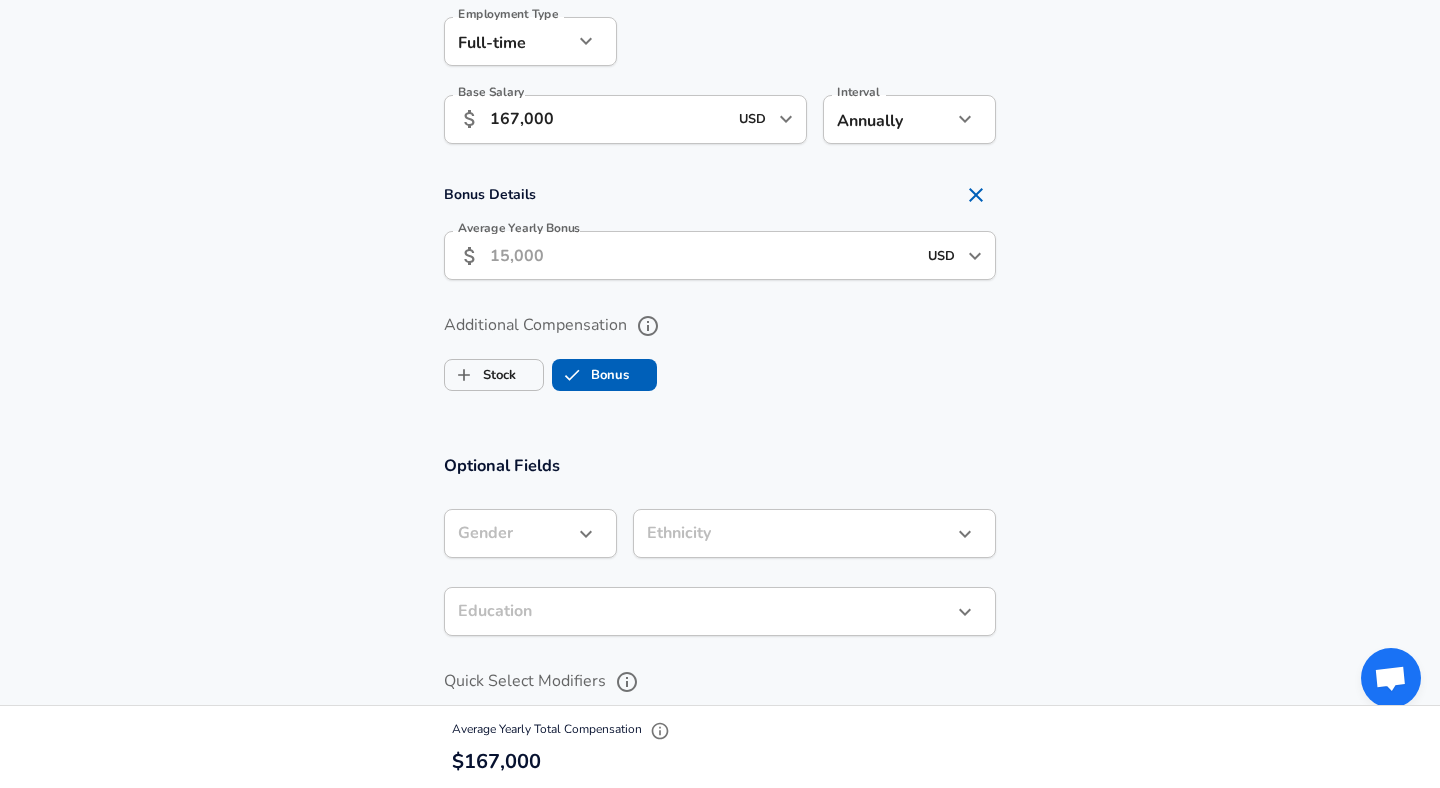 click on "Average Yearly Bonus" at bounding box center (703, 255) 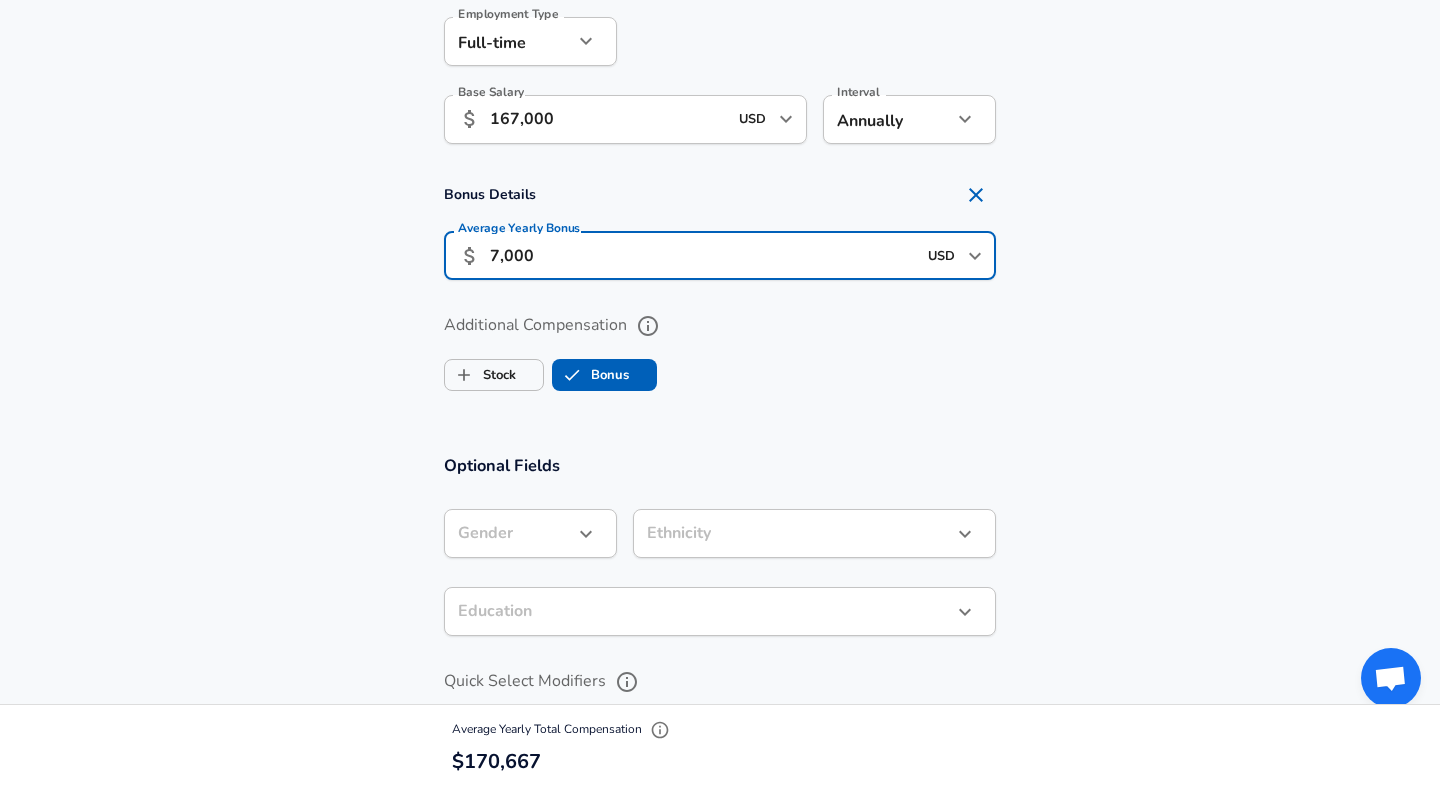 type on "7,000" 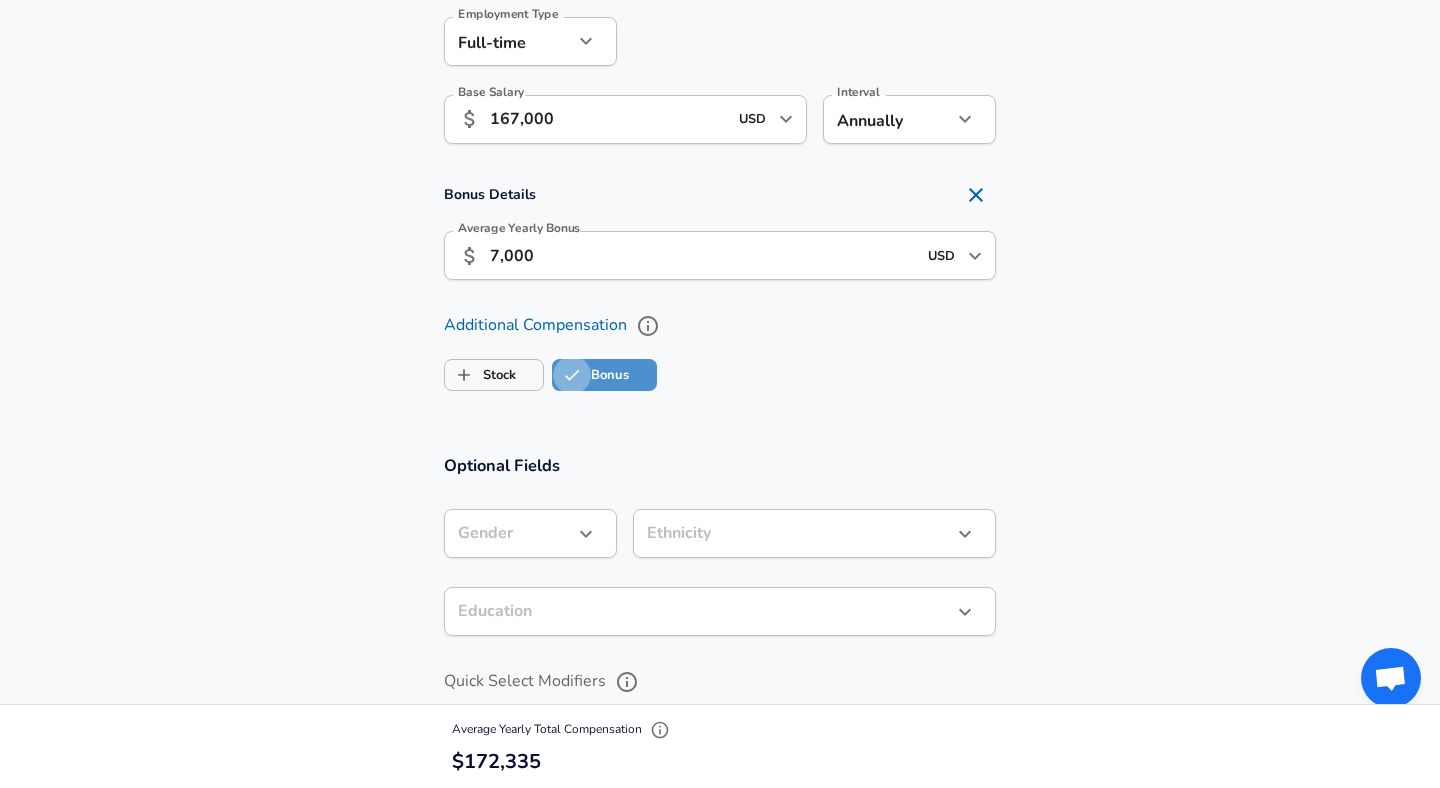 click on "Bonus" at bounding box center (572, 375) 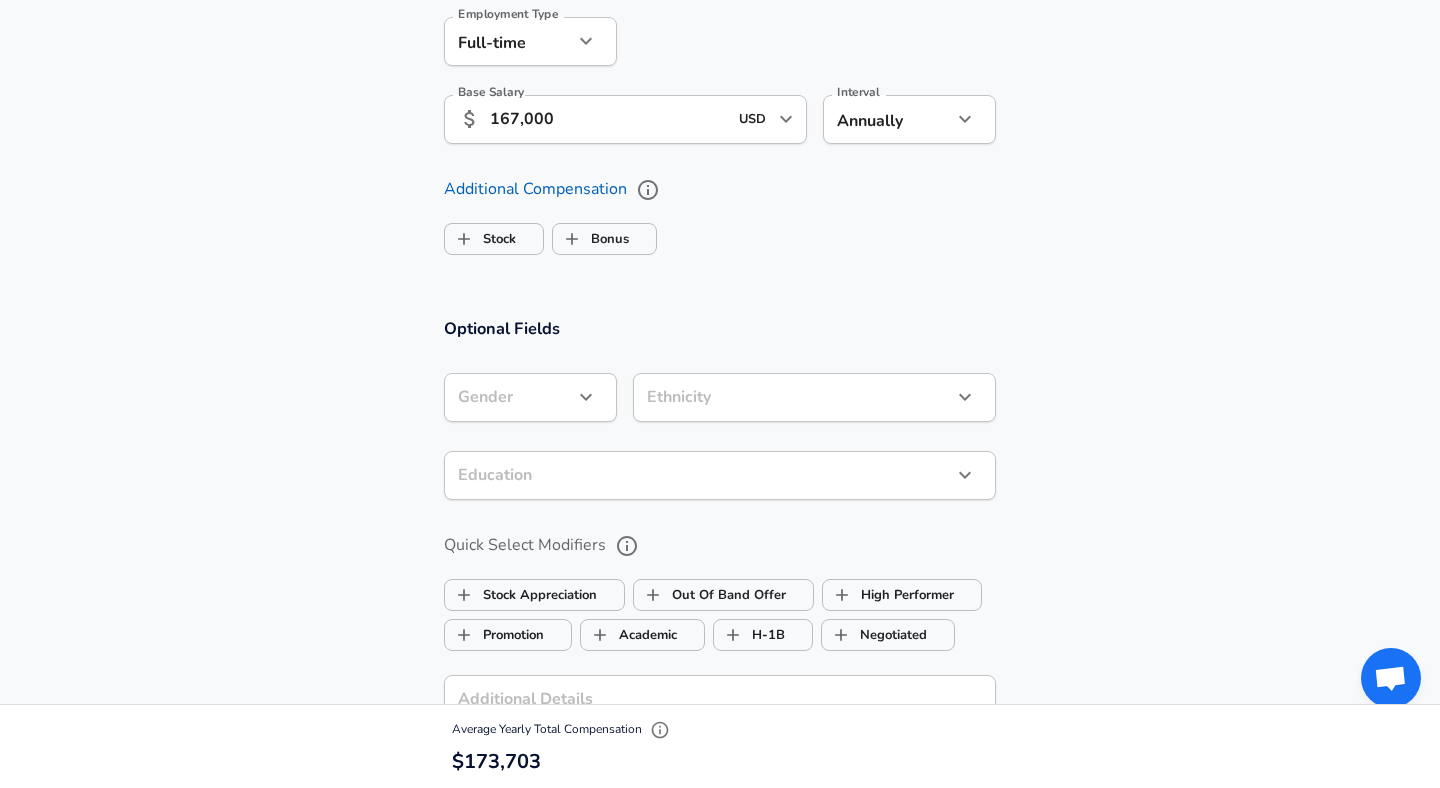 checkbox on "false" 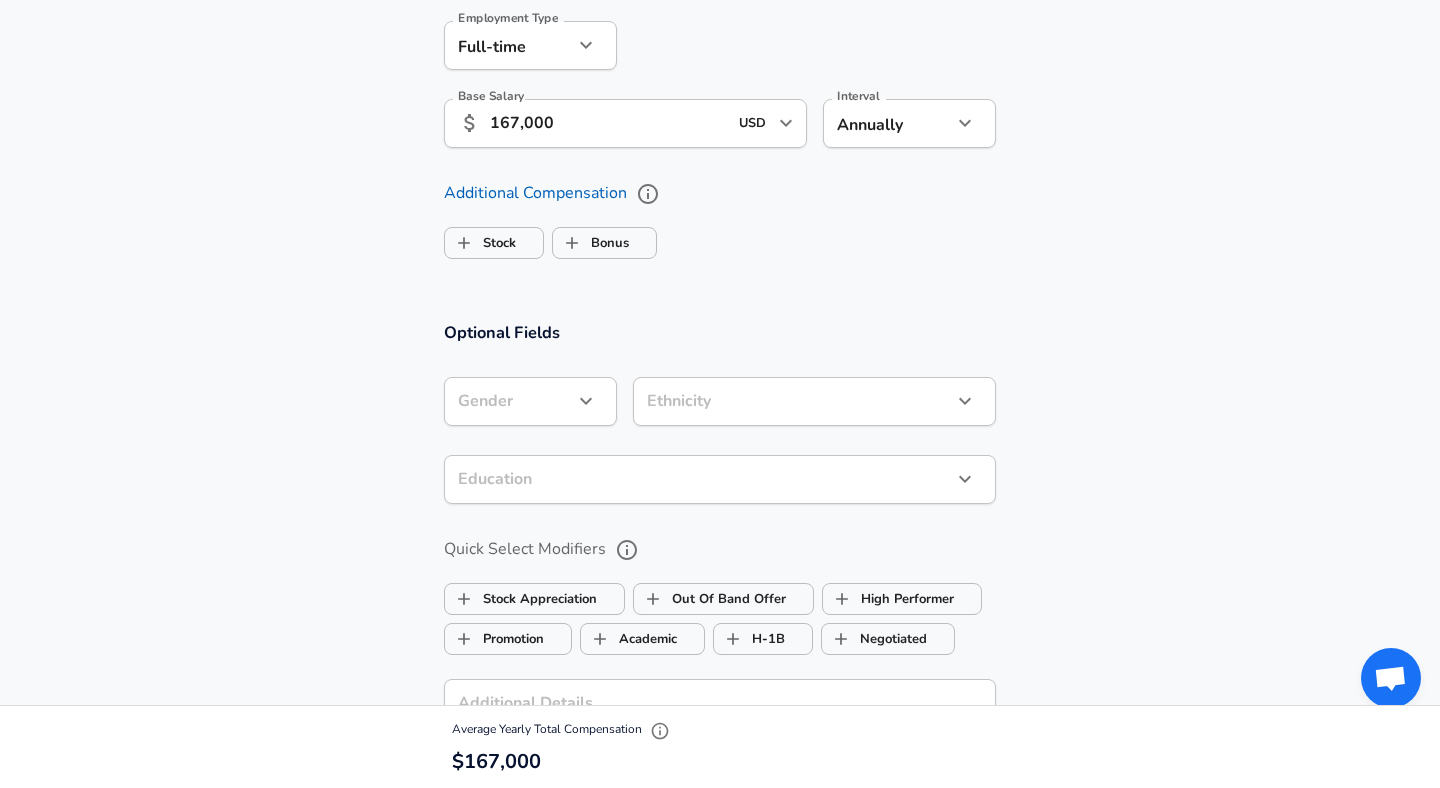 scroll, scrollTop: 1389, scrollLeft: 0, axis: vertical 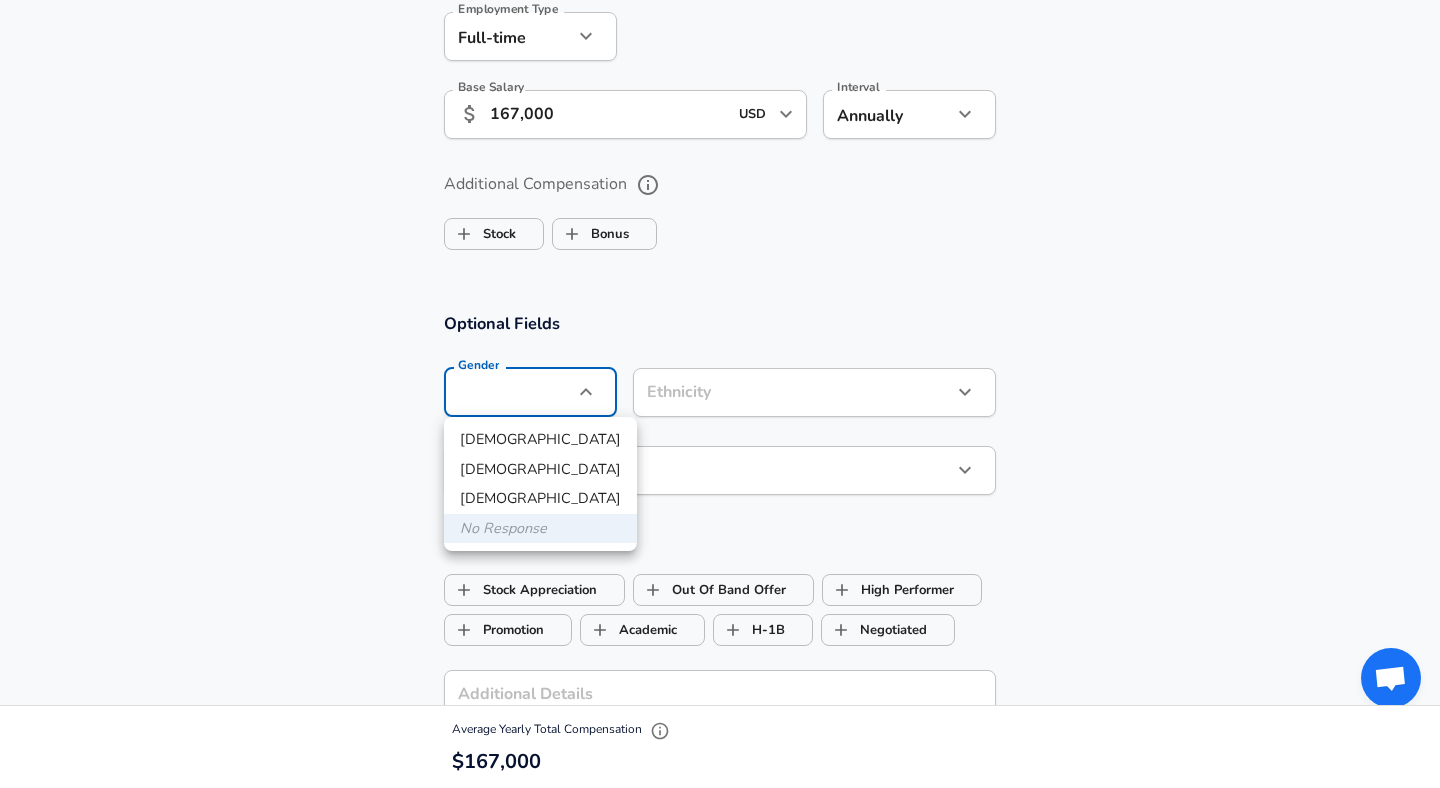 click on "Restart Add Your Salary Upload your offer letter   to verify your submission Enhance Privacy and Anonymity No Automatically hides specific fields until there are enough submissions to safely display the full details.   More Details Based on your submission and the data points that we have already collected, we will automatically hide and anonymize specific fields if there aren't enough data points to remain sufficiently anonymous. Company & Title Information   Enter the company you received your offer from Company Capital One Company   Select the title that closest resembles your official title. This should be similar to the title that was present on your offer letter. Title Software Engineer Title   Select a job family that best fits your role. If you can't find one, select 'Other' to enter a custom job family Job Family Software Engineer Job Family   Select a Specialization that best fits your role. If you can't find one, select 'Other' to enter a custom specialization Select Specialization Data Data   Yes" at bounding box center (720, -995) 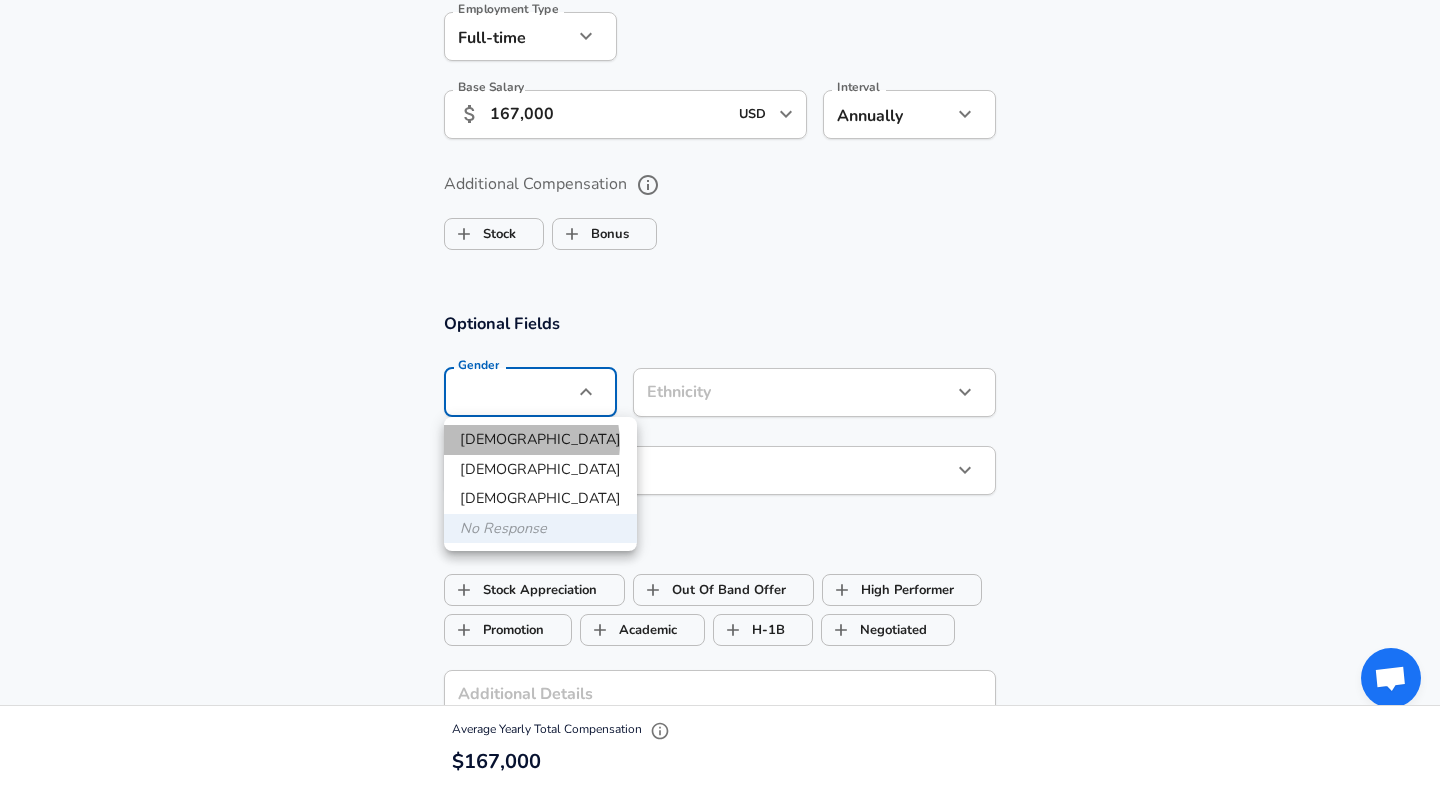 click on "[DEMOGRAPHIC_DATA]" at bounding box center [540, 440] 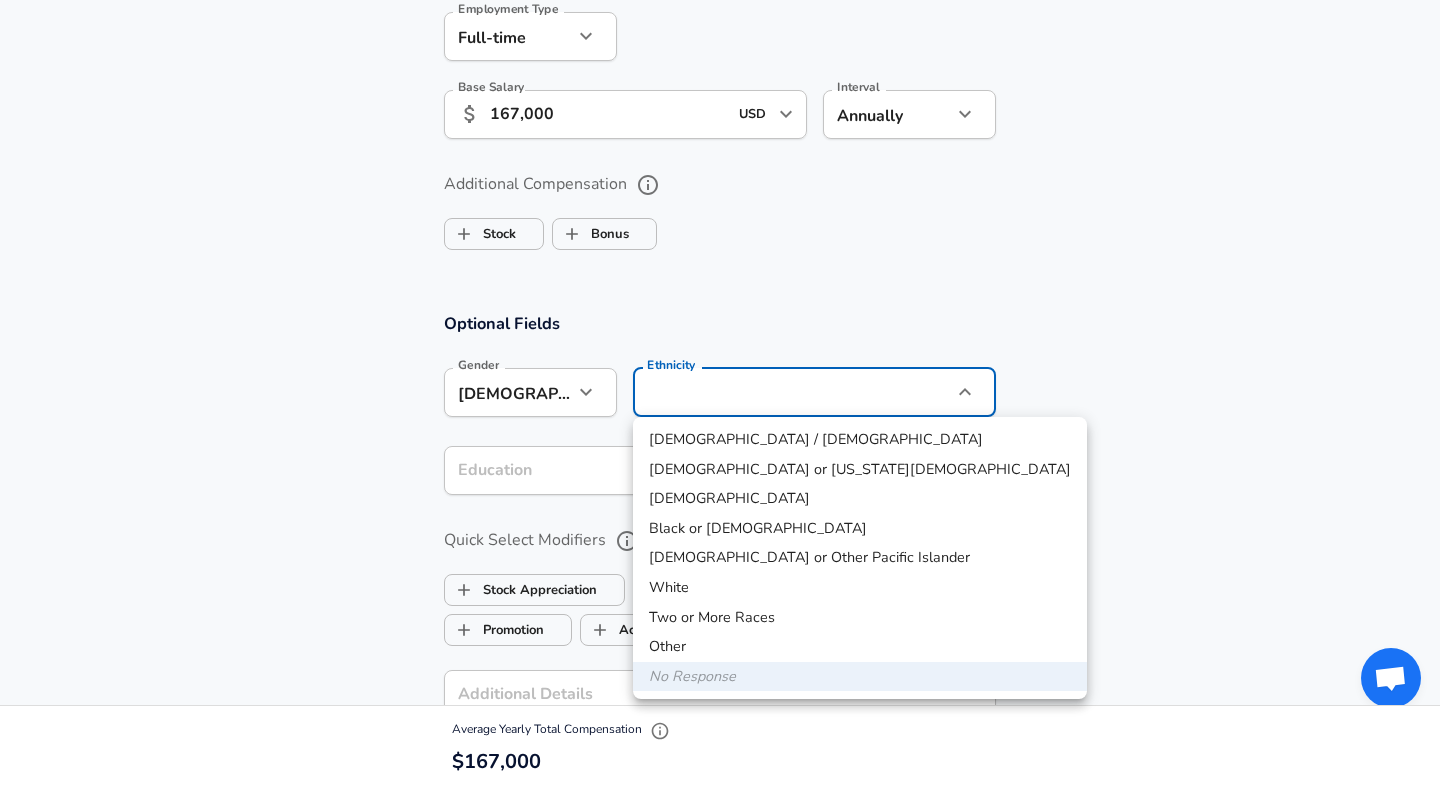 click on "Restart Add Your Salary Upload your offer letter   to verify your submission Enhance Privacy and Anonymity No Automatically hides specific fields until there are enough submissions to safely display the full details.   More Details Based on your submission and the data points that we have already collected, we will automatically hide and anonymize specific fields if there aren't enough data points to remain sufficiently anonymous. Company & Title Information   Enter the company you received your offer from Company Capital One Company   Select the title that closest resembles your official title. This should be similar to the title that was present on your offer letter. Title Software Engineer Title   Select a job family that best fits your role. If you can't find one, select 'Other' to enter a custom job family Job Family Software Engineer Job Family   Select a Specialization that best fits your role. If you can't find one, select 'Other' to enter a custom specialization Select Specialization Data Data   Yes" at bounding box center (720, -995) 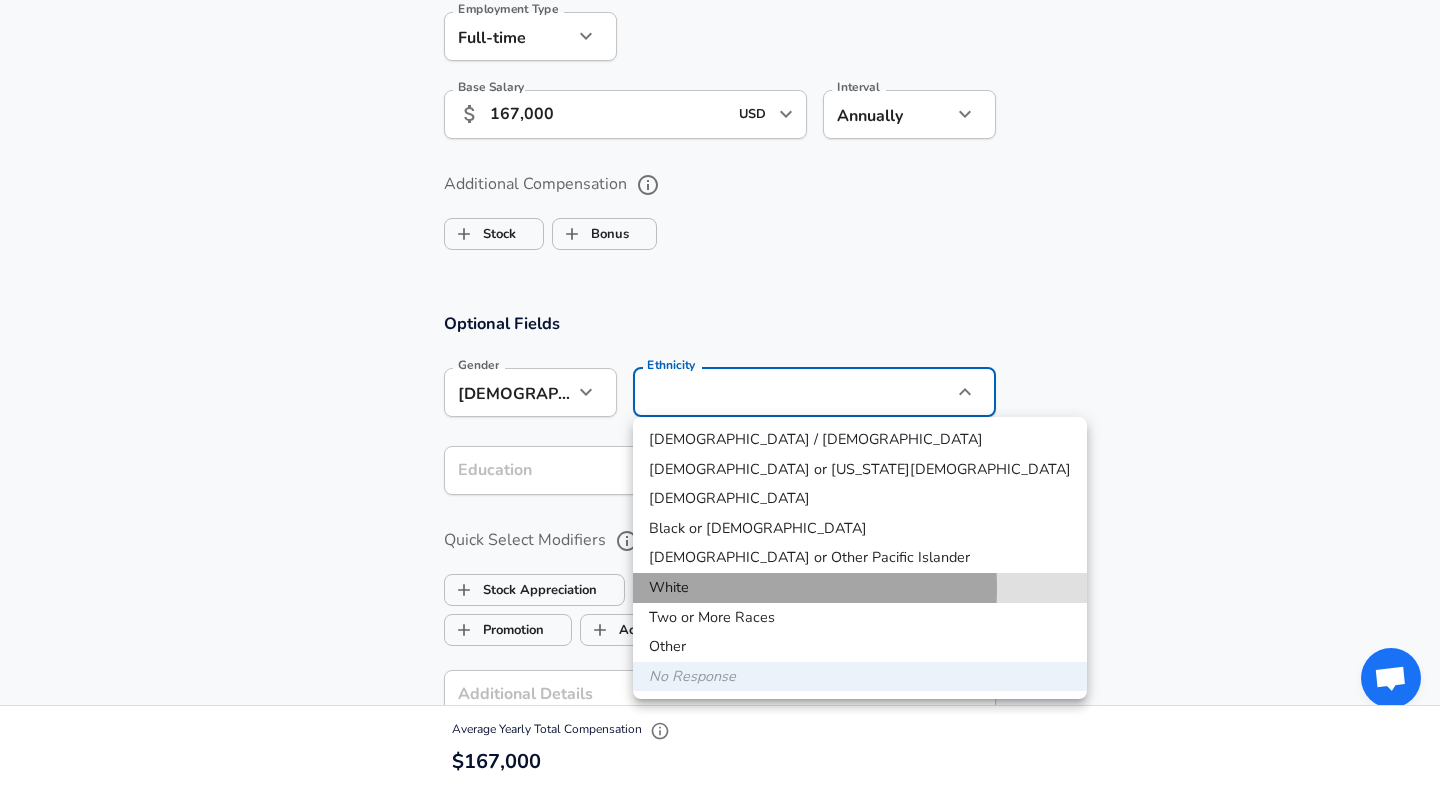 click on "White" at bounding box center [860, 588] 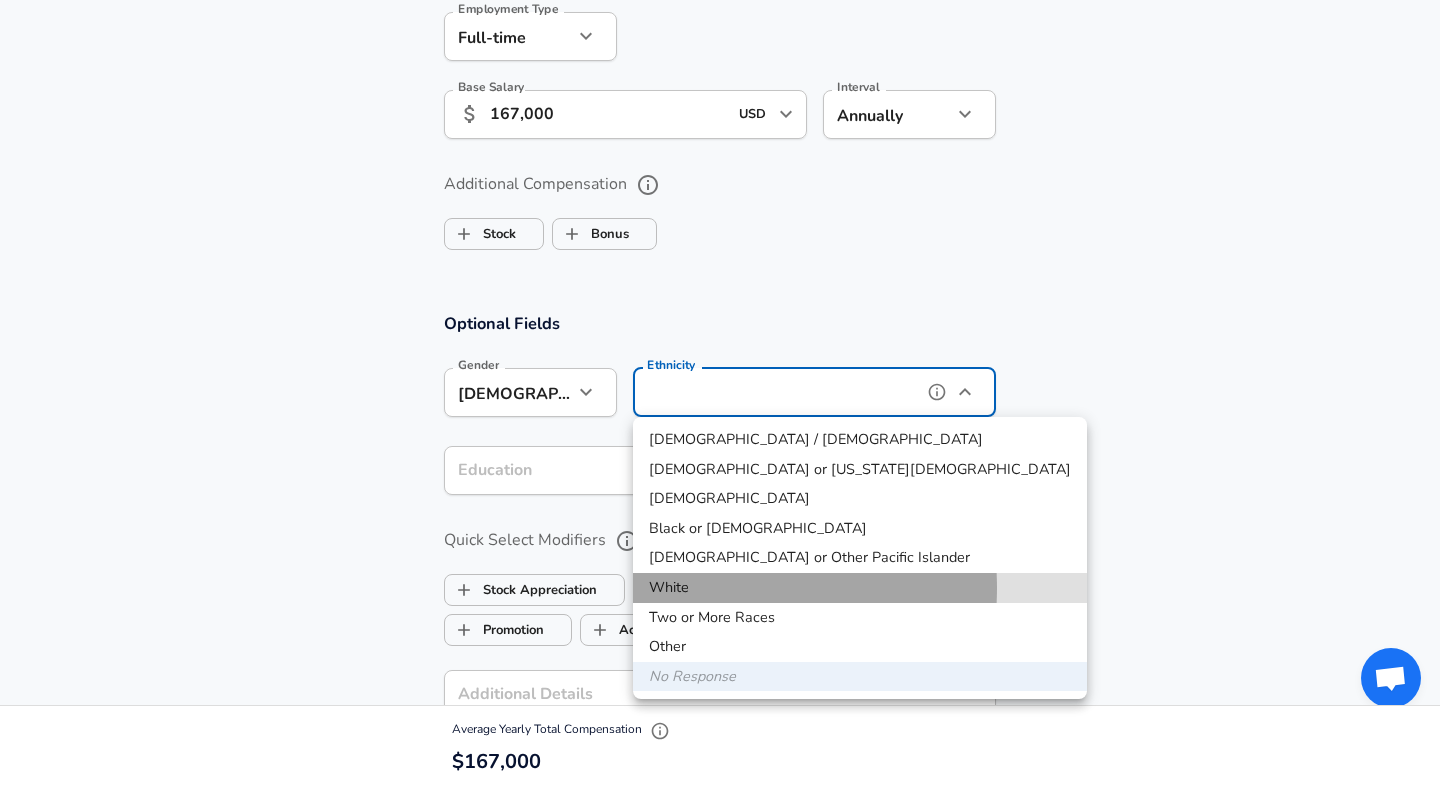 type on "White" 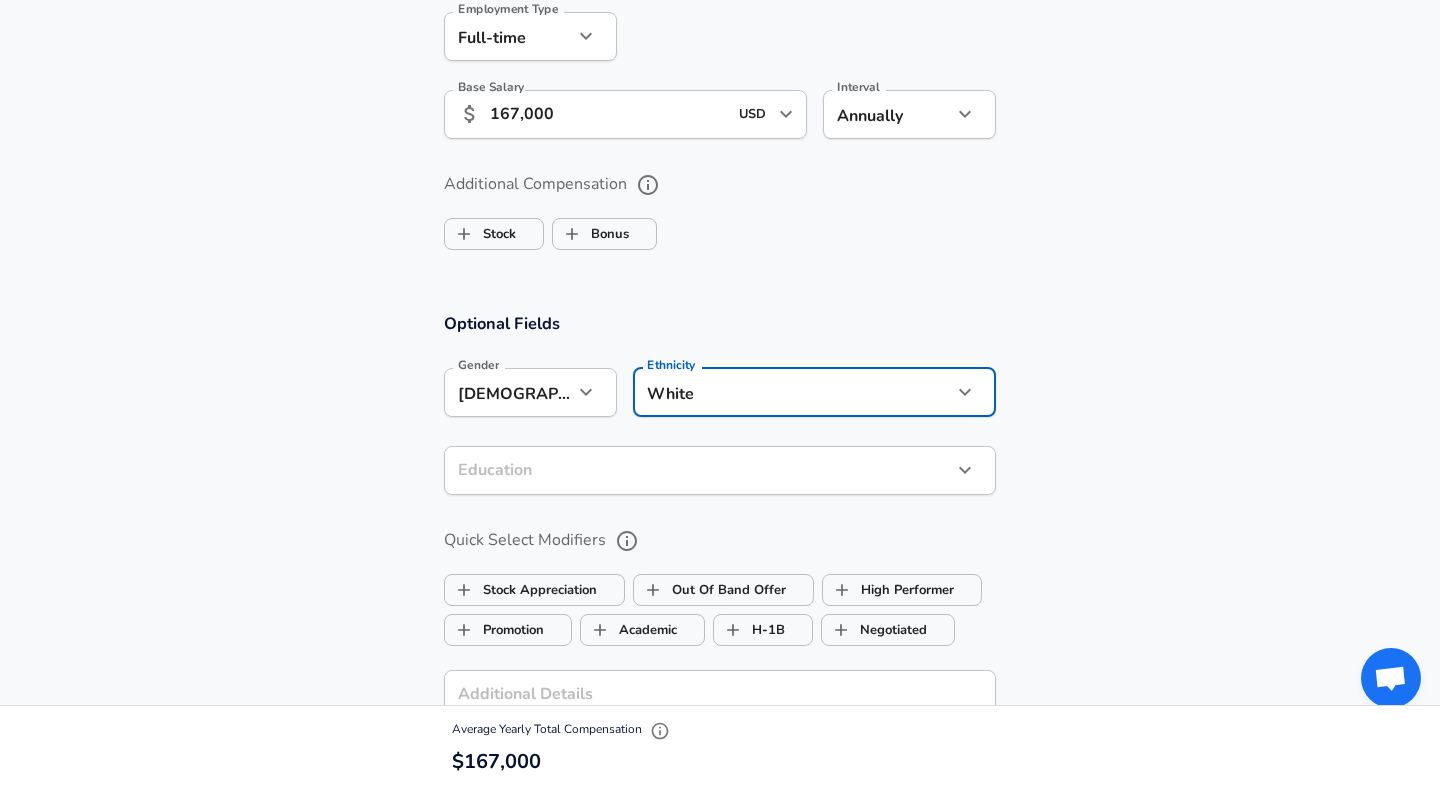 click on "Restart Add Your Salary Upload your offer letter   to verify your submission Enhance Privacy and Anonymity No Automatically hides specific fields until there are enough submissions to safely display the full details.   More Details Based on your submission and the data points that we have already collected, we will automatically hide and anonymize specific fields if there aren't enough data points to remain sufficiently anonymous. Company & Title Information   Enter the company you received your offer from Company Capital One Company   Select the title that closest resembles your official title. This should be similar to the title that was present on your offer letter. Title Software Engineer Title   Select a job family that best fits your role. If you can't find one, select 'Other' to enter a custom job family Job Family Software Engineer Job Family   Select a Specialization that best fits your role. If you can't find one, select 'Other' to enter a custom specialization Select Specialization Data Data   Yes" at bounding box center (720, -995) 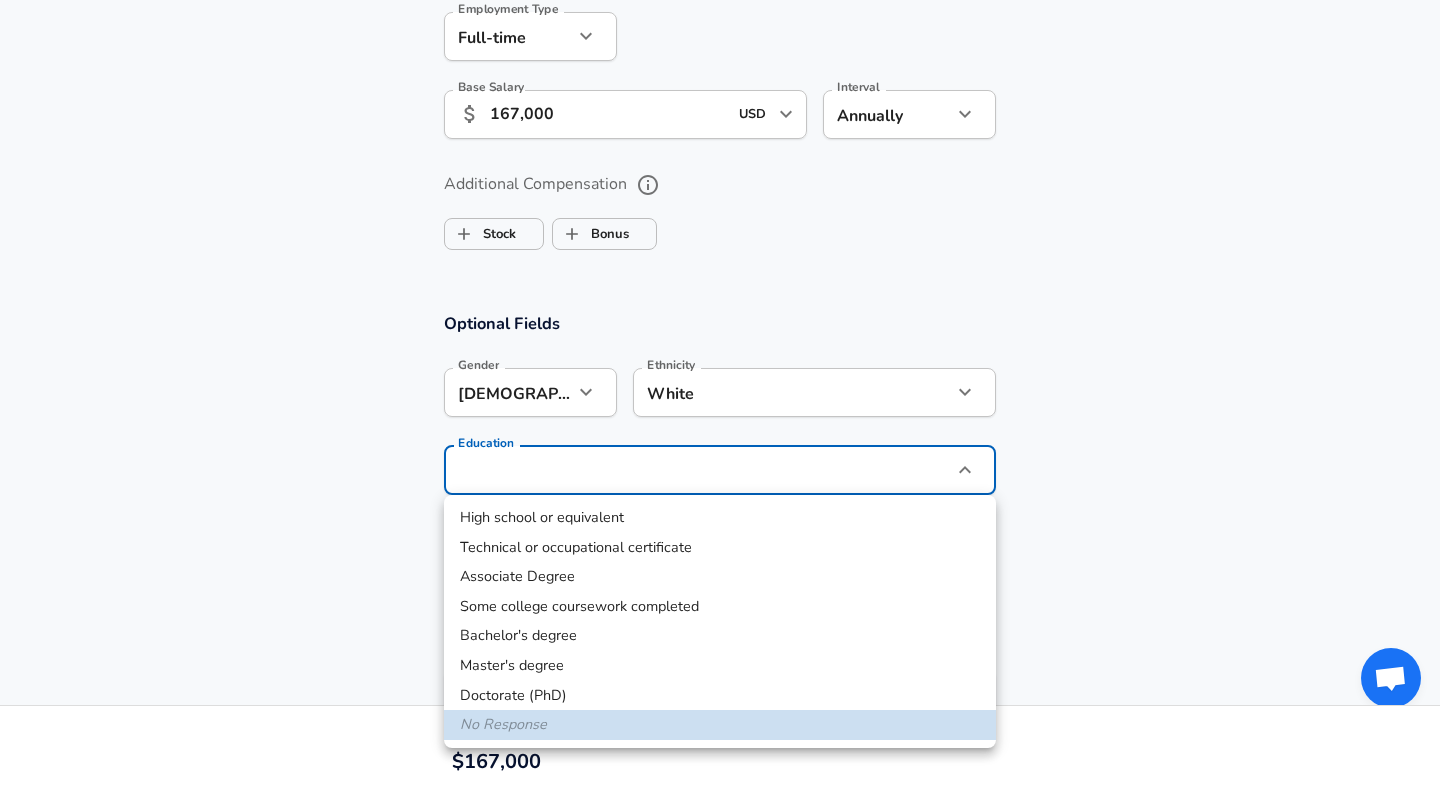 click on "Bachelor's degree" at bounding box center [720, 636] 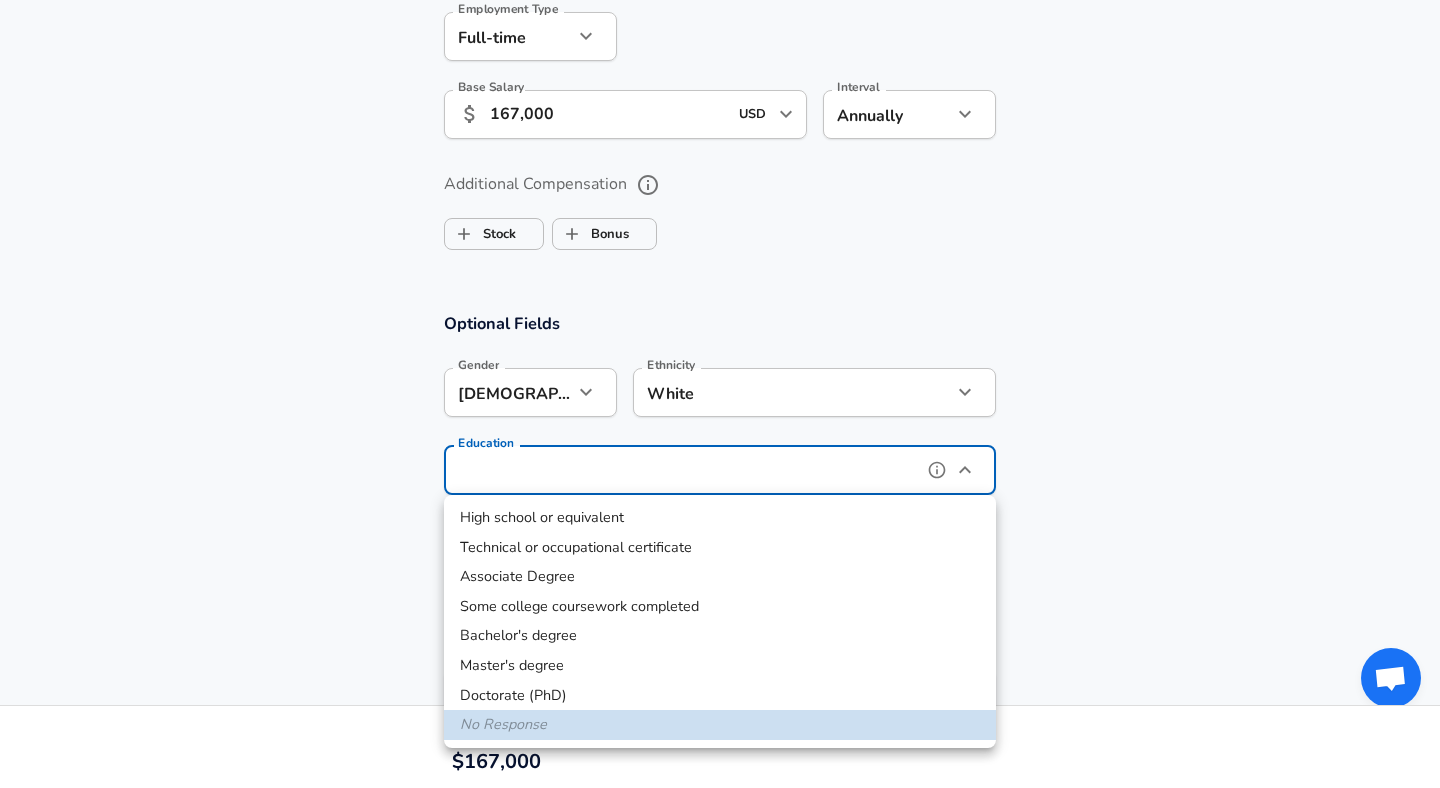 type on "Bachelors degree" 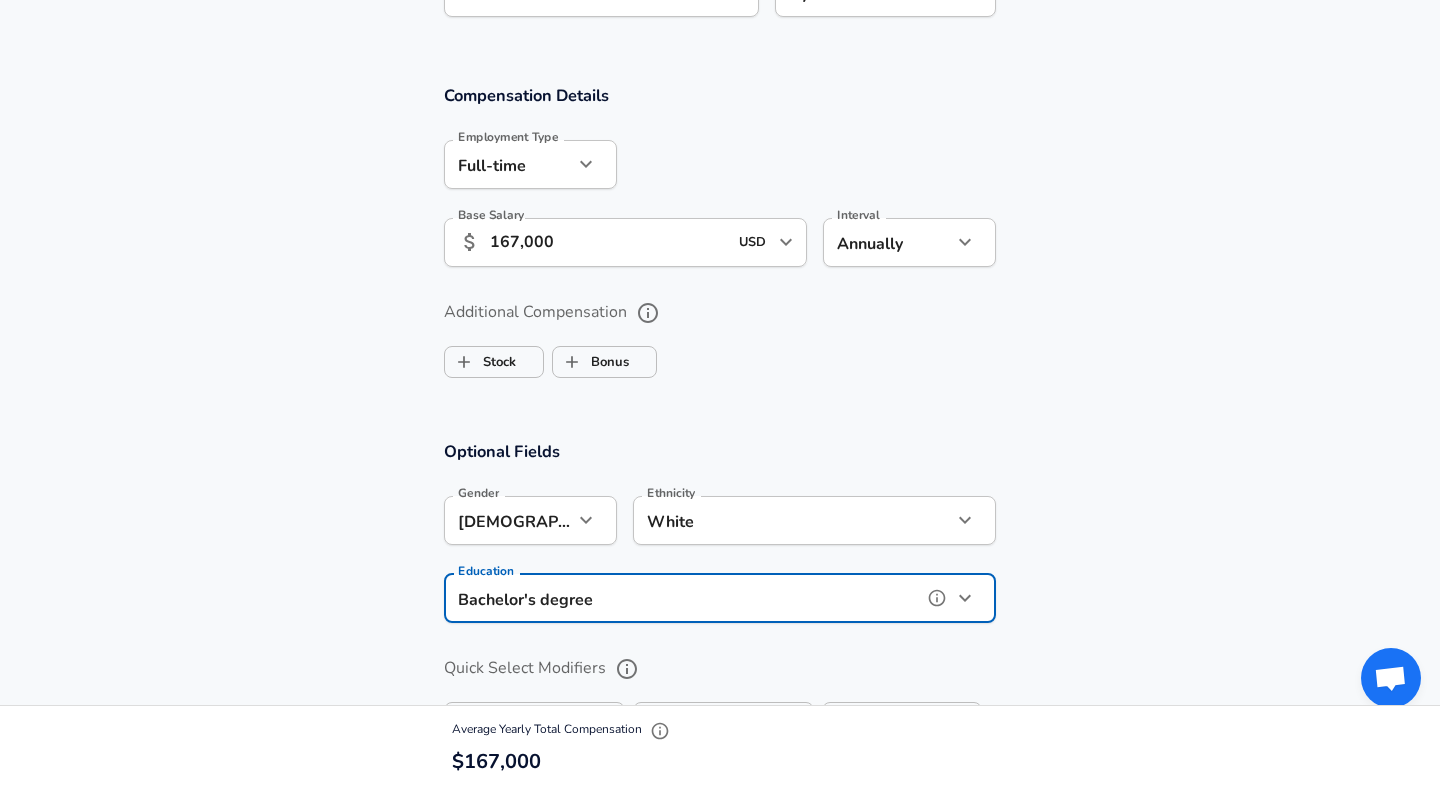 scroll, scrollTop: 1233, scrollLeft: 0, axis: vertical 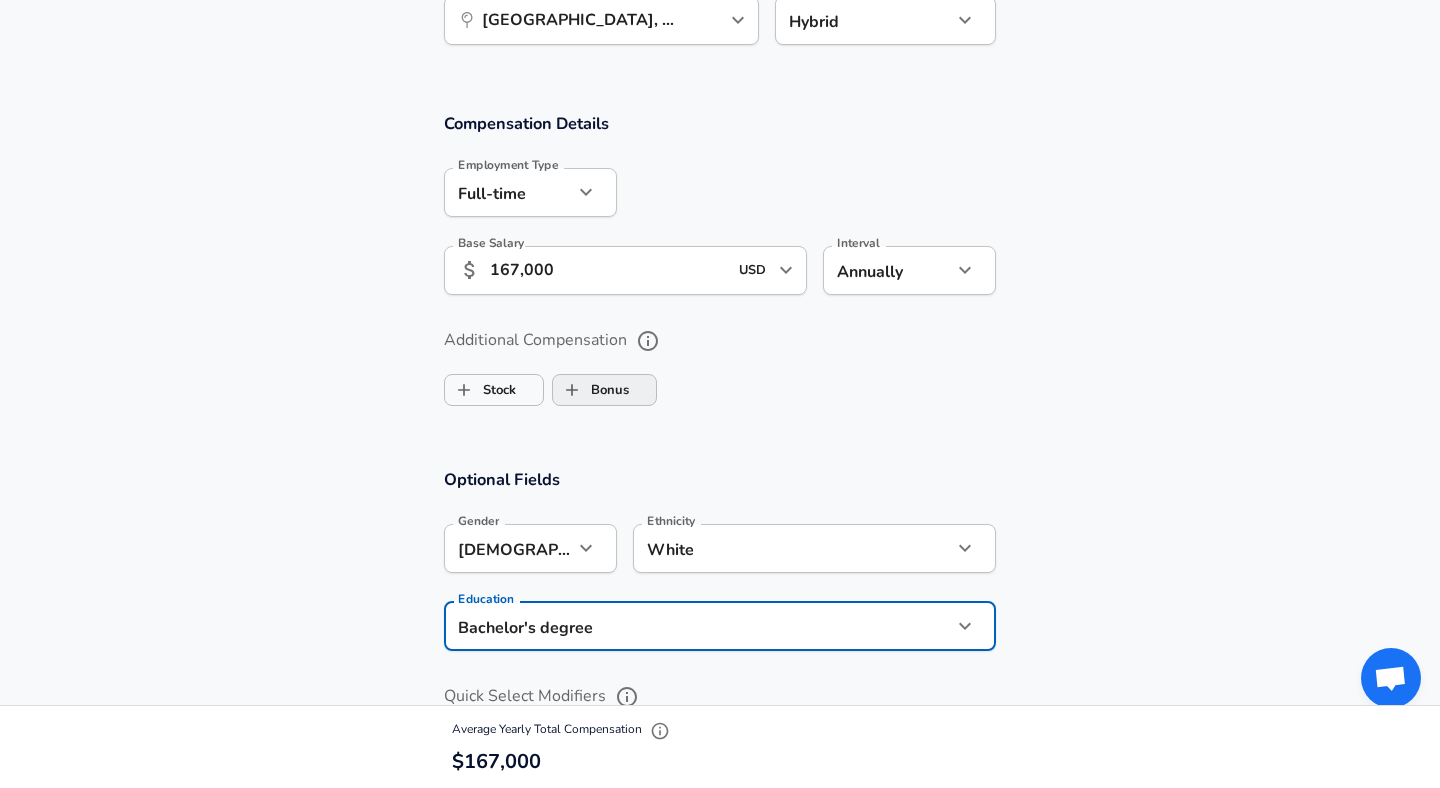 click on "Bonus" at bounding box center [572, 390] 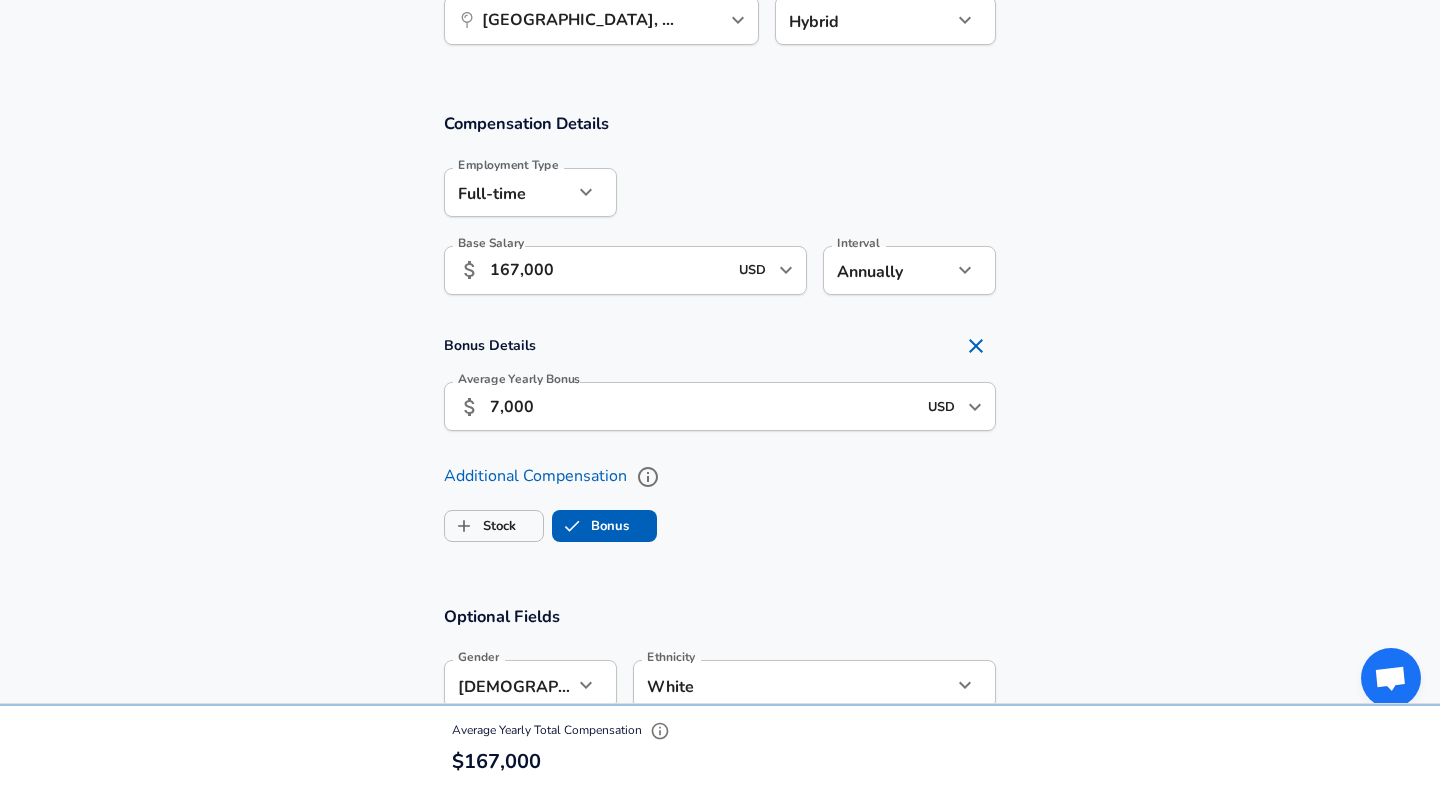 checkbox on "true" 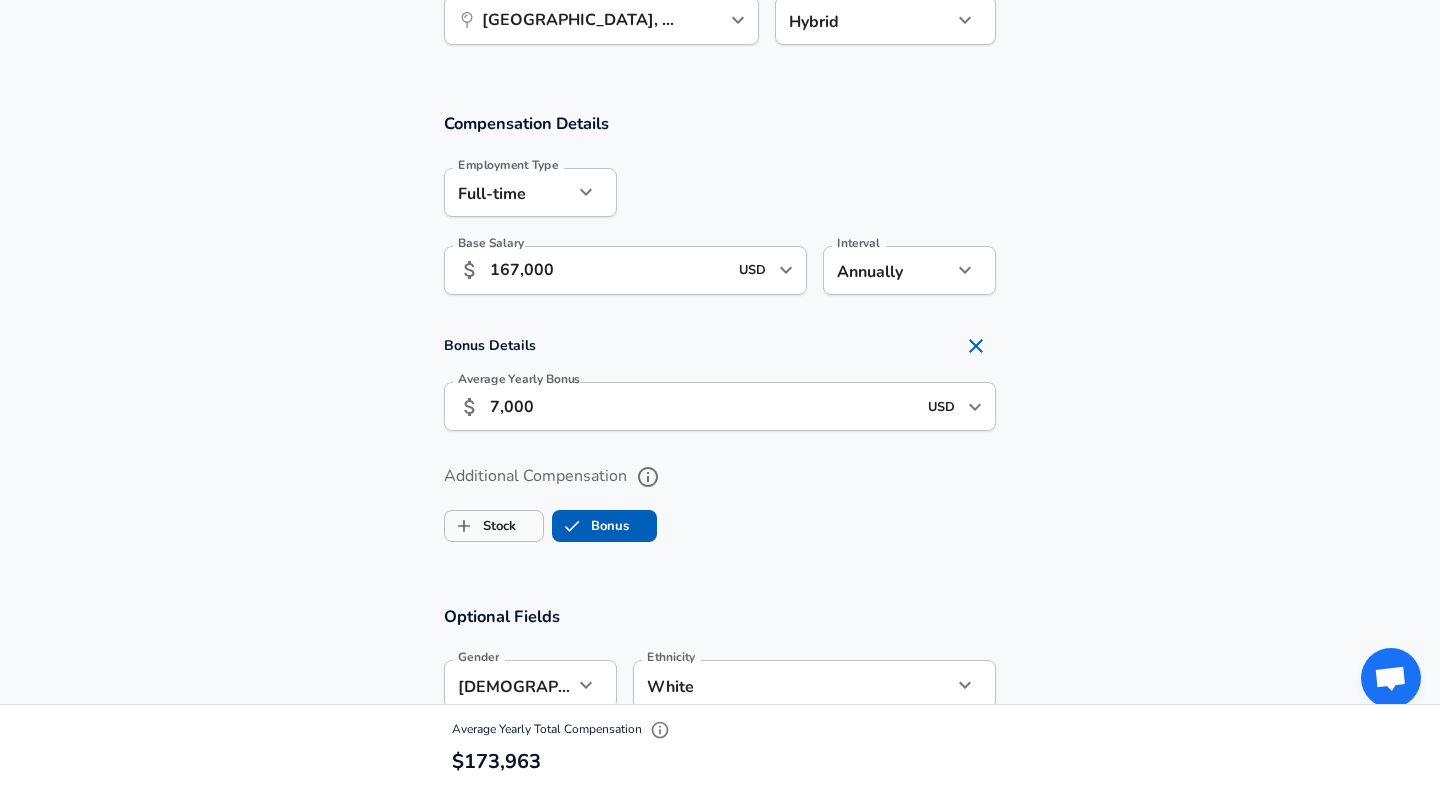 click on "Stock Bonus" at bounding box center [720, 522] 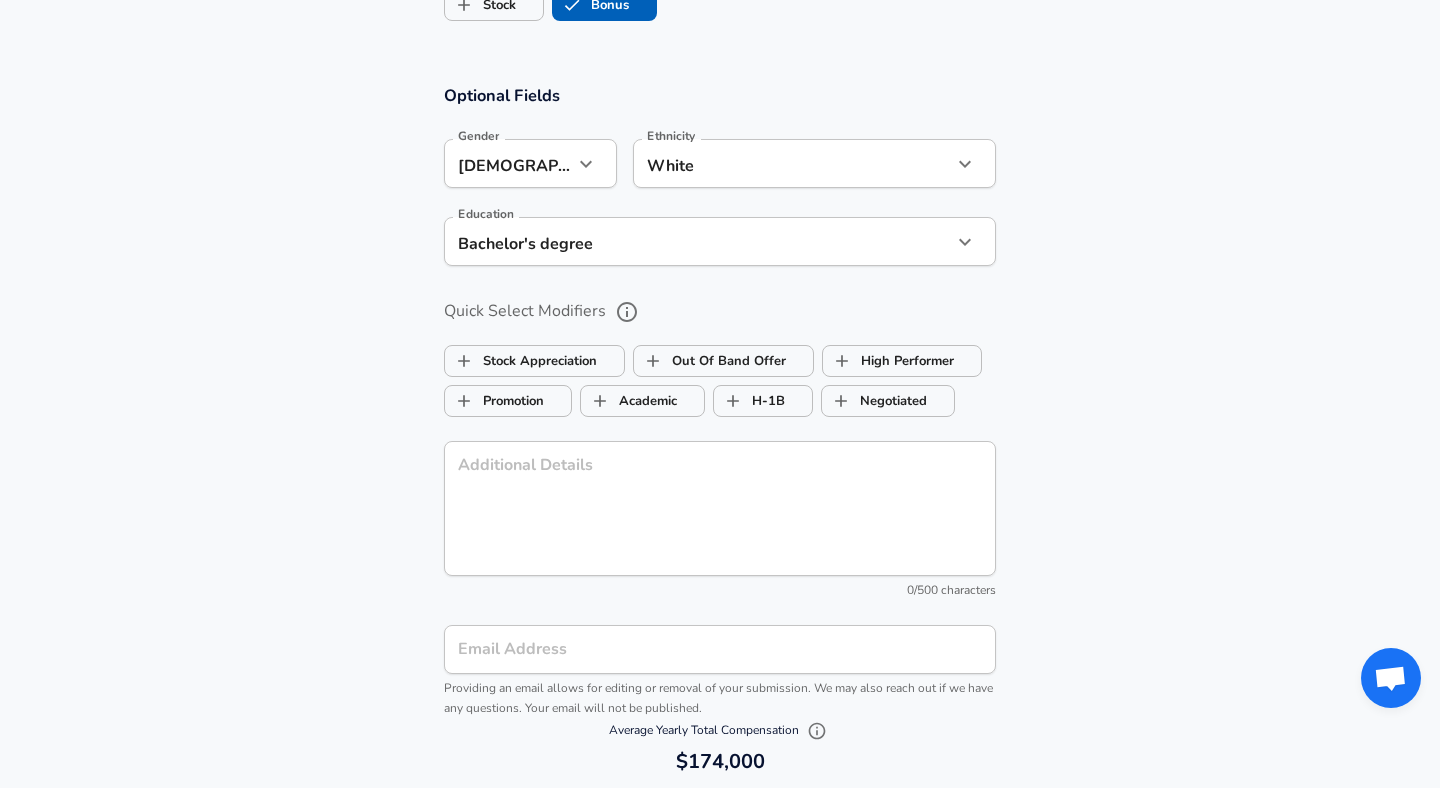 scroll, scrollTop: 1745, scrollLeft: 0, axis: vertical 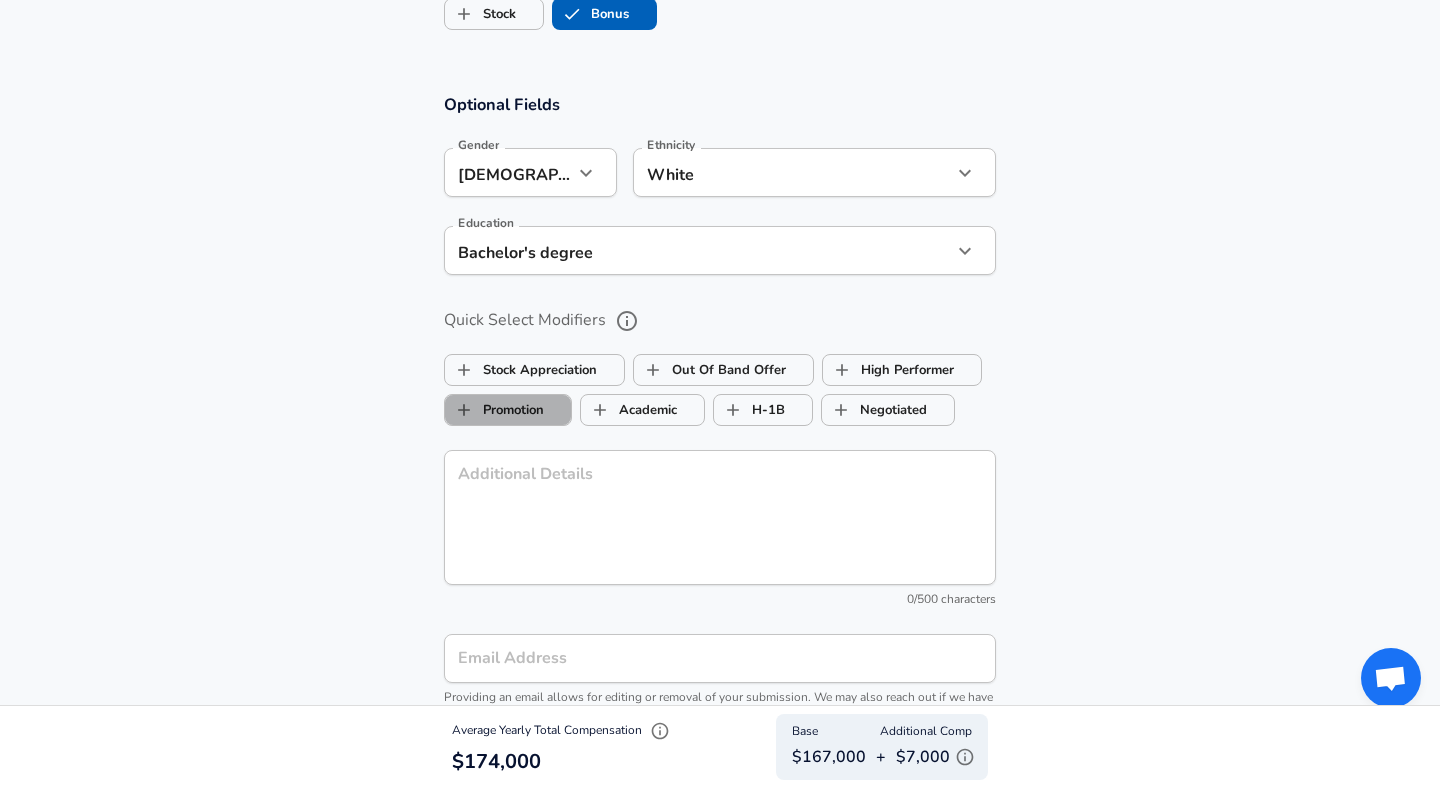 click on "Promotion" at bounding box center (494, 410) 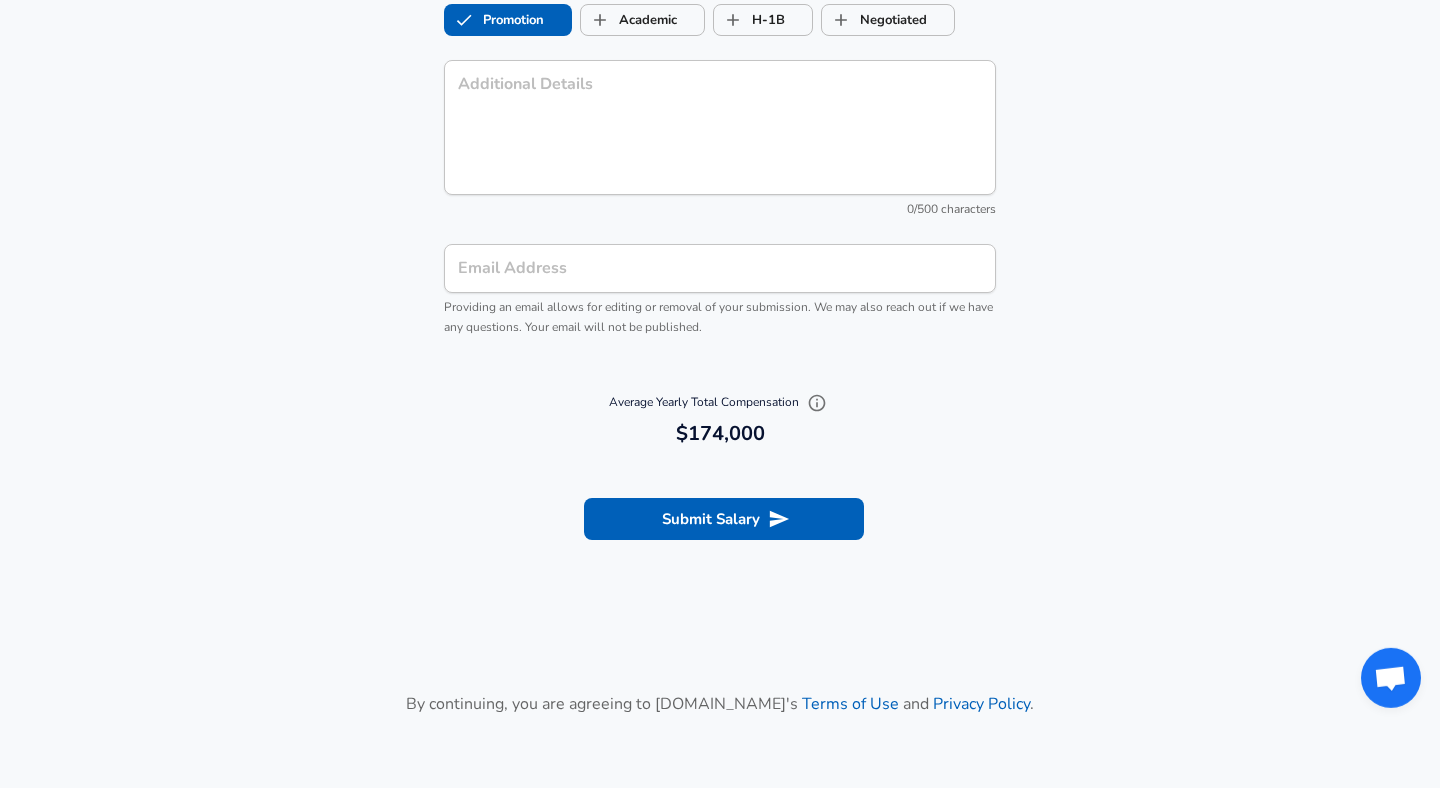 scroll, scrollTop: 2202, scrollLeft: 0, axis: vertical 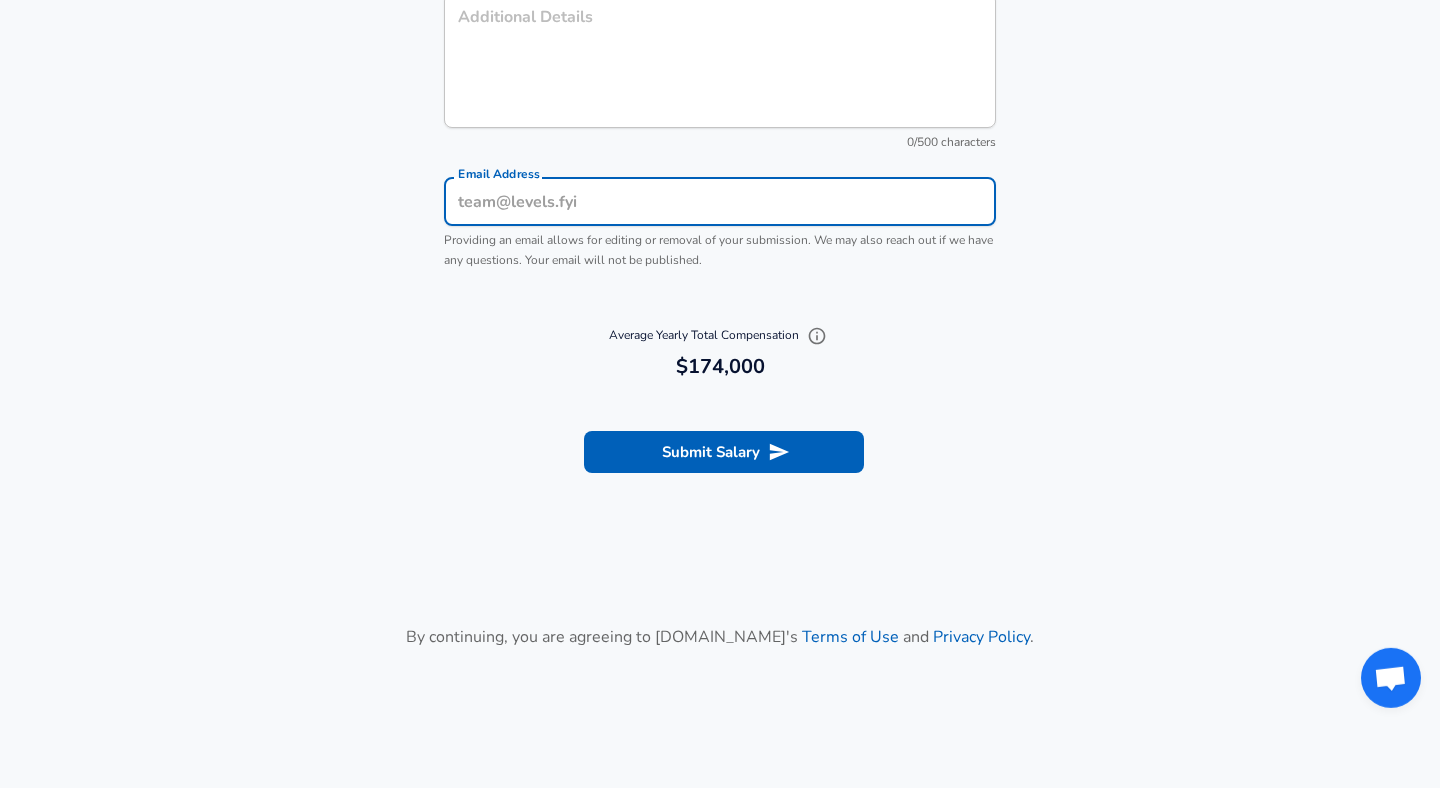 click on "Email Address" at bounding box center [720, 201] 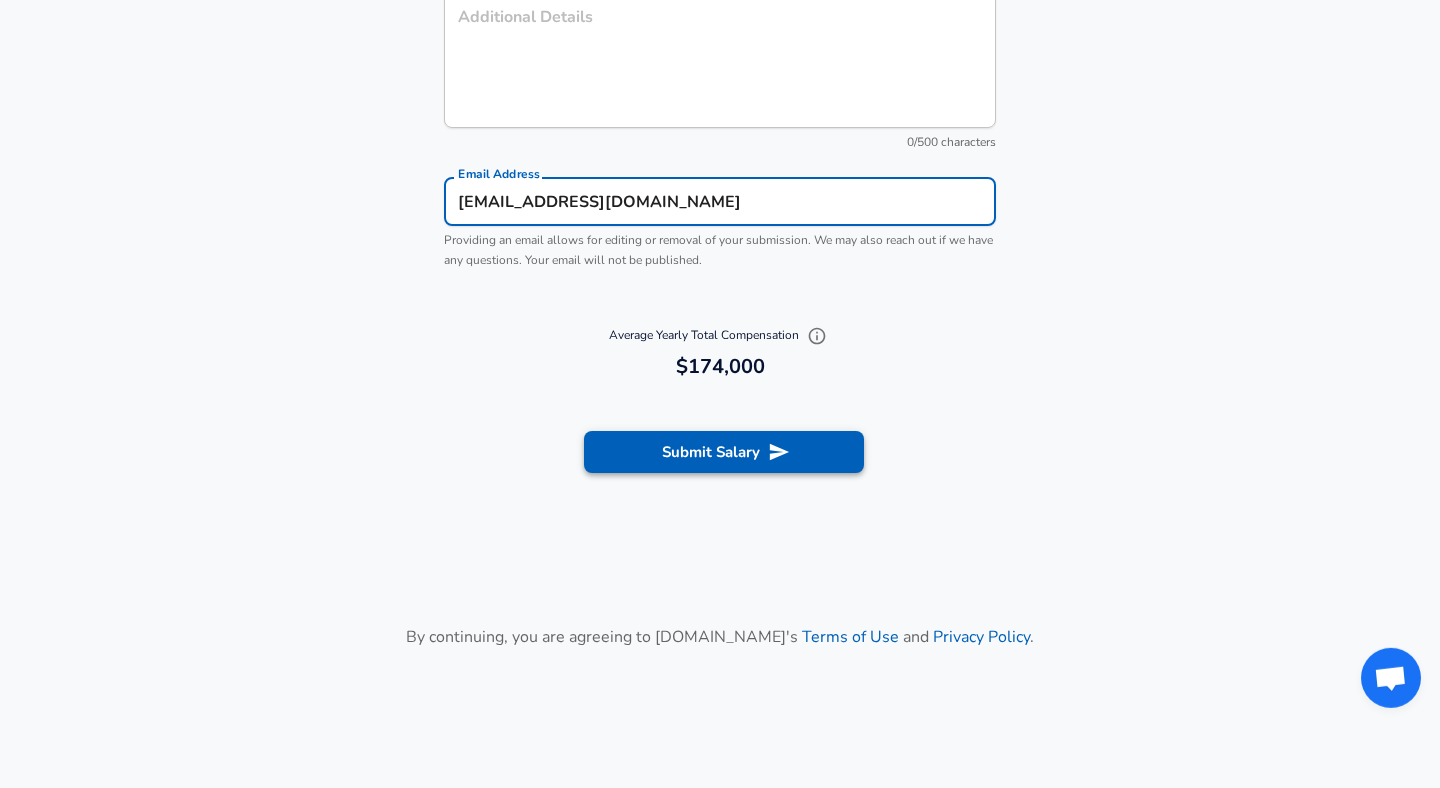 type on "[EMAIL_ADDRESS][DOMAIN_NAME]" 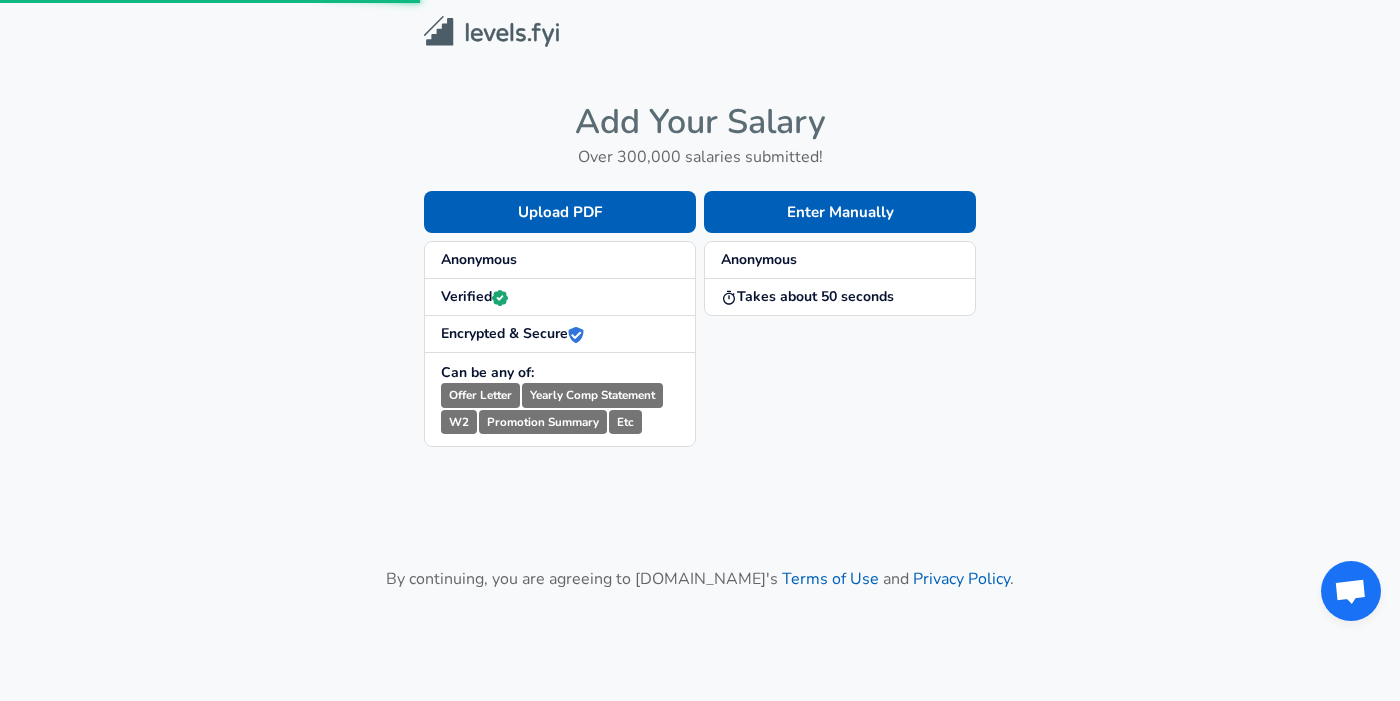 scroll, scrollTop: 0, scrollLeft: 0, axis: both 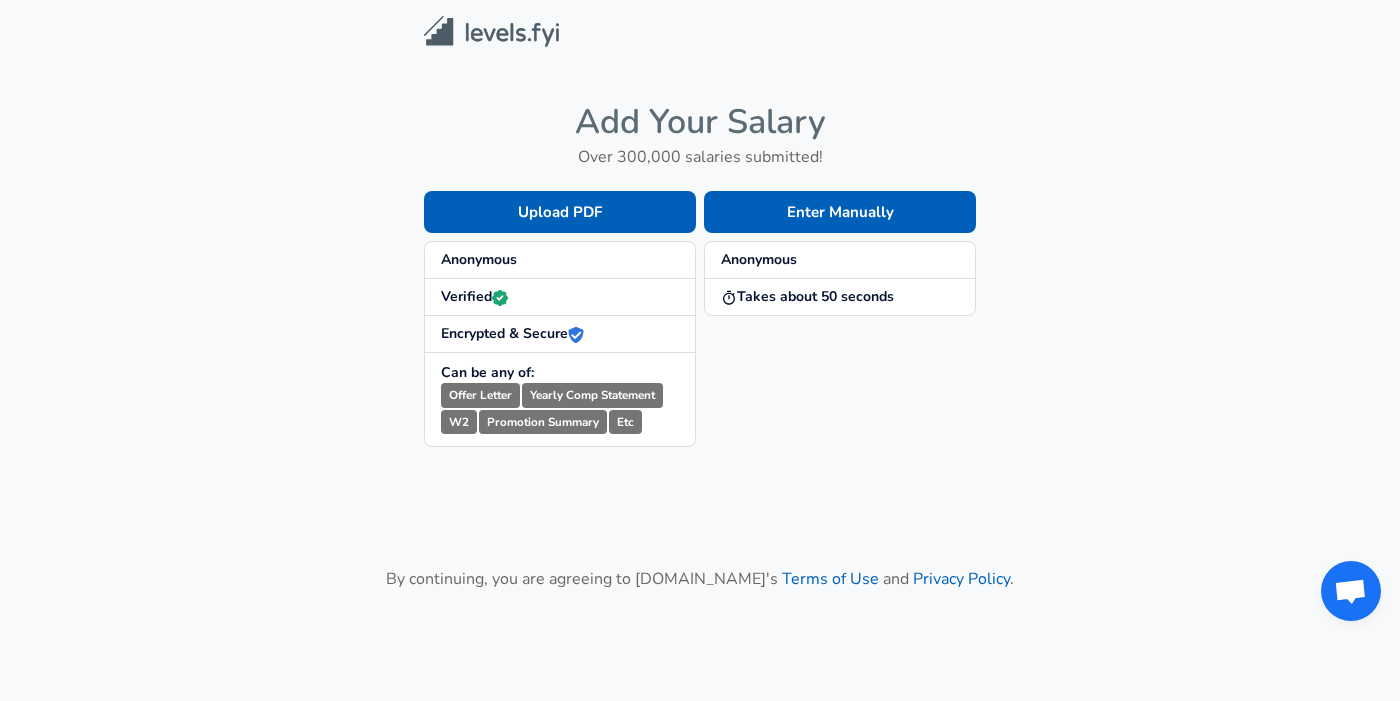 click on "Enter Manually Anonymous  Takes about 50 seconds" at bounding box center [836, 303] 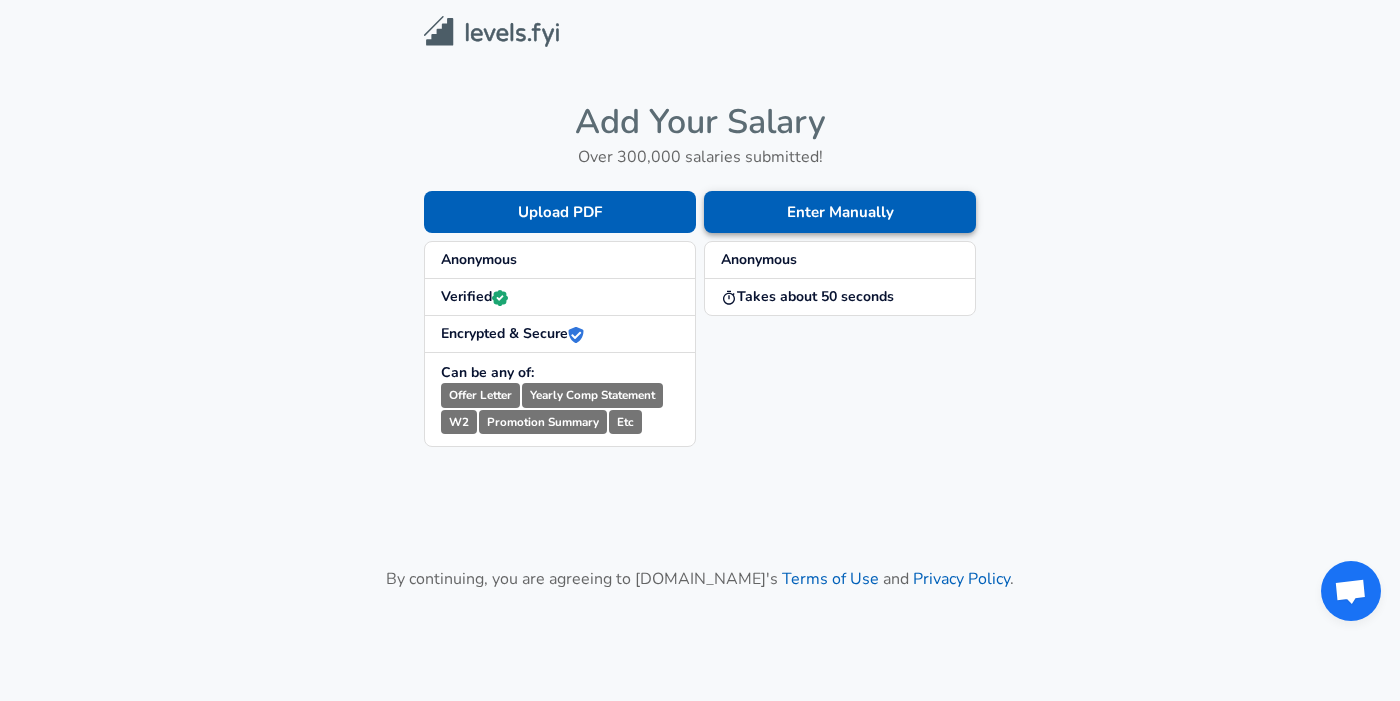 click on "Enter Manually" at bounding box center (840, 212) 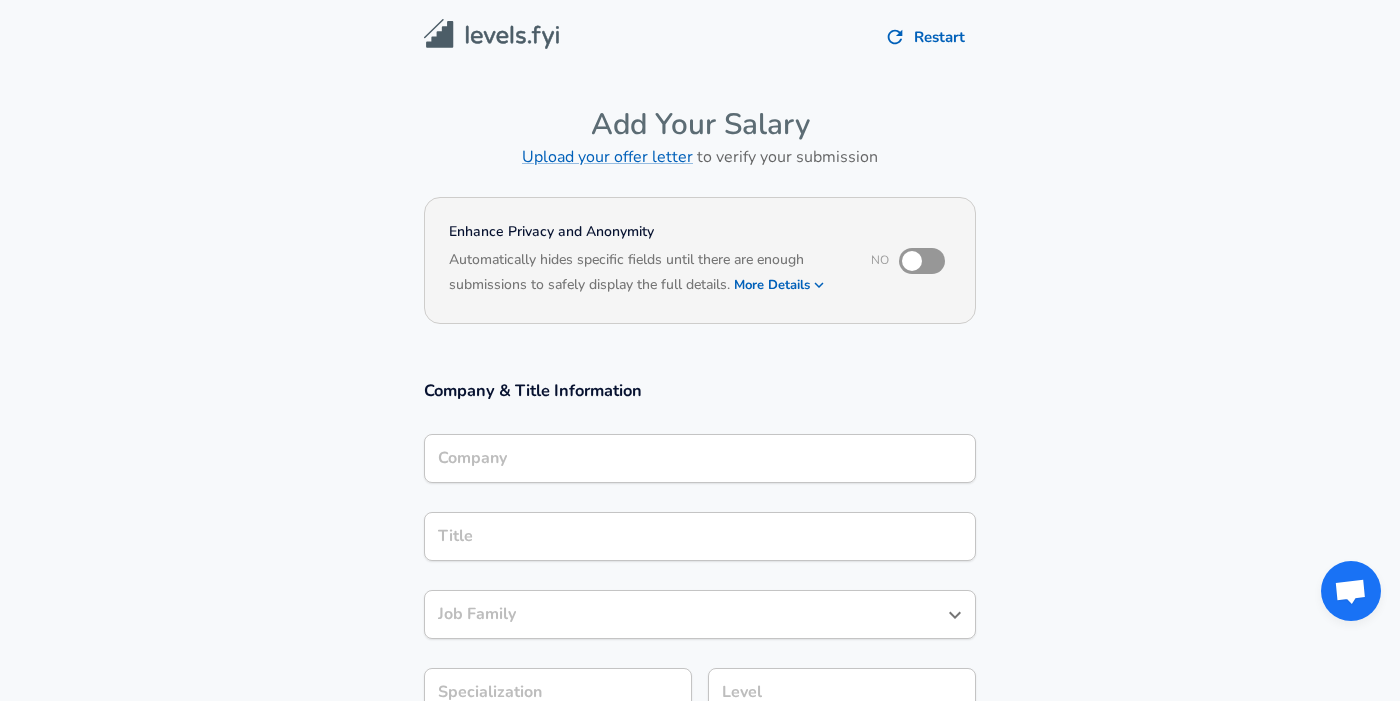 click on "Company" at bounding box center (700, 458) 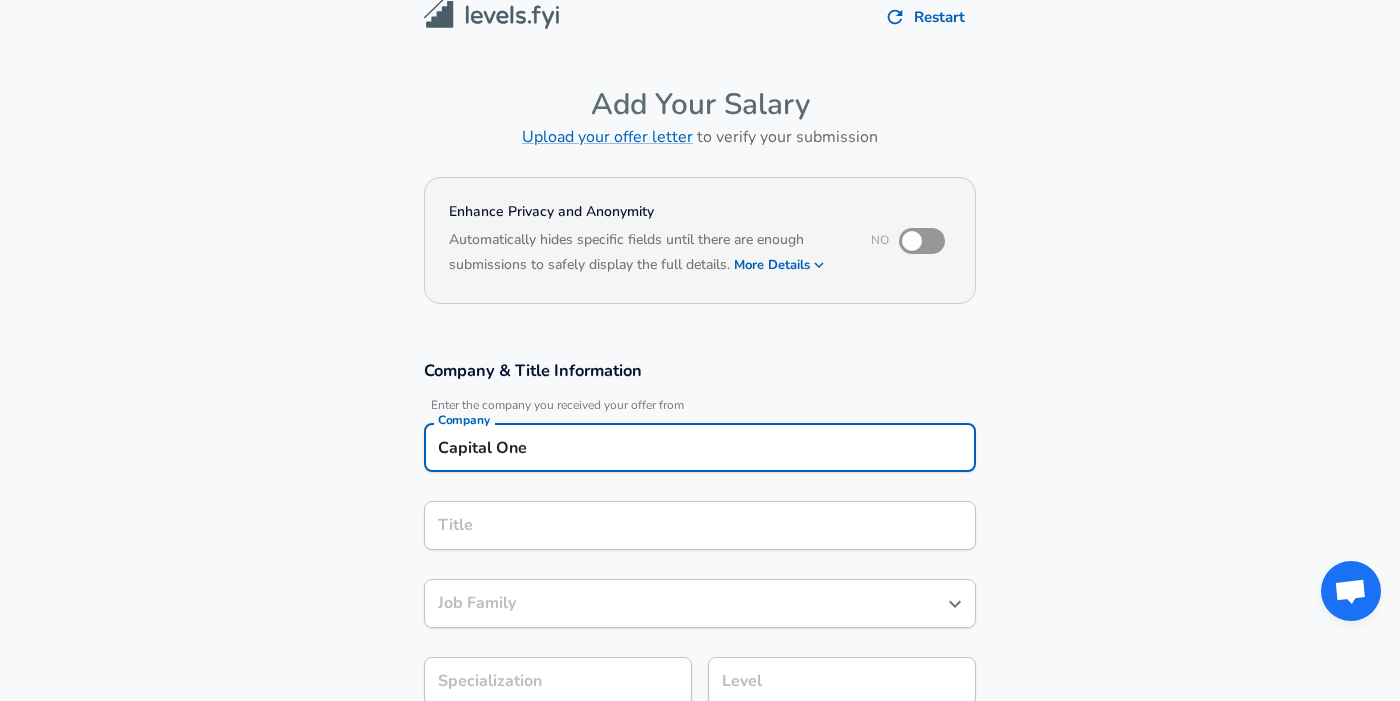 type on "Capital One" 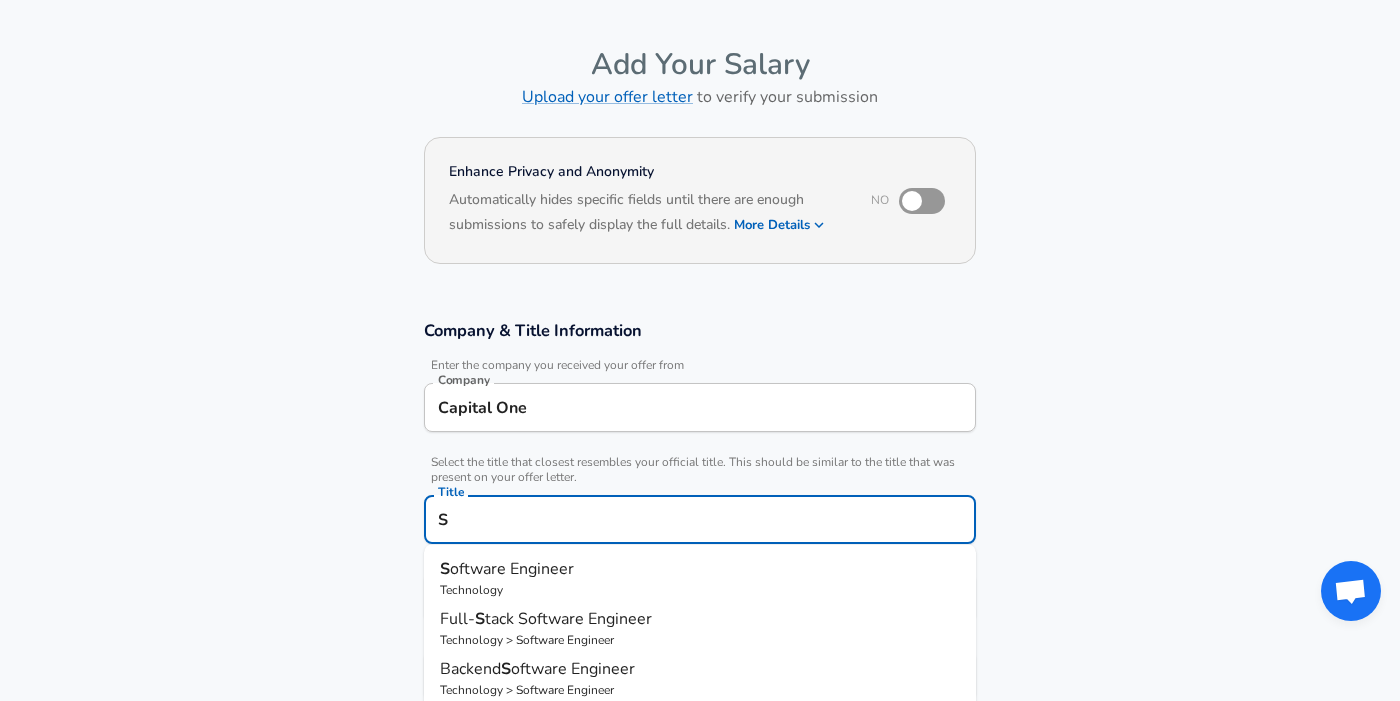click on "Technology" at bounding box center (700, 590) 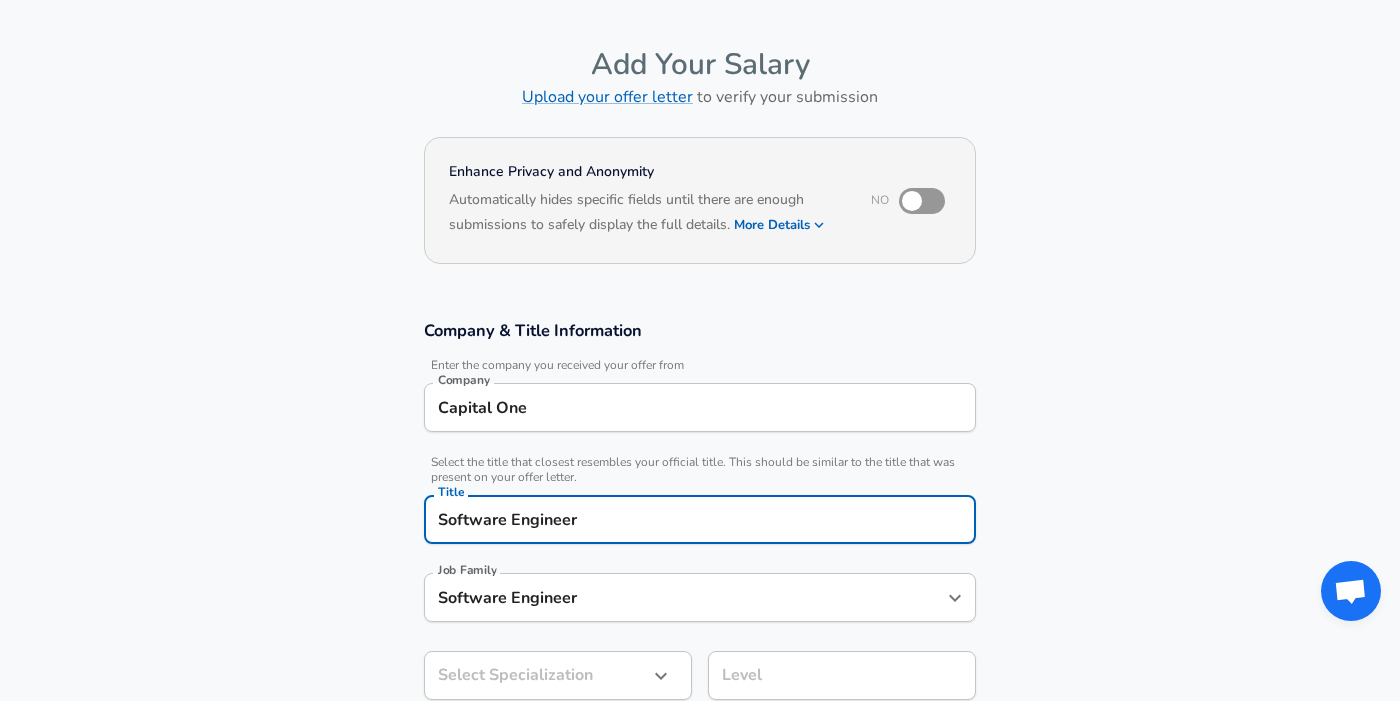 type on "Software Engineer" 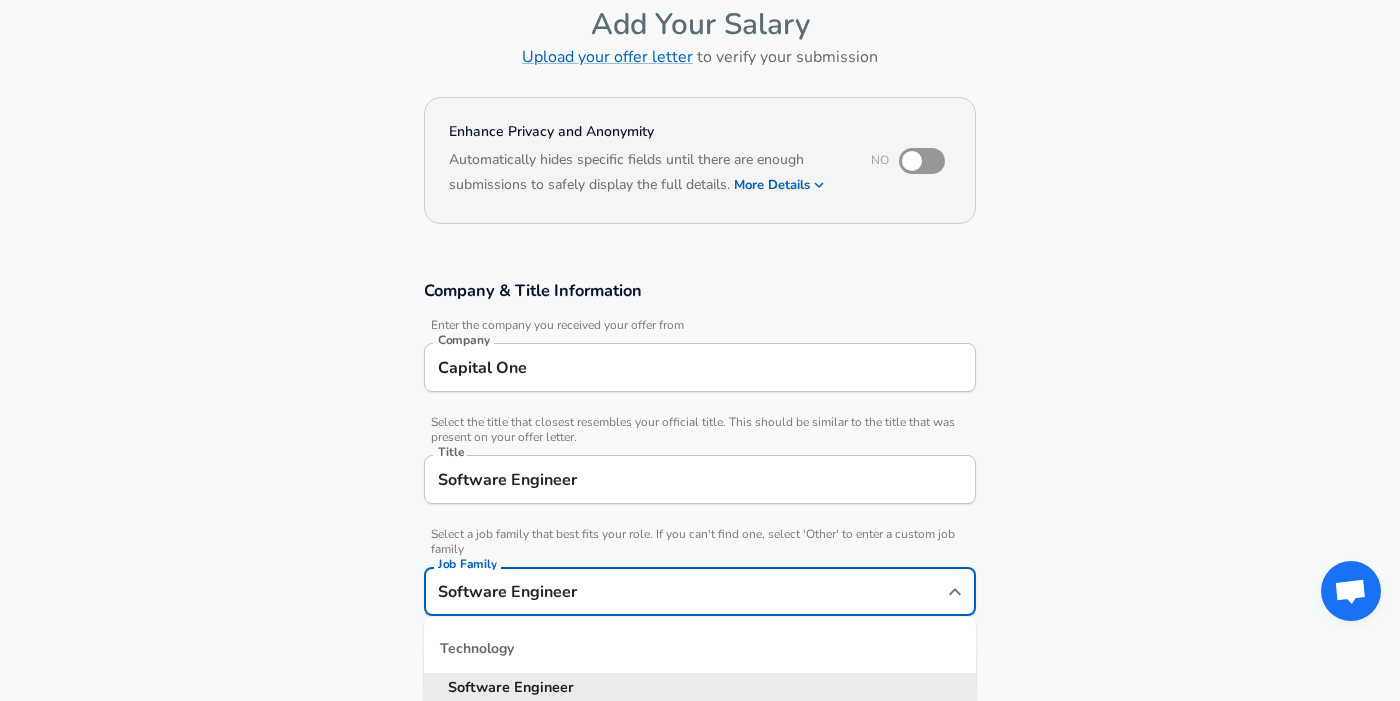 click on "Company & Title Information   Enter the company you received your offer from Company Capital One Company   Select the title that closest resembles your official title. This should be similar to the title that was present on your offer letter. Title Software Engineer Title   Select a job family that best fits your role. If you can't find one, select 'Other' to enter a custom job family Job Family Software Engineer Job Family Technology Software     Engineer Product Manager Data Scientist Software     Engineer ing Manager Technical Program Manager Solution Architect Program Manager Project Manager Data Science Manager Technical Writer Engineering Biomedical  Engineer Civil  Engineer Hardware  Engineer Mechanical  Engineer Geological  Engineer Electrical  Engineer Controls  Engineer Chemical  Engineer Aerospace  Engineer Materials  Engineer Optical  Engineer MEP  Engineer Prompt  Engineer Business Management Consultant Business Development Sales Sales Legal Legal Sales Sales  Engineer Legal Regulatory Affairs" at bounding box center [700, 497] 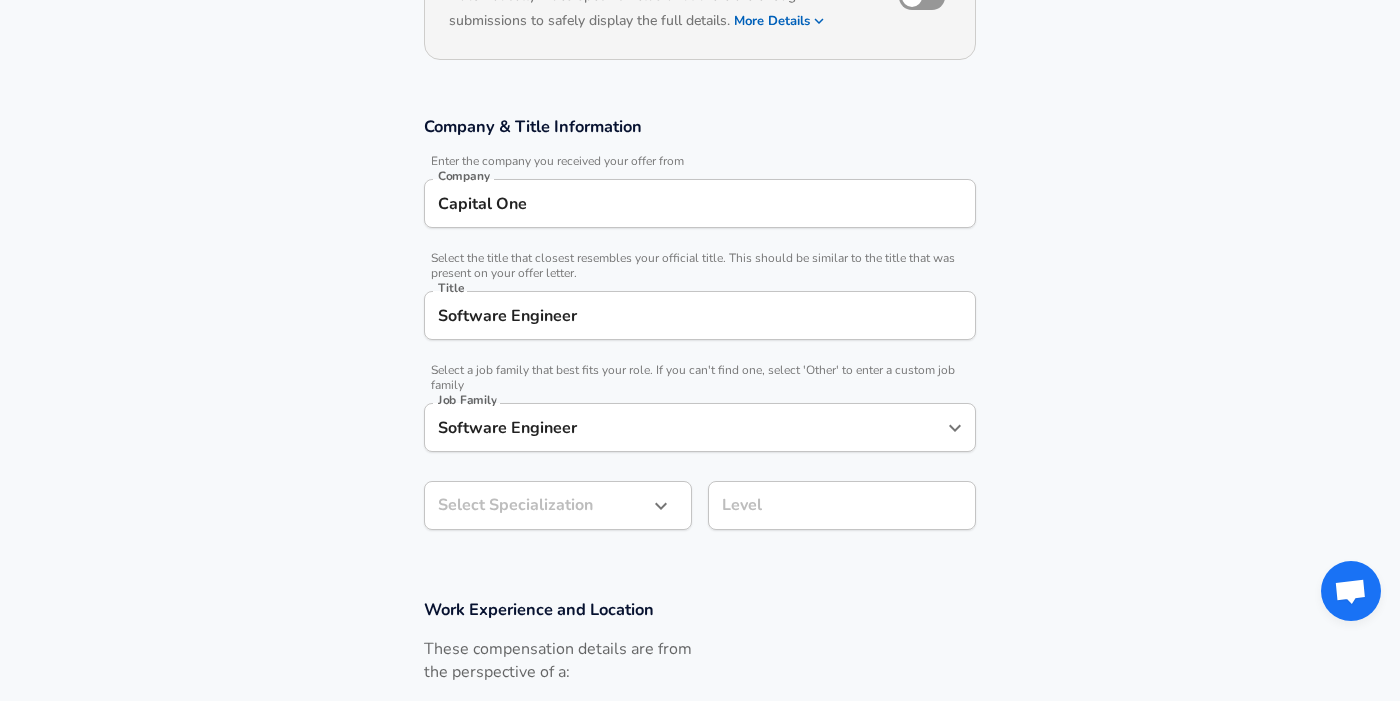 click on "Restart Add Your Salary Upload your offer letter   to verify your submission Enhance Privacy and Anonymity No Automatically hides specific fields until there are enough submissions to safely display the full details.   More Details Based on your submission and the data points that we have already collected, we will automatically hide and anonymize specific fields if there aren't enough data points to remain sufficiently anonymous. Company & Title Information   Enter the company you received your offer from Company Capital One Company   Select the title that closest resembles your official title. This should be similar to the title that was present on your offer letter. Title Software Engineer Title   Select a job family that best fits your role. If you can't find one, select 'Other' to enter a custom job family Job Family Software Engineer Job Family Select Specialization ​ Select Specialization Level Level Work Experience and Location These compensation details are from the perspective of a: New Offer" at bounding box center [700, 86] 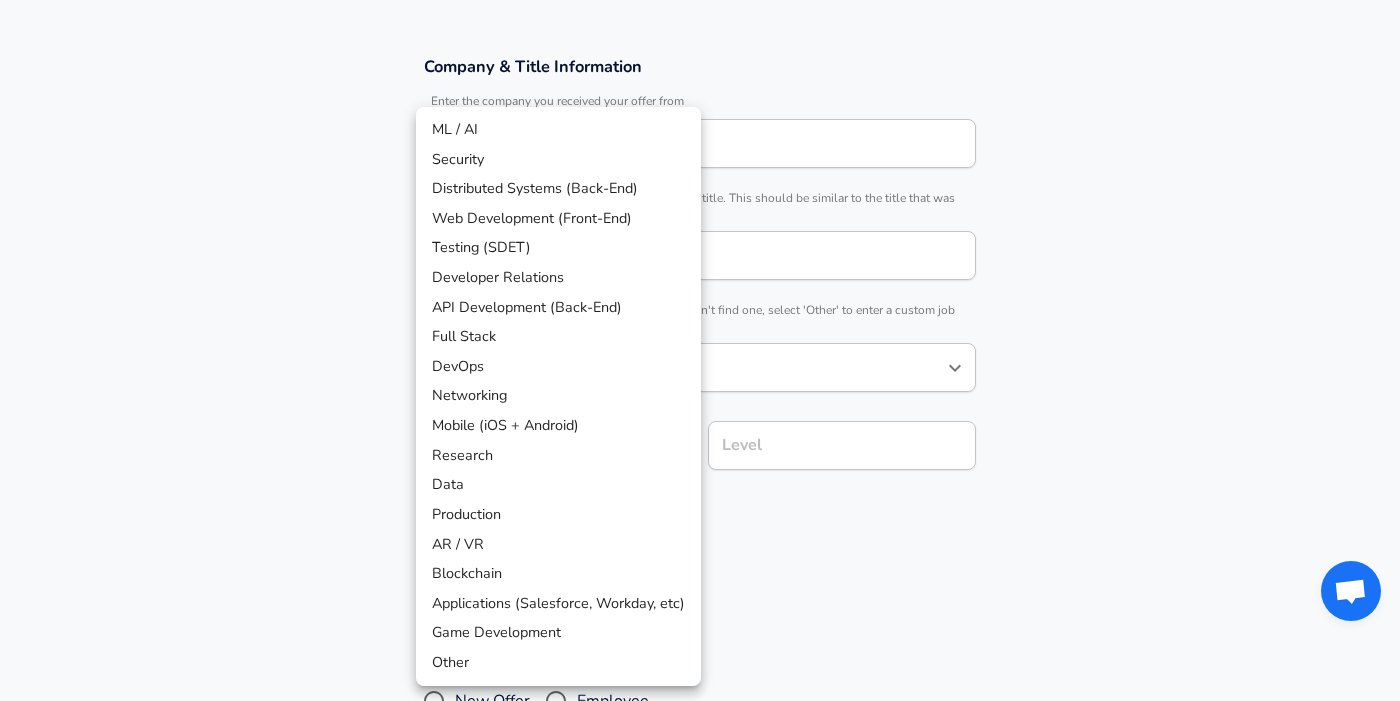 click on "Data" at bounding box center (558, 485) 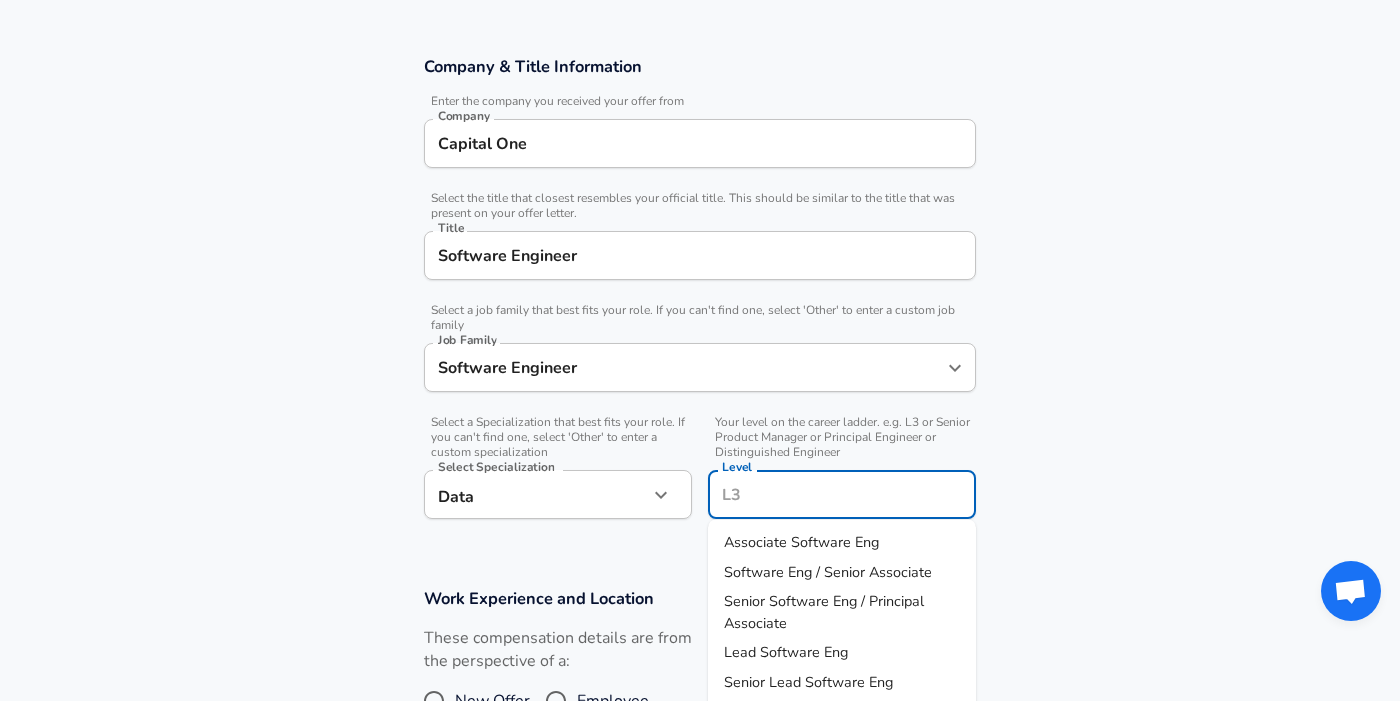 click on "Level" at bounding box center (842, 494) 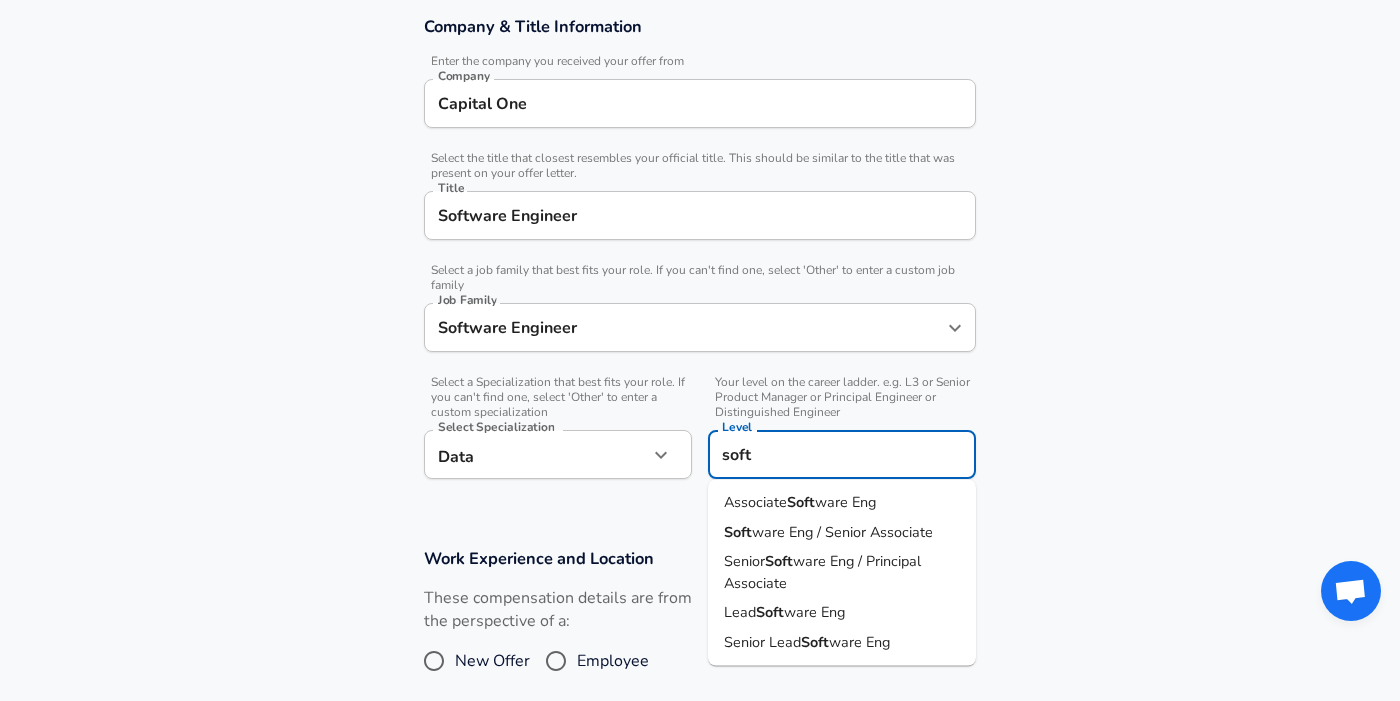click on "ware Eng / Principal Associate" at bounding box center (822, 572) 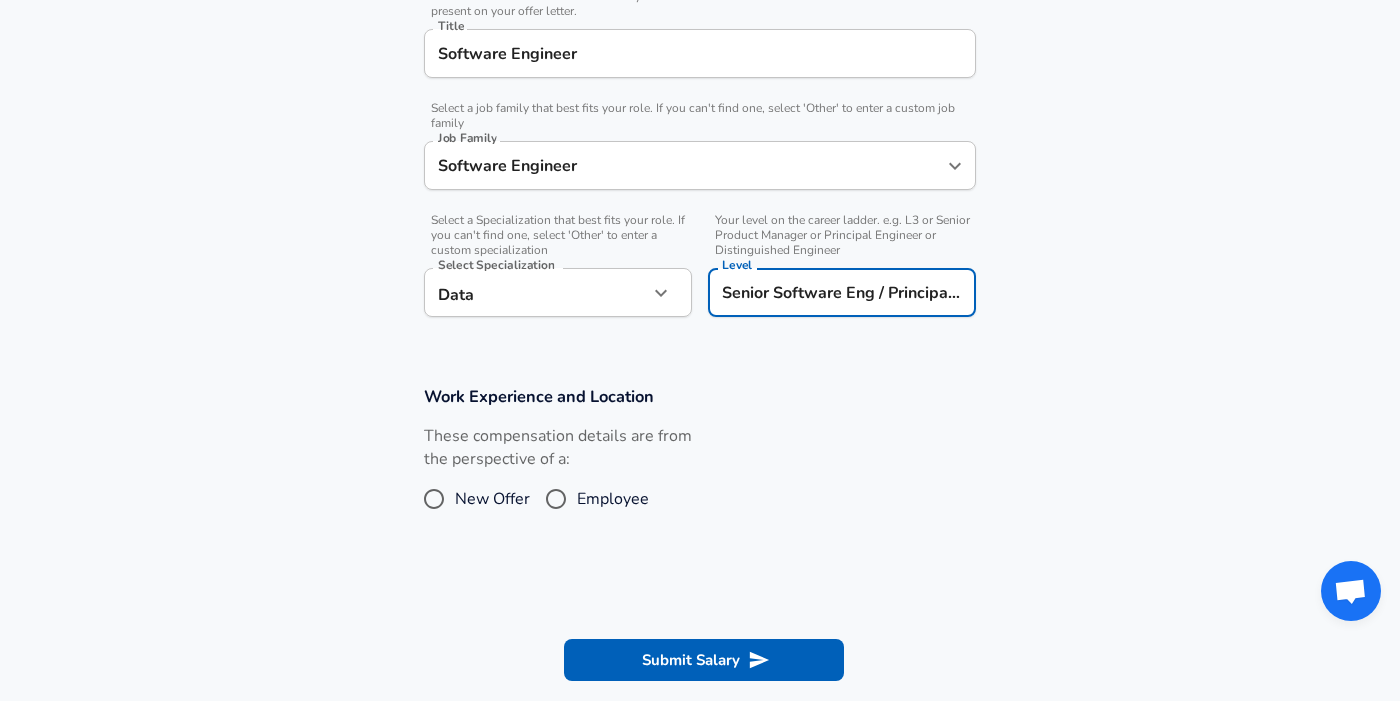 scroll, scrollTop: 542, scrollLeft: 0, axis: vertical 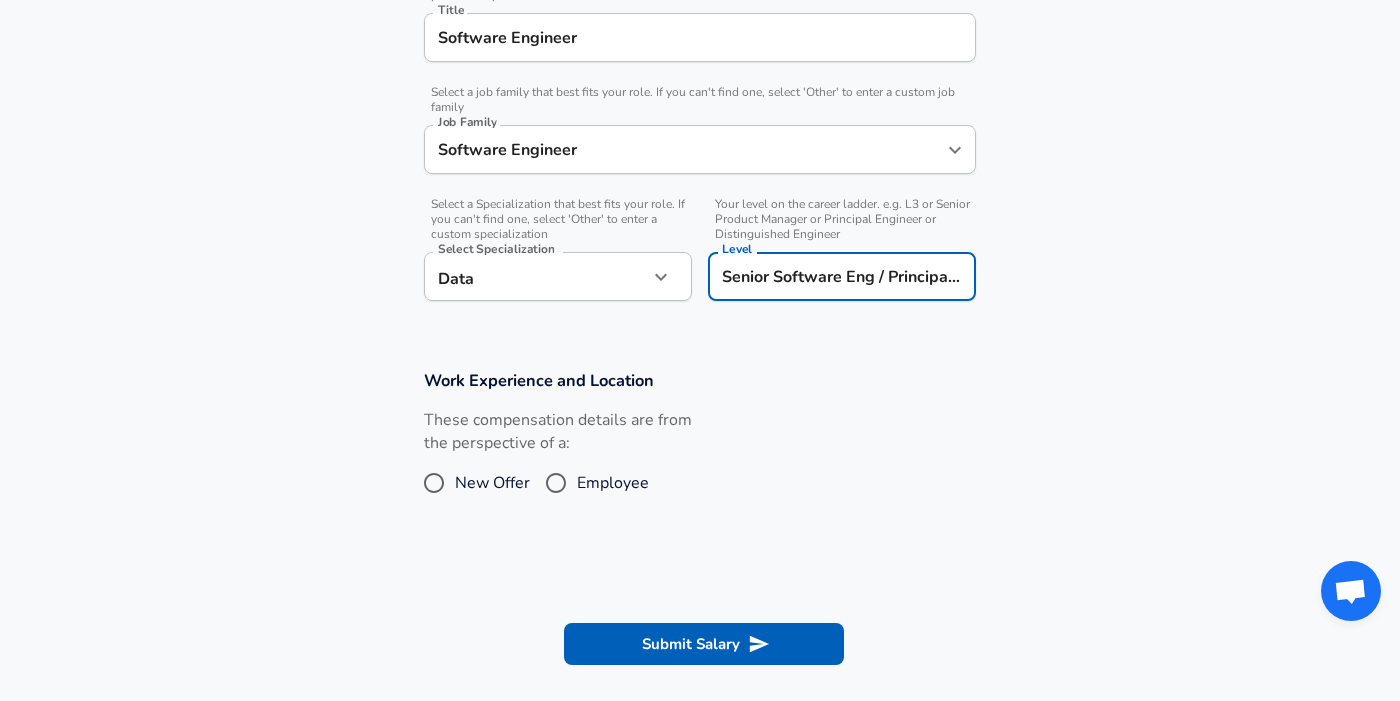 type on "Senior Software Eng / Principal Associate" 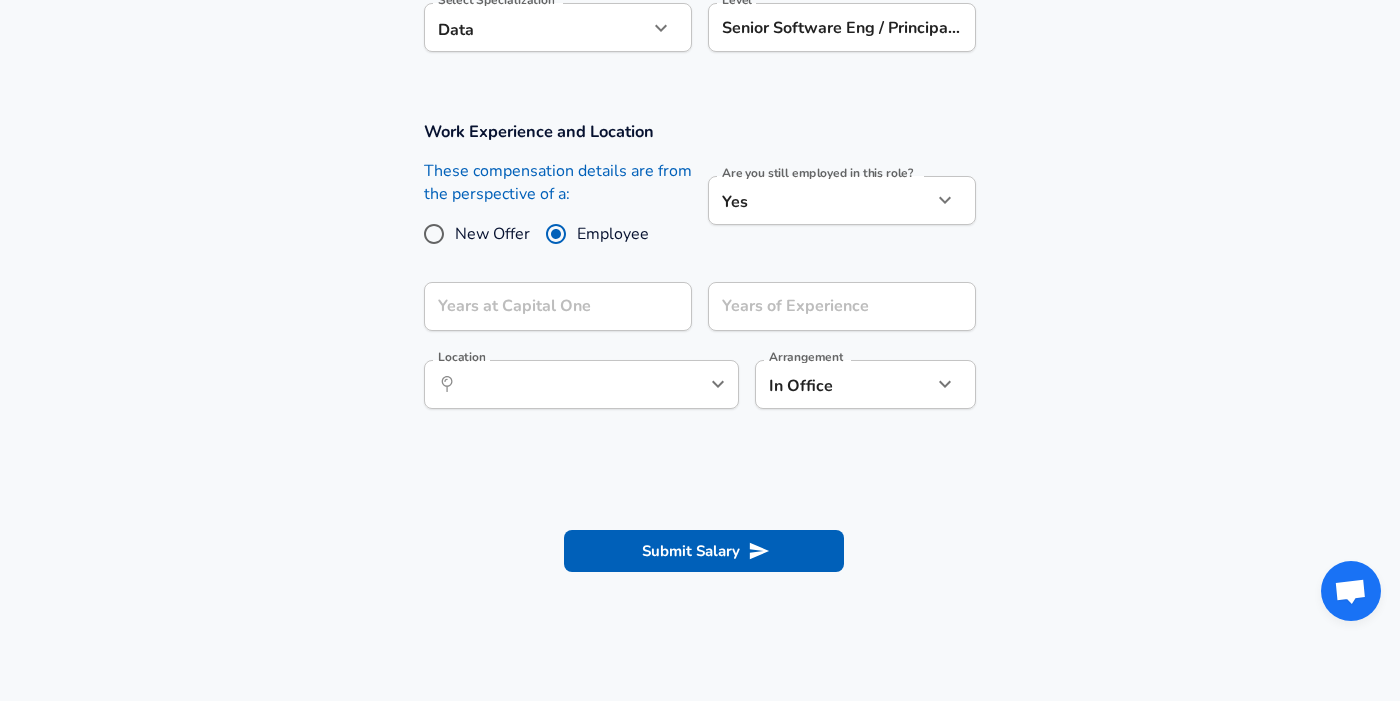 scroll, scrollTop: 789, scrollLeft: 0, axis: vertical 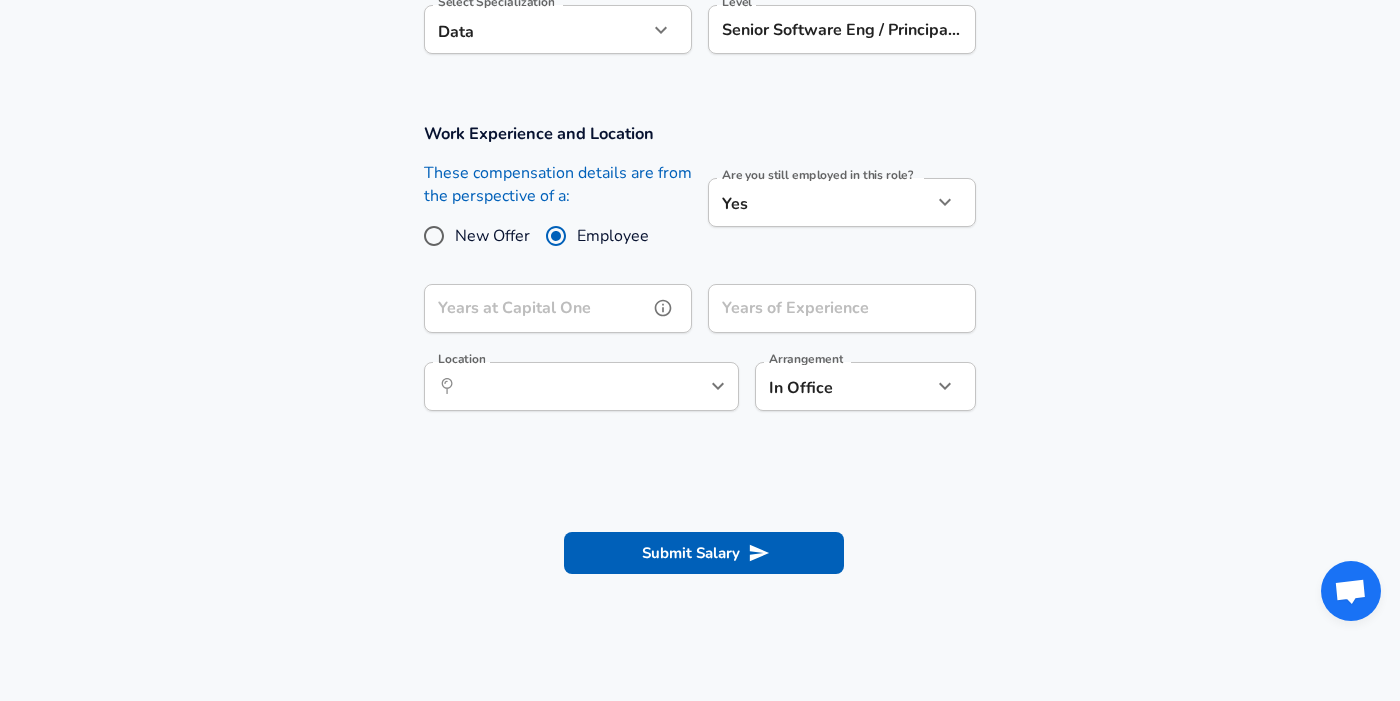 click on "Years at Capital One" at bounding box center [536, 308] 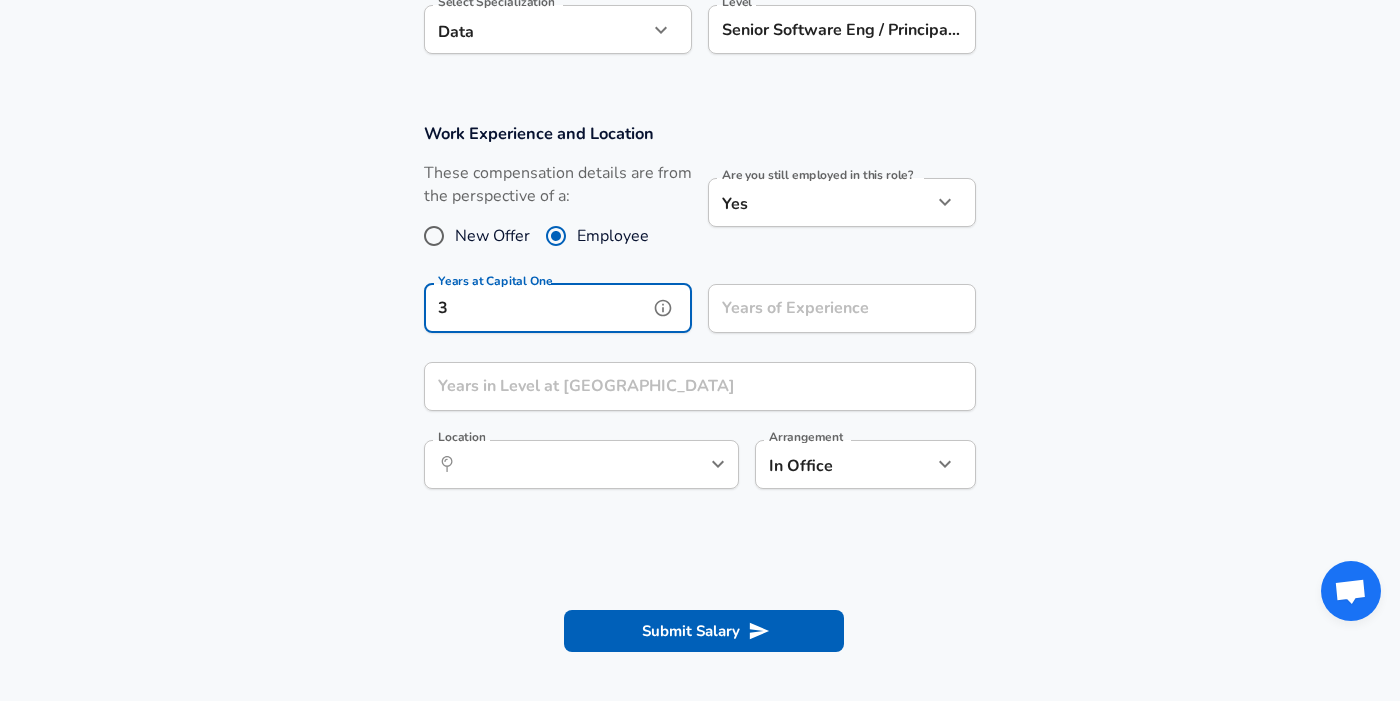 type on "3" 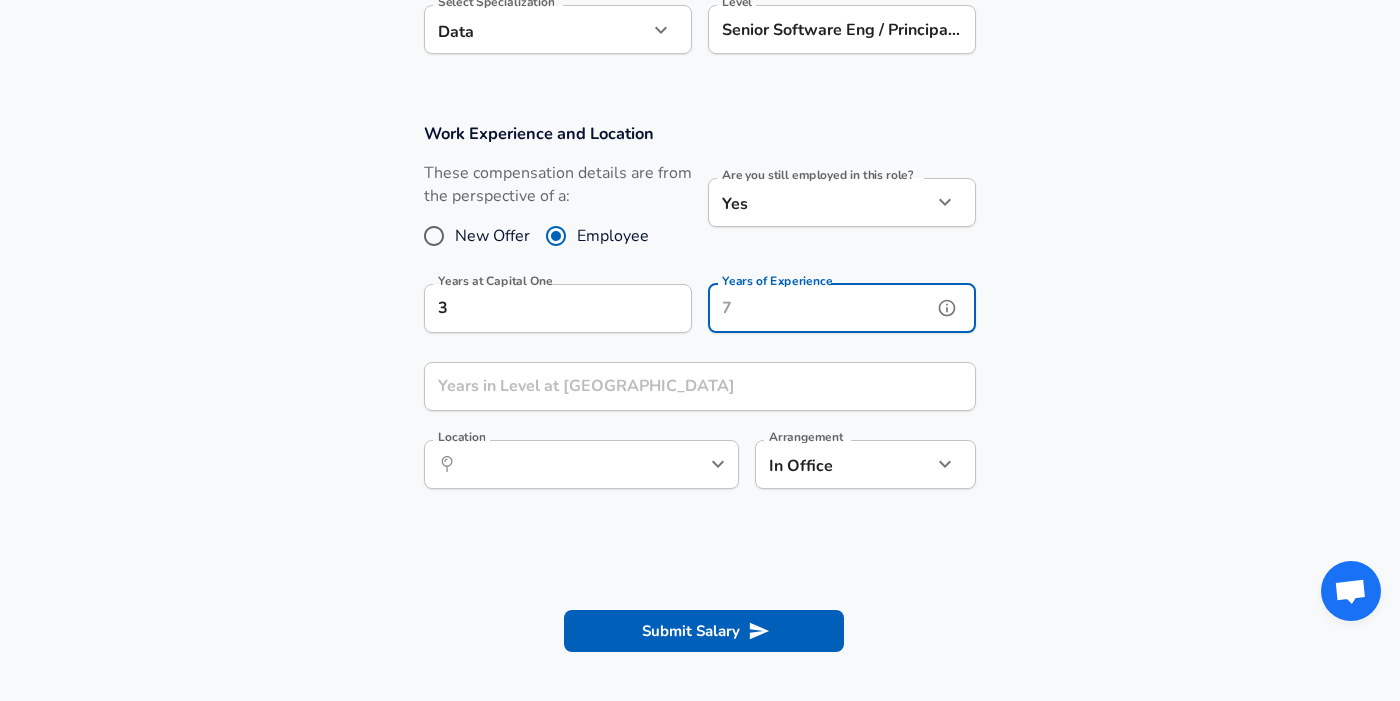 click on "Years of Experience" at bounding box center (820, 308) 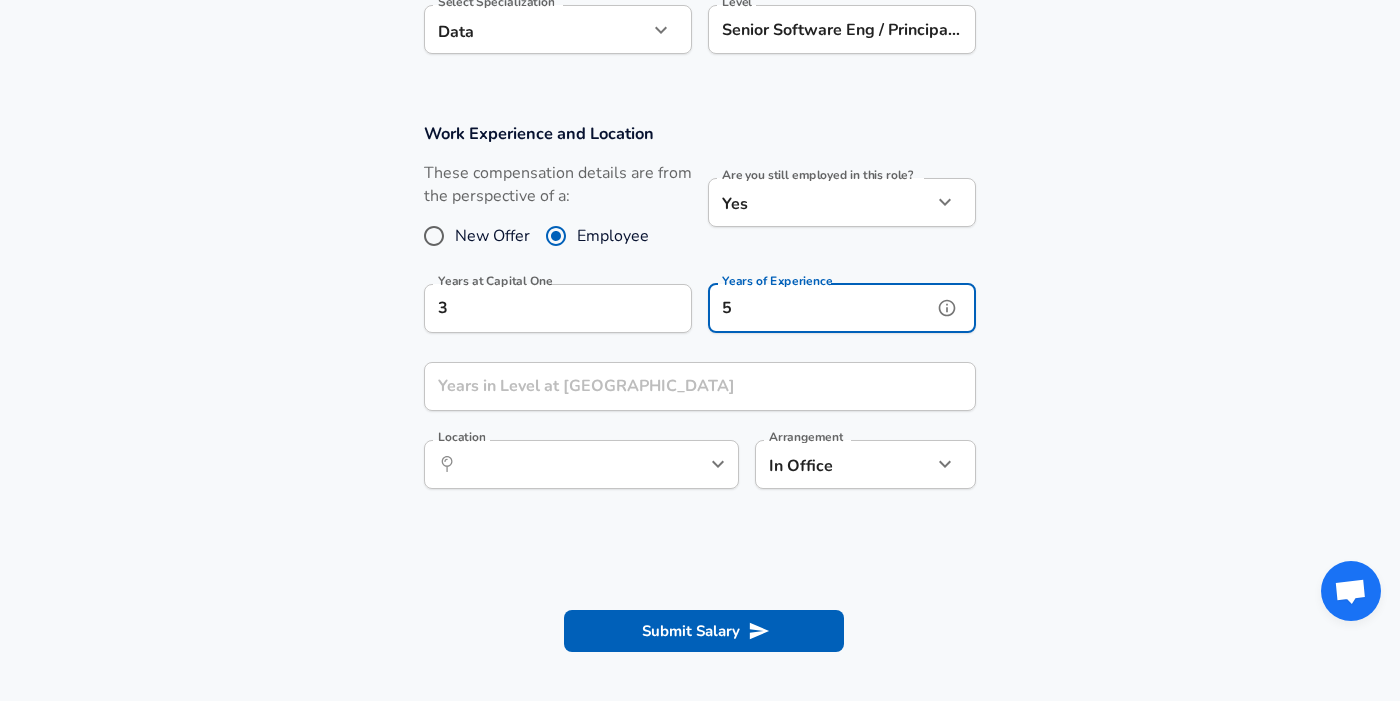type on "5" 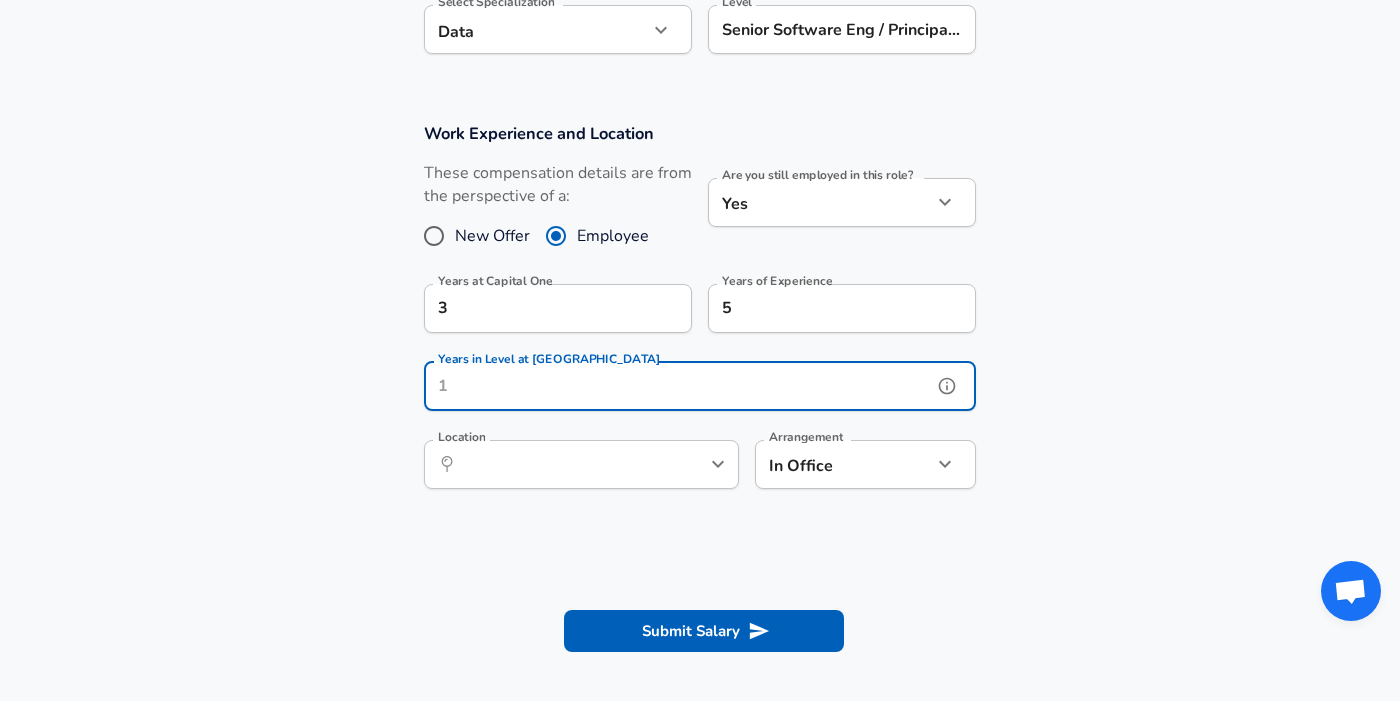 click on "Years in Level at [GEOGRAPHIC_DATA]" at bounding box center (678, 386) 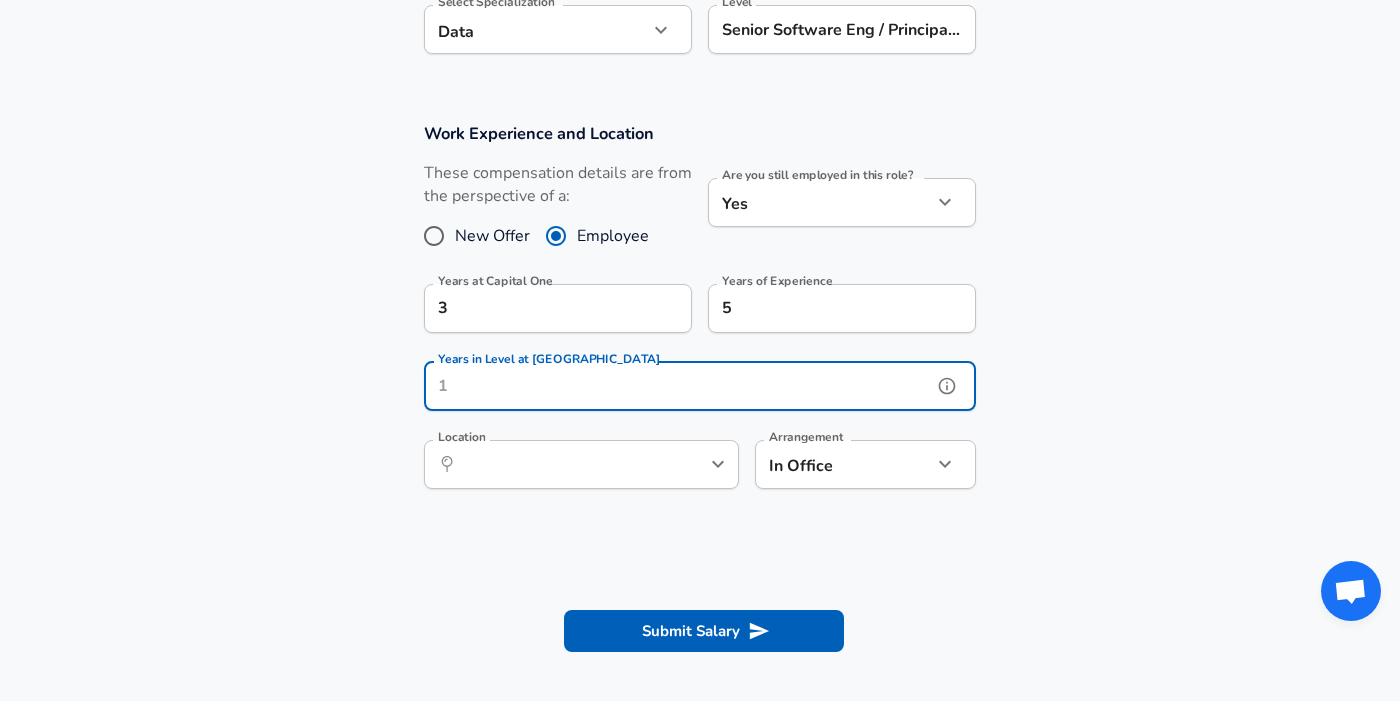 type on "2" 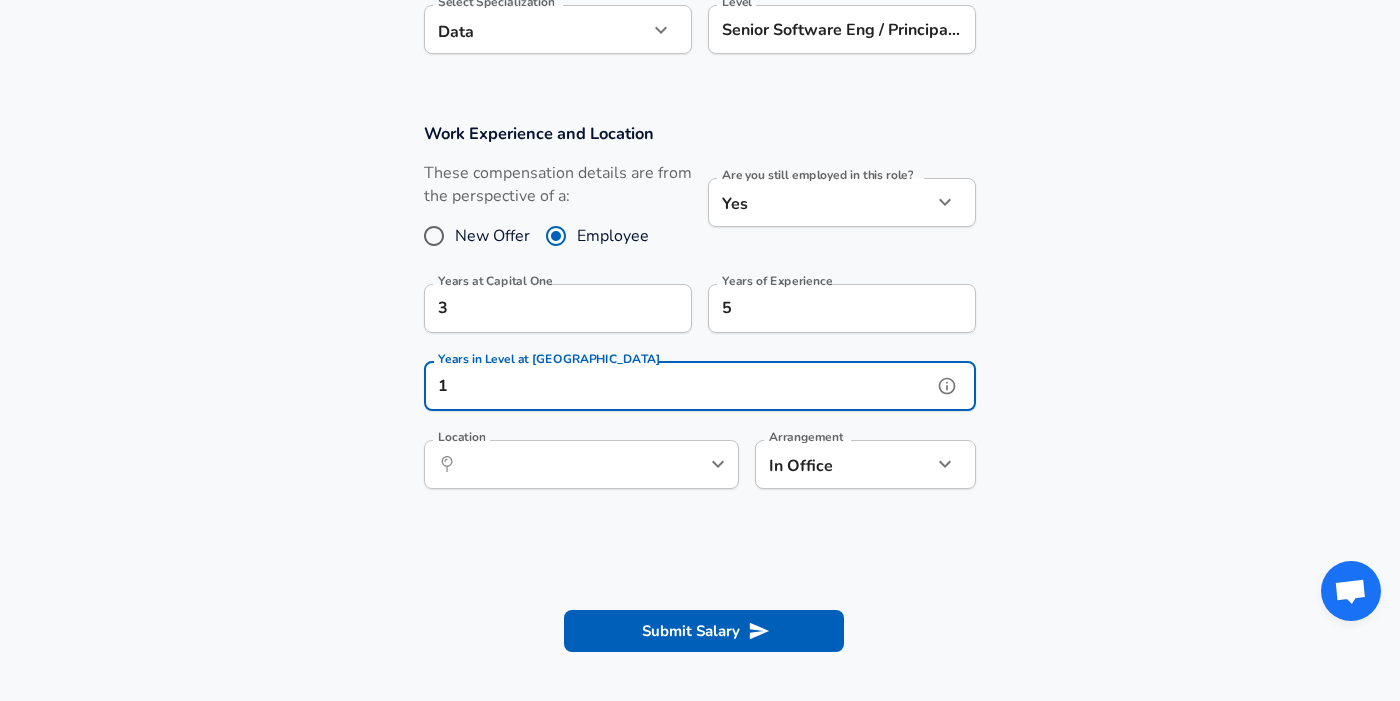 type on "1" 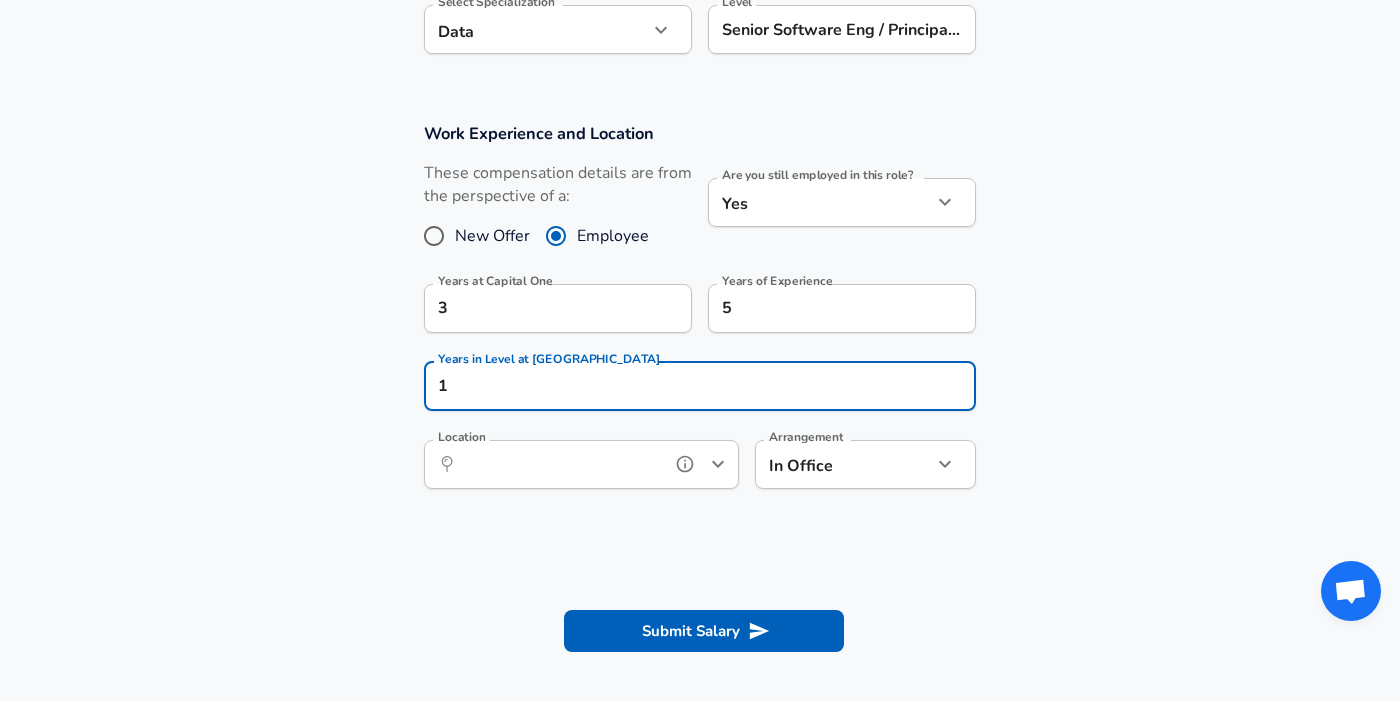 click on "Location" at bounding box center (559, 464) 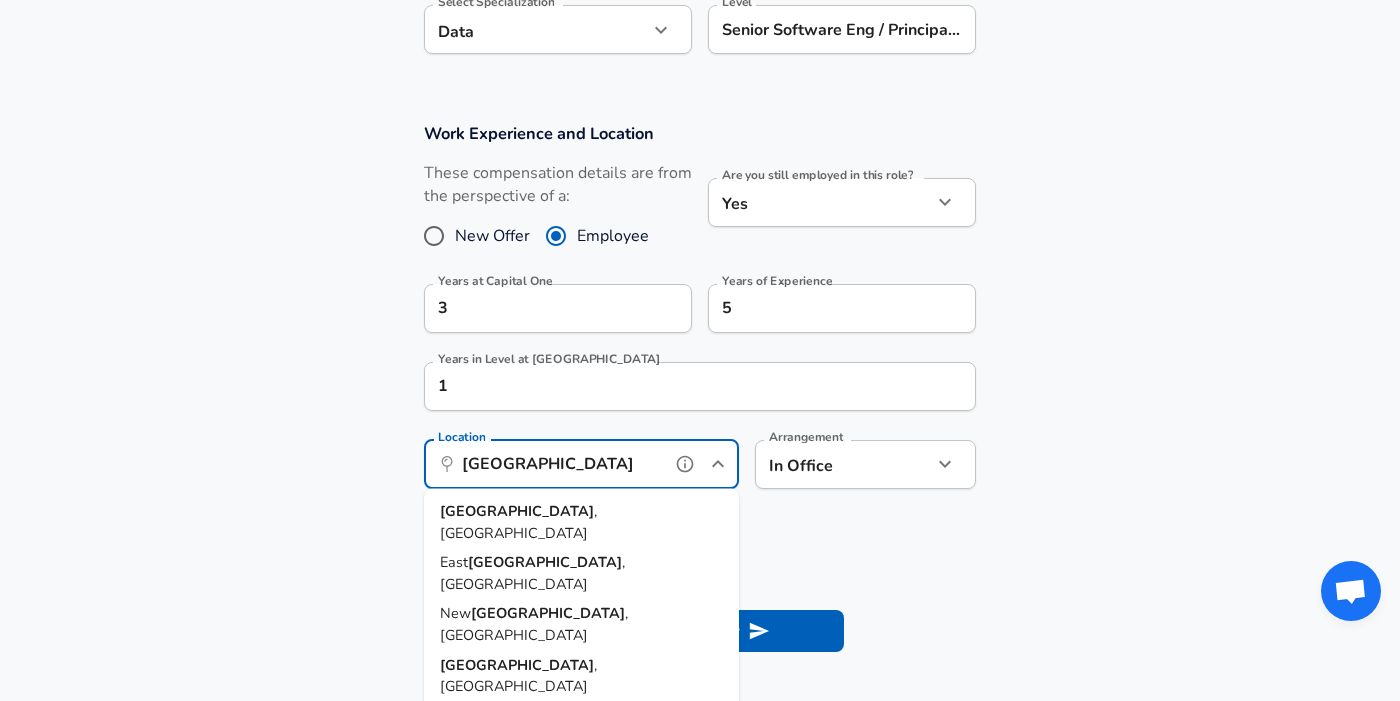 drag, startPoint x: 563, startPoint y: 529, endPoint x: 562, endPoint y: 498, distance: 31.016125 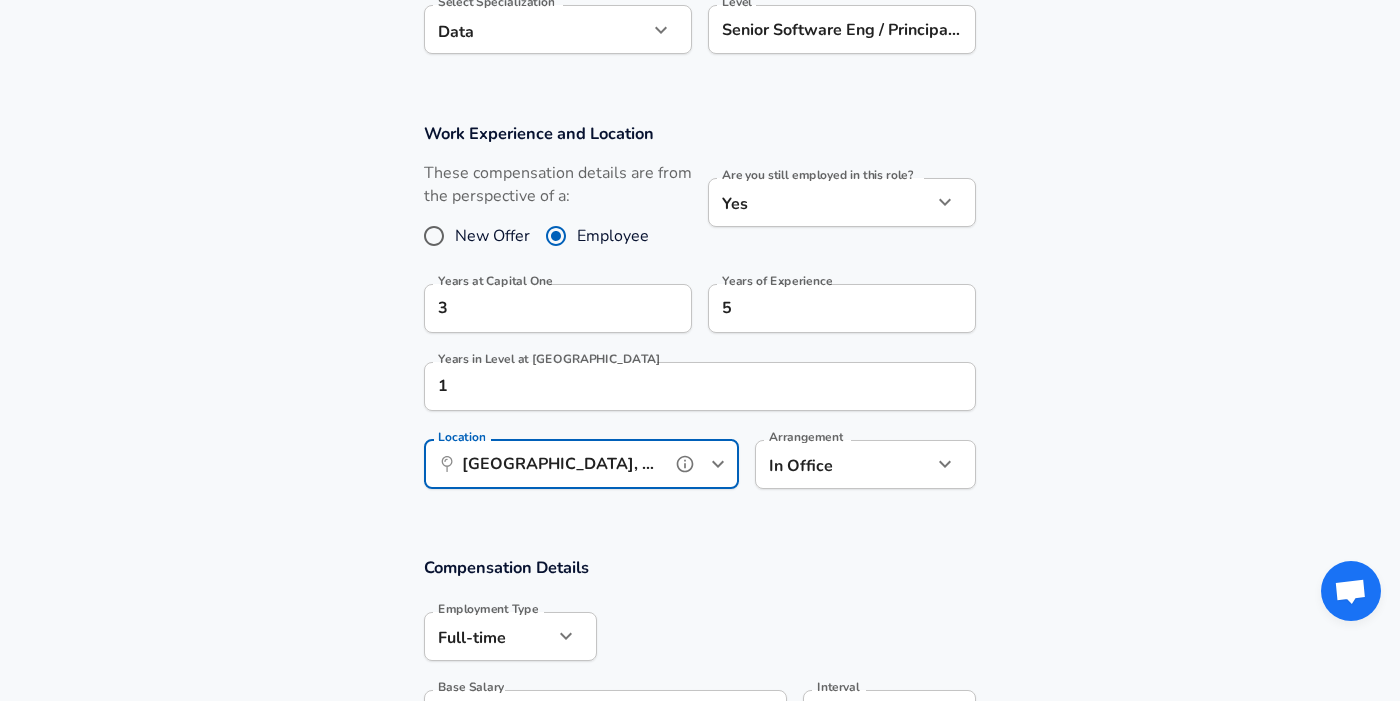 type on "[GEOGRAPHIC_DATA], [GEOGRAPHIC_DATA]" 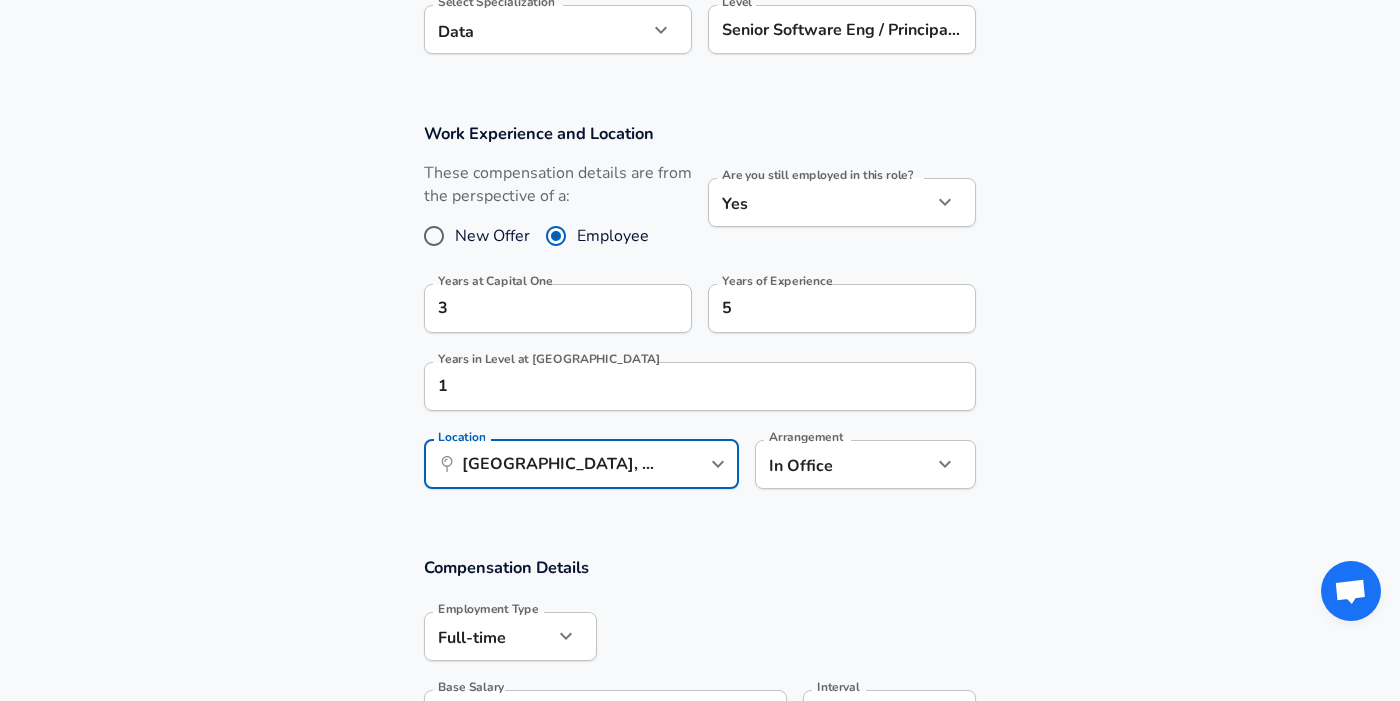 click on "Restart Add Your Salary Upload your offer letter   to verify your submission Enhance Privacy and Anonymity No Automatically hides specific fields until there are enough submissions to safely display the full details.   More Details Based on your submission and the data points that we have already collected, we will automatically hide and anonymize specific fields if there aren't enough data points to remain sufficiently anonymous. Company & Title Information   Enter the company you received your offer from Company Capital One Company   Select the title that closest resembles your official title. This should be similar to the title that was present on your offer letter. Title Software Engineer Title   Select a job family that best fits your role. If you can't find one, select 'Other' to enter a custom job family Job Family Software Engineer Job Family   Select a Specialization that best fits your role. If you can't find one, select 'Other' to enter a custom specialization Select Specialization Data Data   Yes" at bounding box center [700, -439] 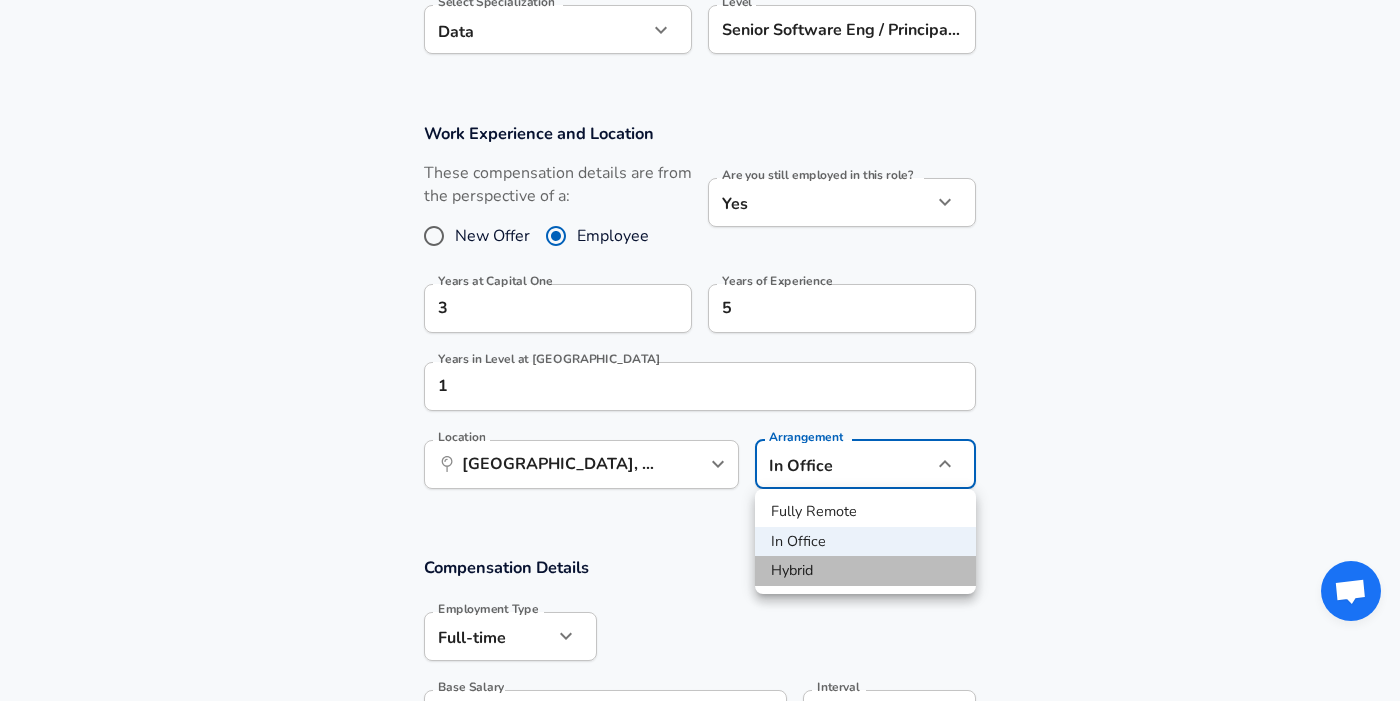 click on "Hybrid" at bounding box center [865, 571] 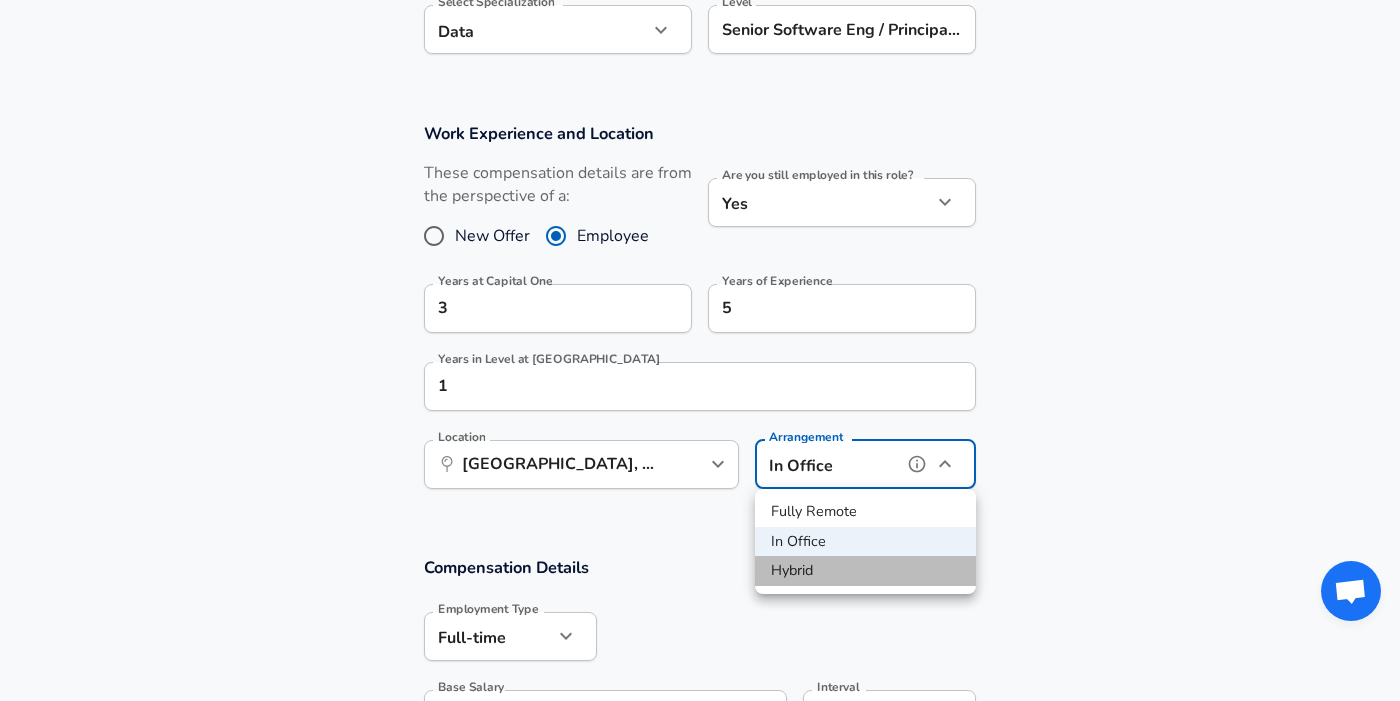 type on "hybrid" 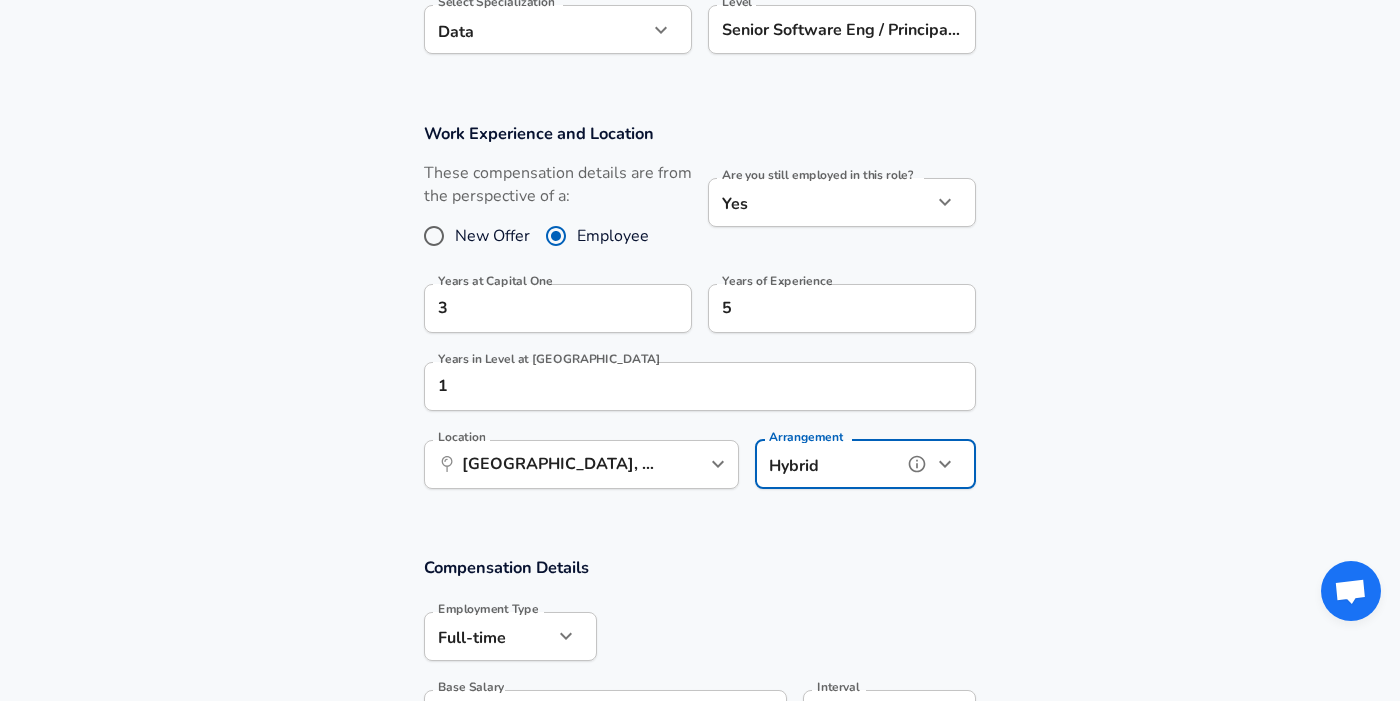 click on "​ Boston, MA Location" at bounding box center [581, 464] 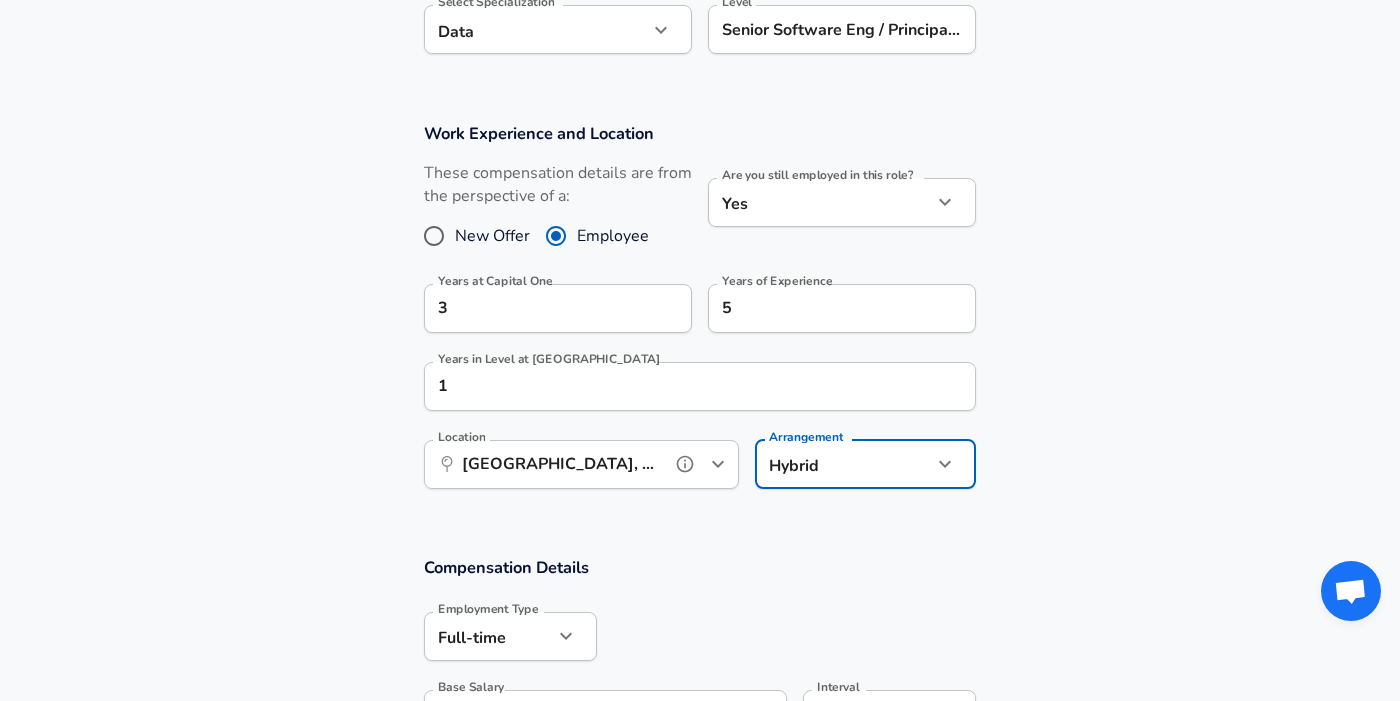 click on "​ Boston, MA Location" at bounding box center [581, 464] 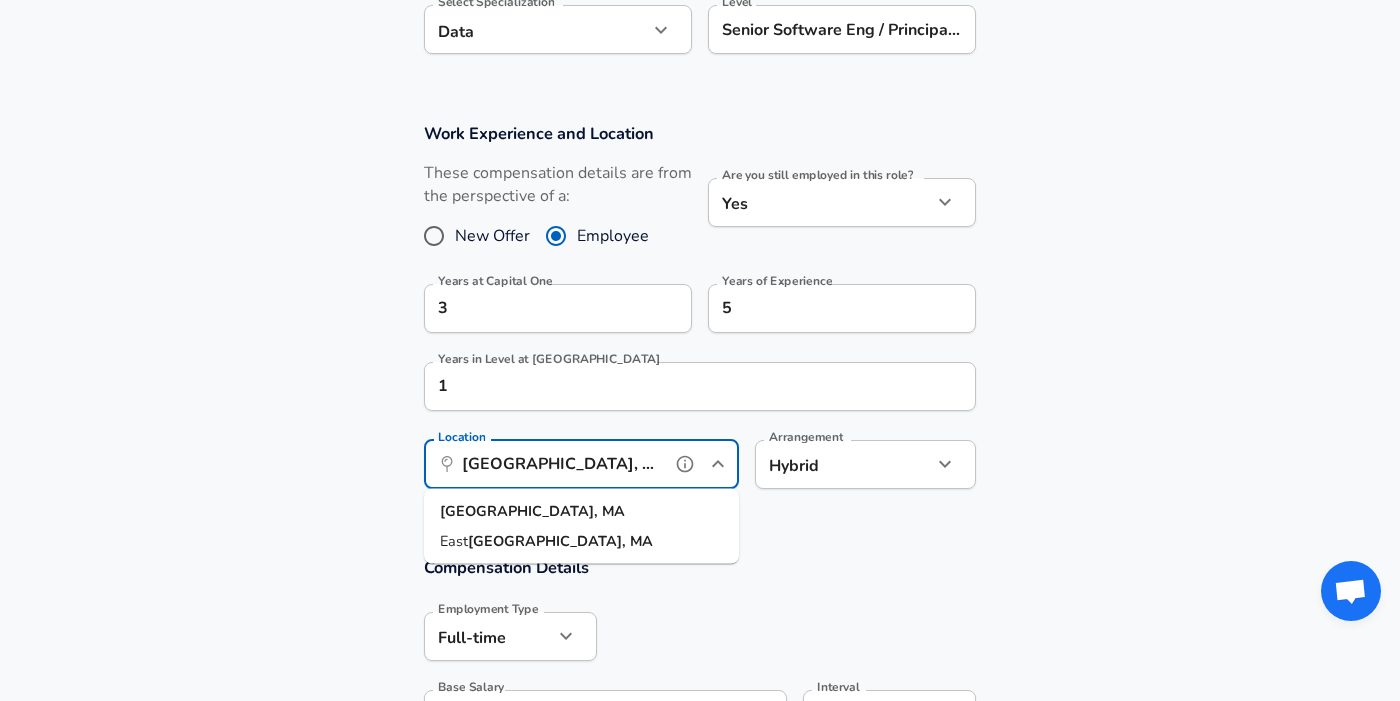 click on "​ Boston, MA Location" at bounding box center (581, 464) 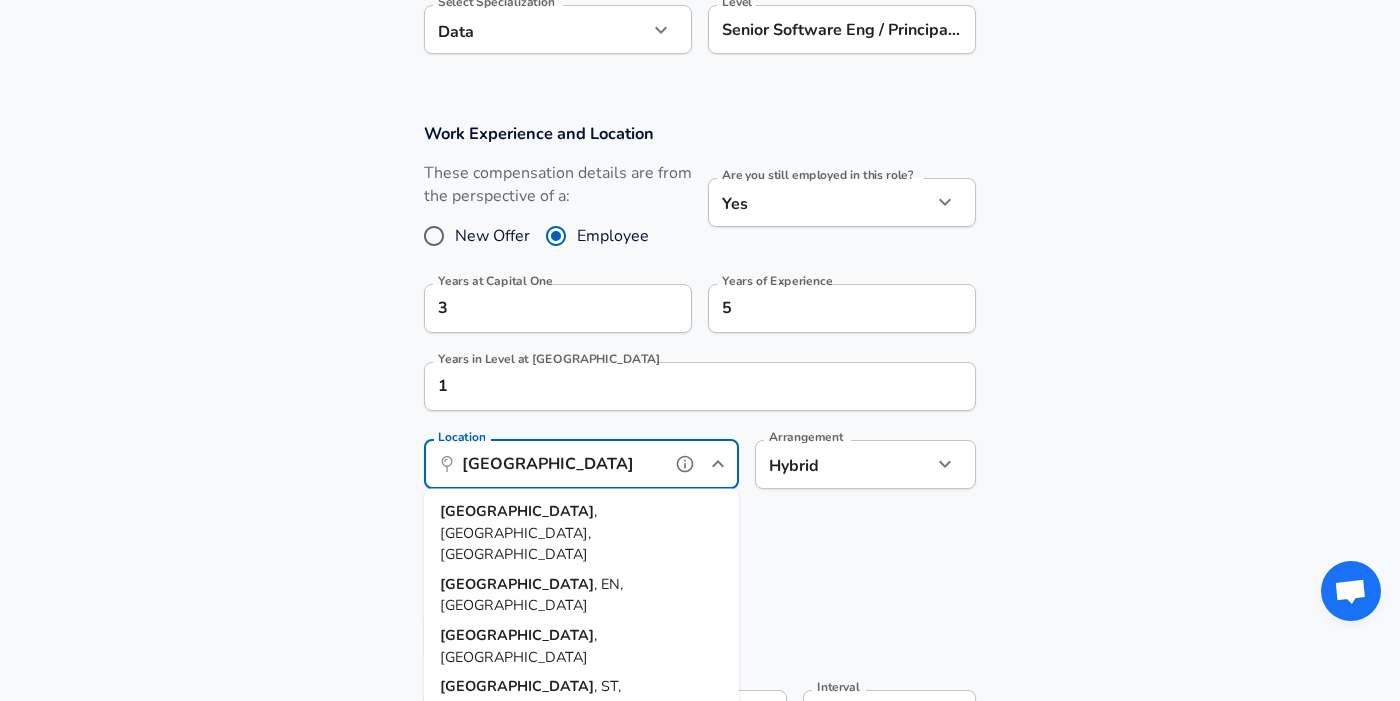 click on "Cambridge , MA" at bounding box center [581, 646] 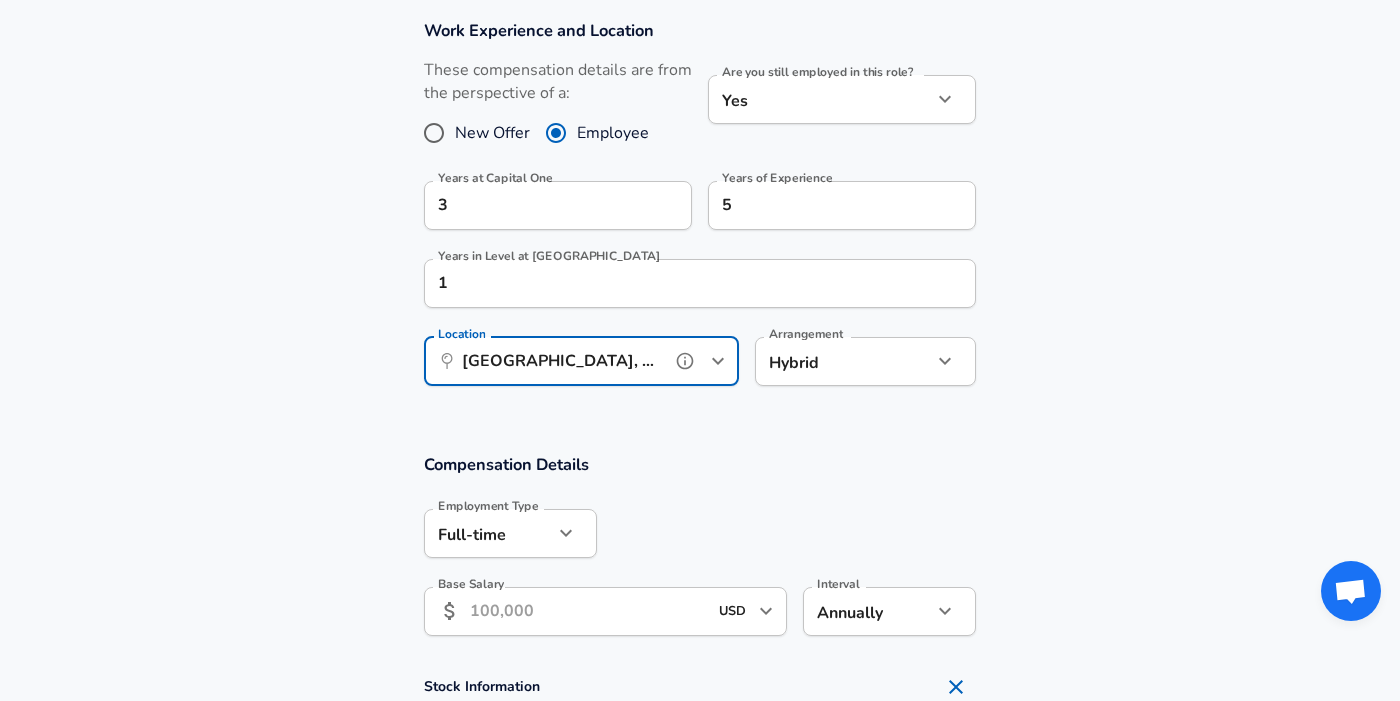 scroll, scrollTop: 900, scrollLeft: 0, axis: vertical 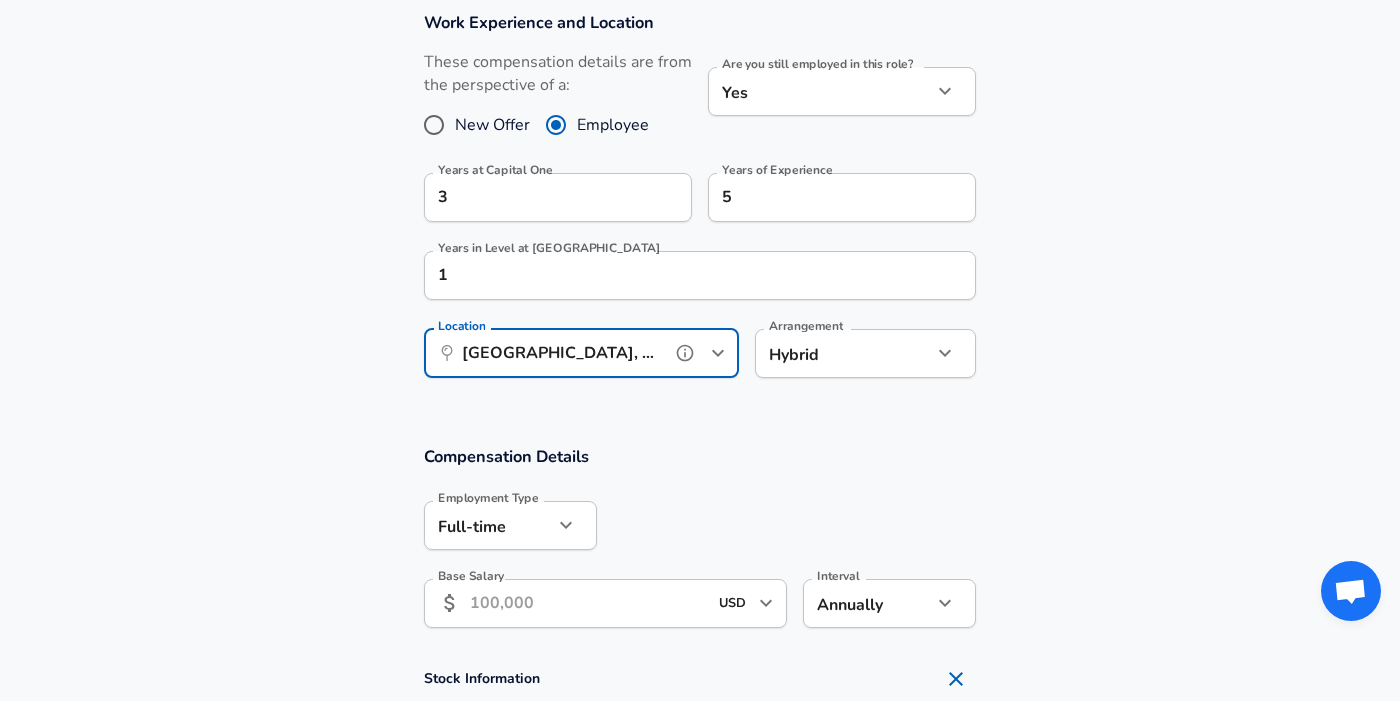 type on "Cambridge, MA" 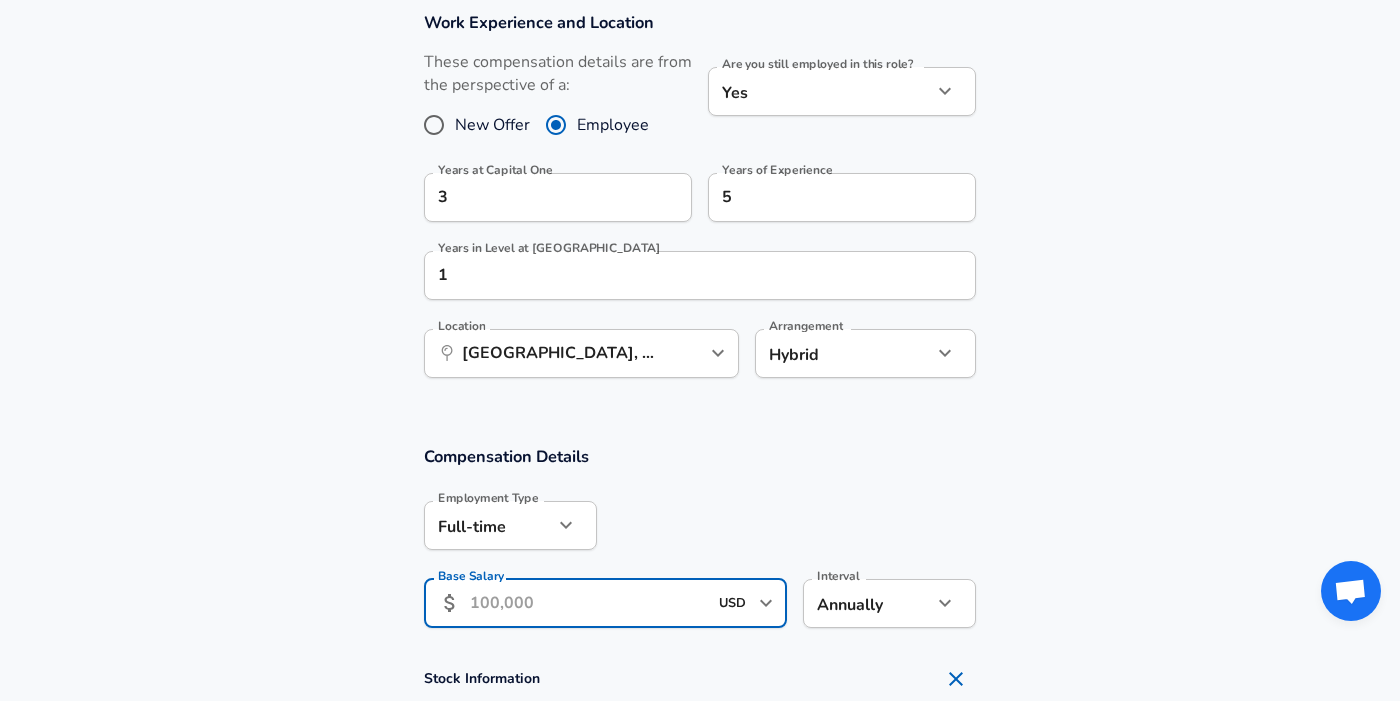 click on "Base Salary" at bounding box center [588, 603] 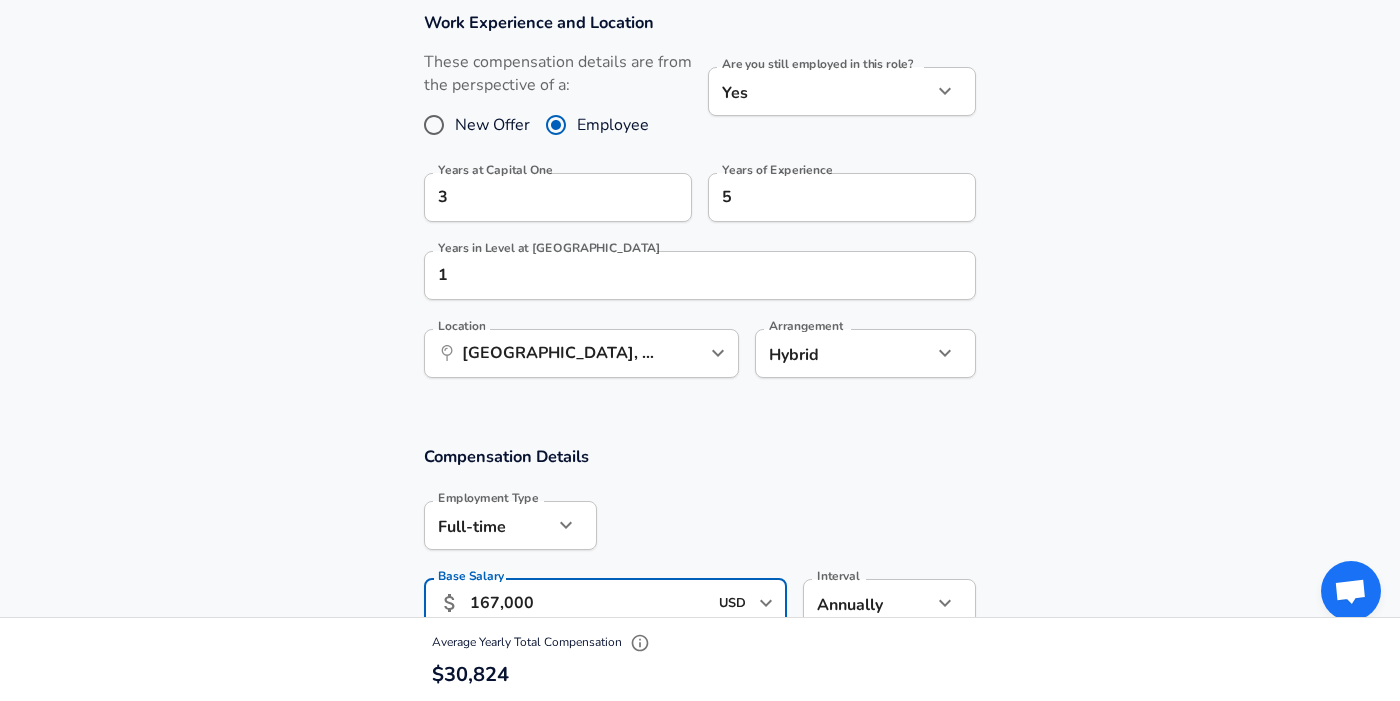 type on "167,000" 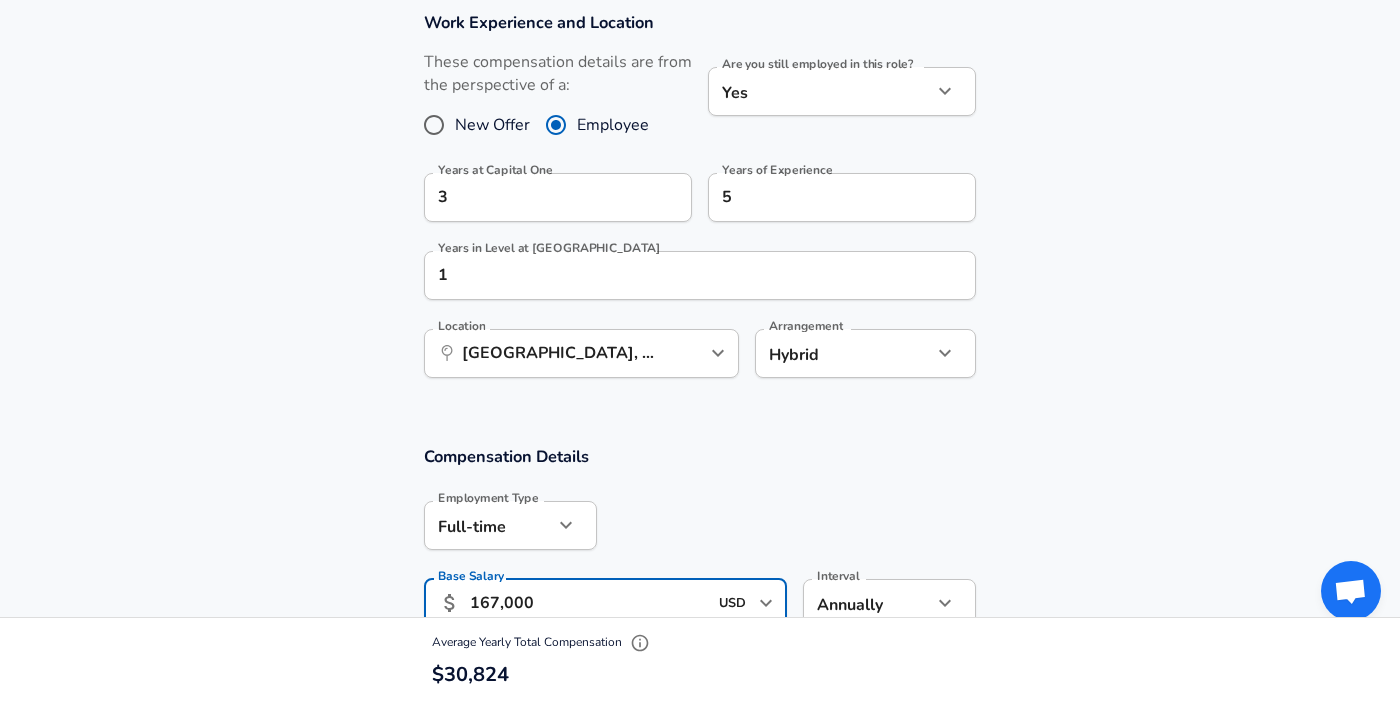 click on "Compensation Details Employment Type Full-time full_time Employment Type Base Salary ​ 167,000 USD ​ Base Salary Interval Annually yearly Interval" at bounding box center [700, 543] 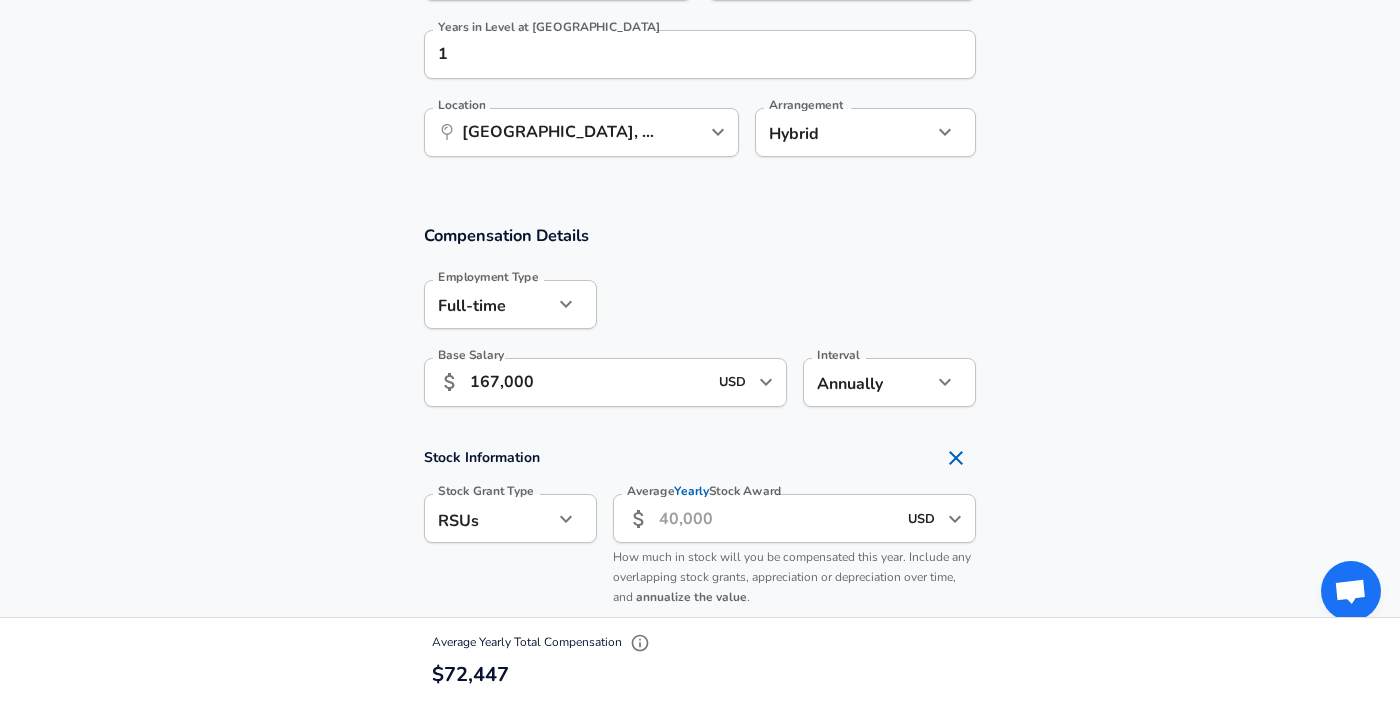 scroll, scrollTop: 1152, scrollLeft: 0, axis: vertical 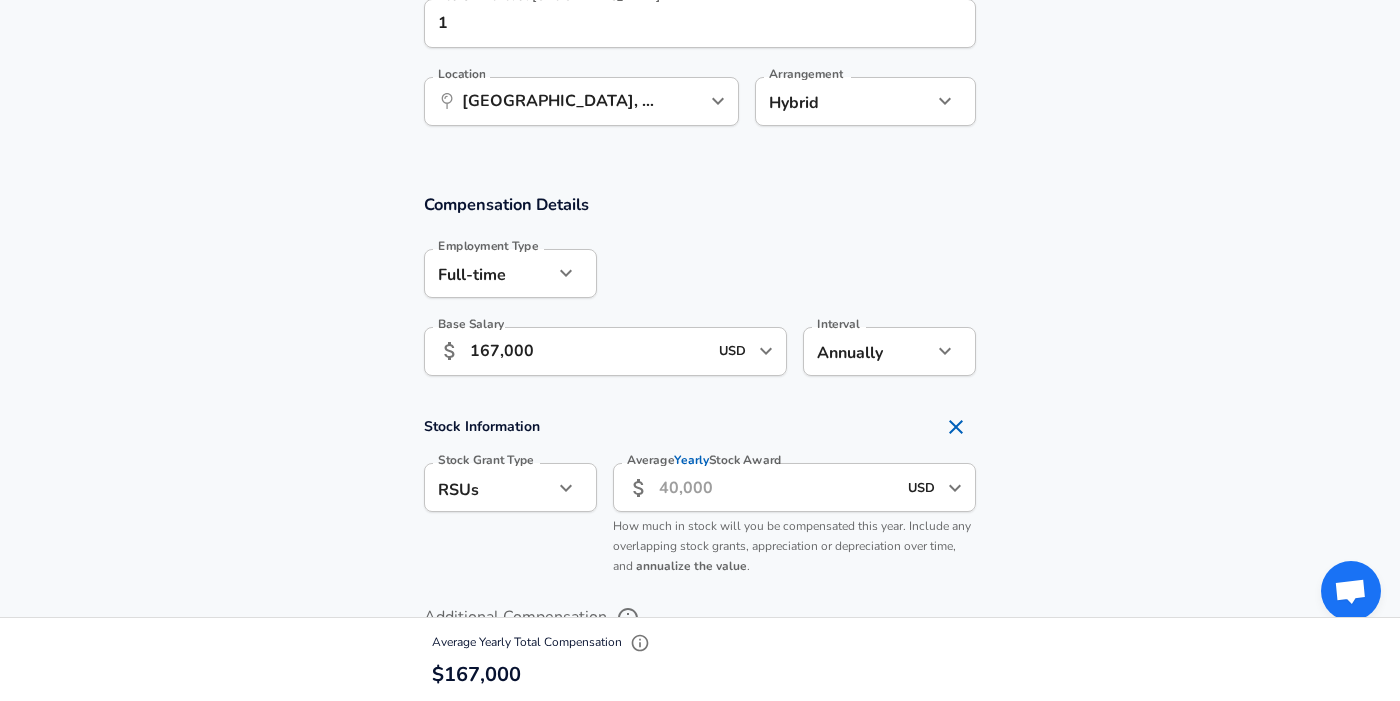 click at bounding box center (956, 427) 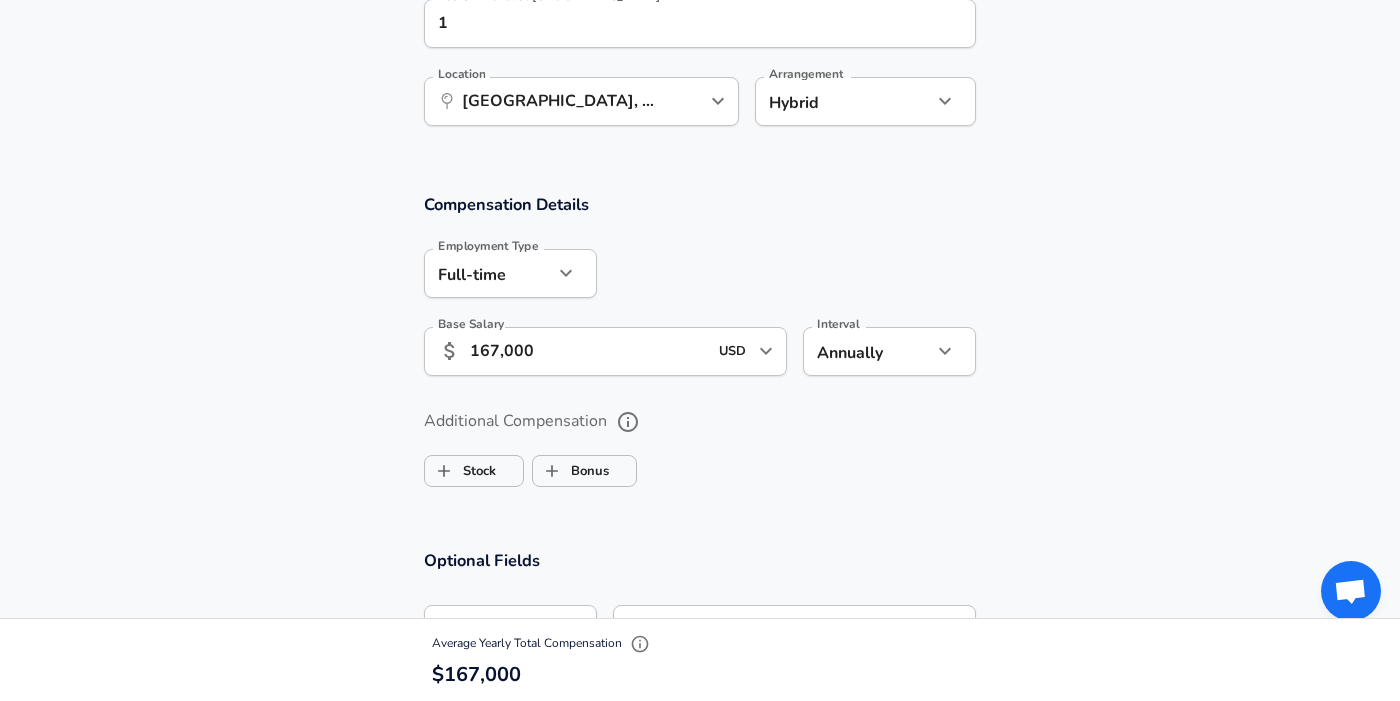 checkbox on "false" 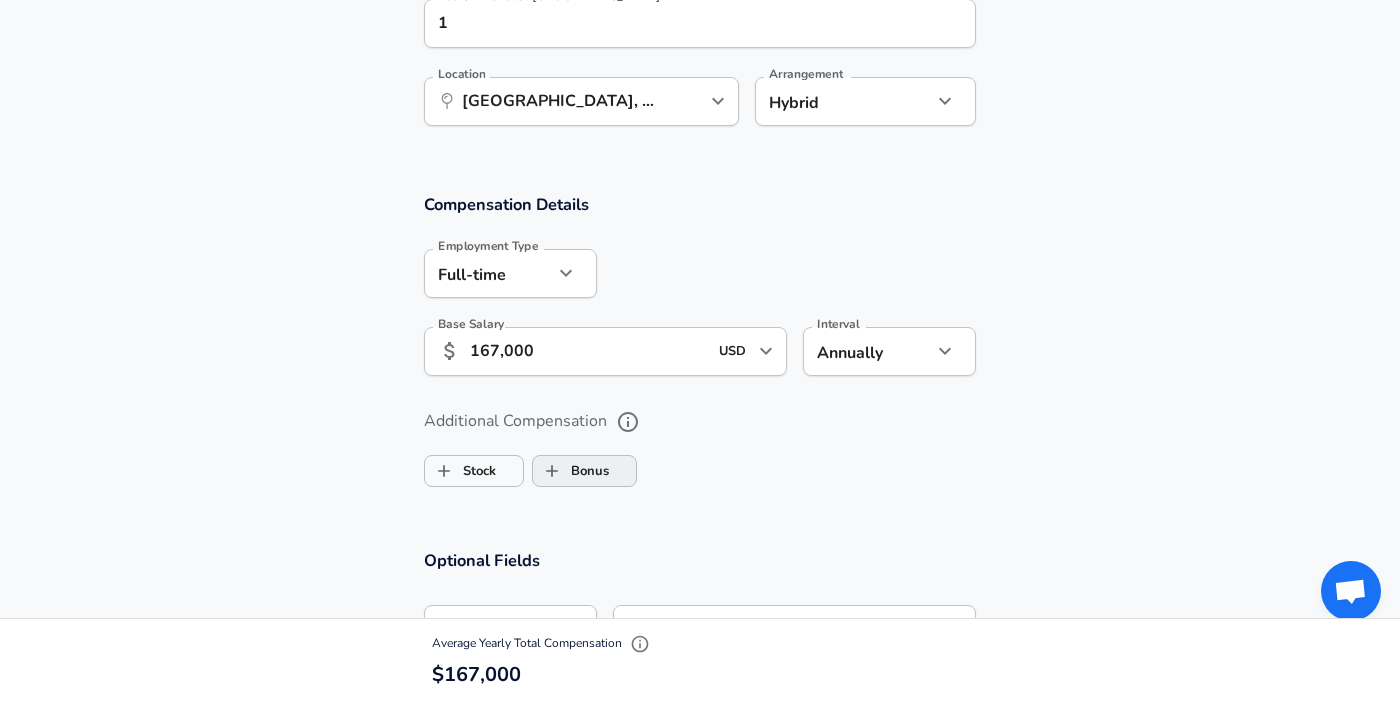 click on "Bonus" at bounding box center [552, 471] 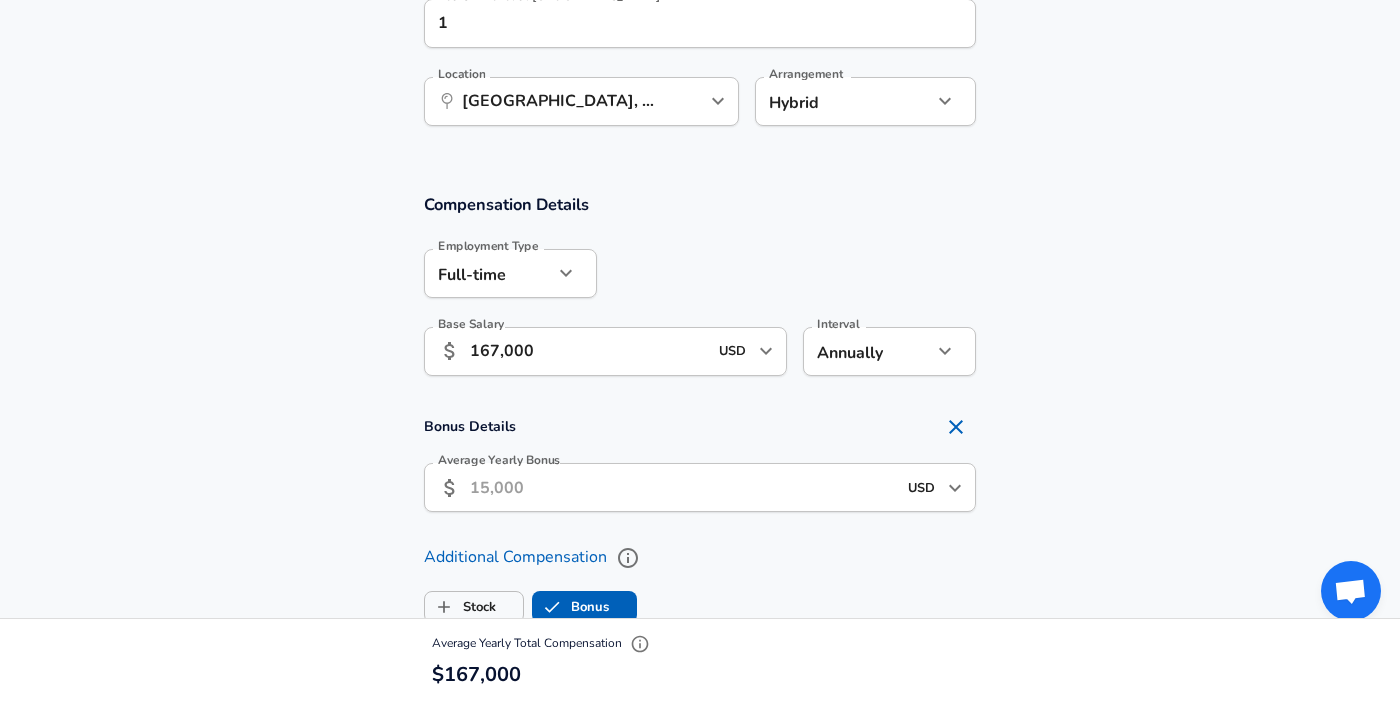 checkbox on "true" 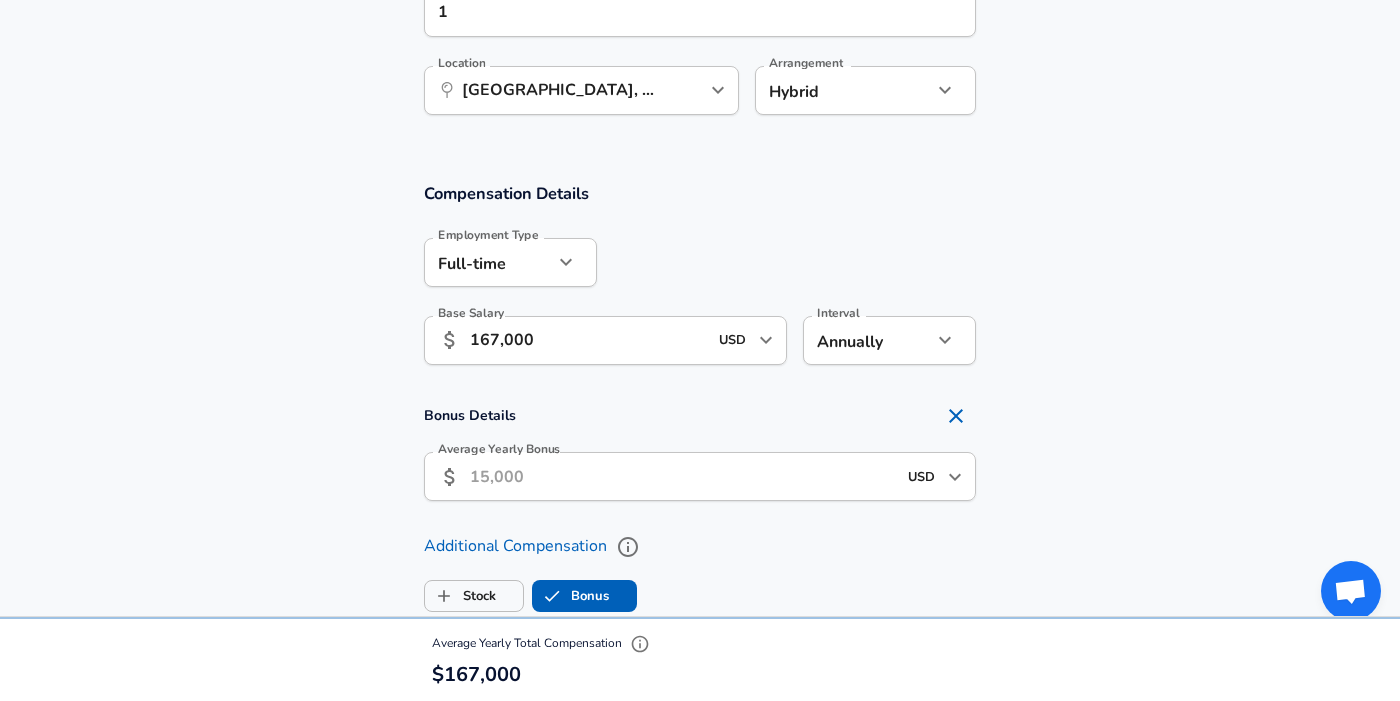 scroll, scrollTop: 1164, scrollLeft: 0, axis: vertical 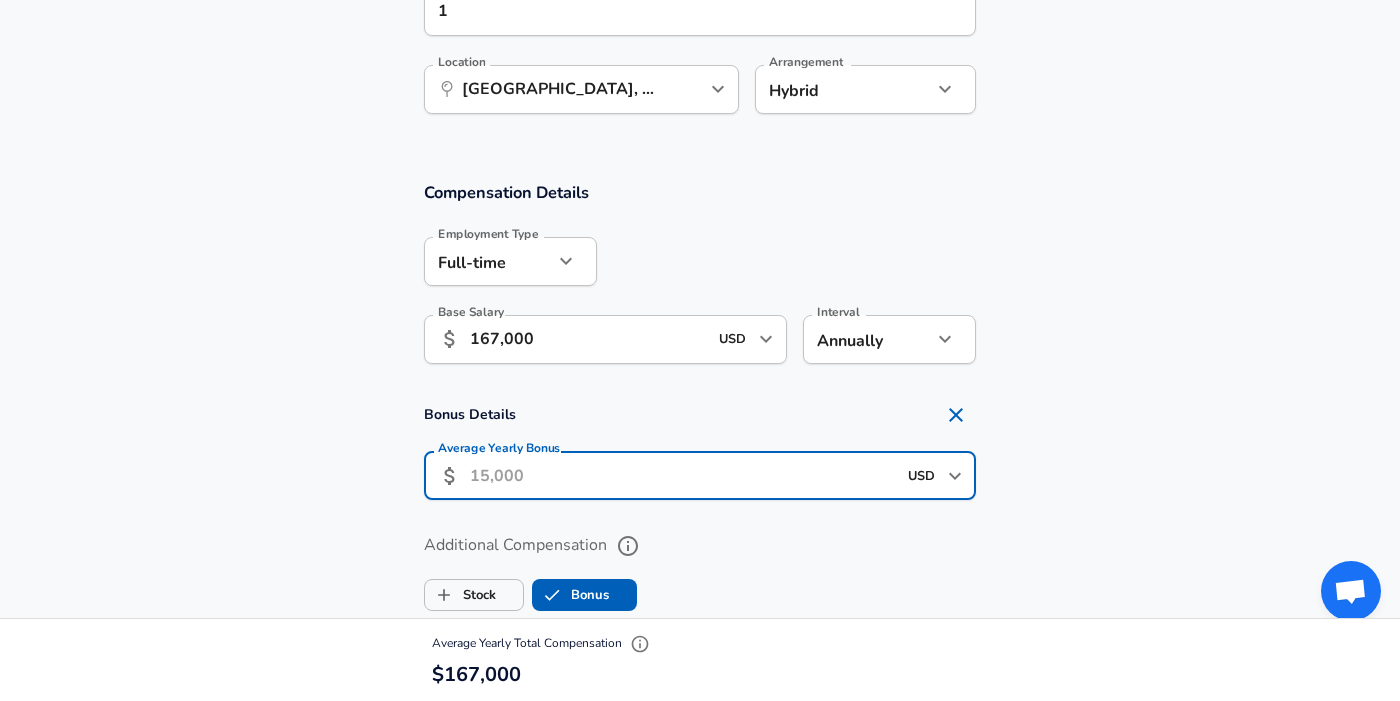click on "Average Yearly Bonus" at bounding box center (683, 475) 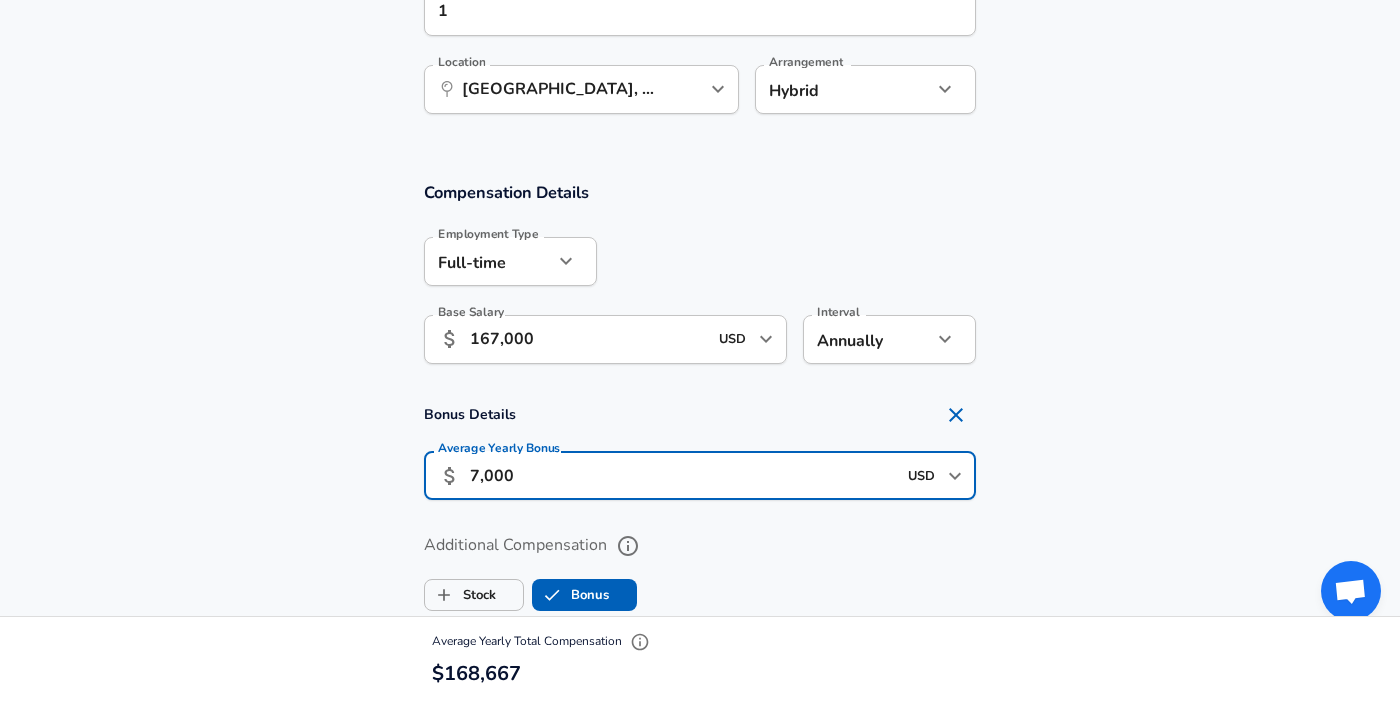type on "7,000" 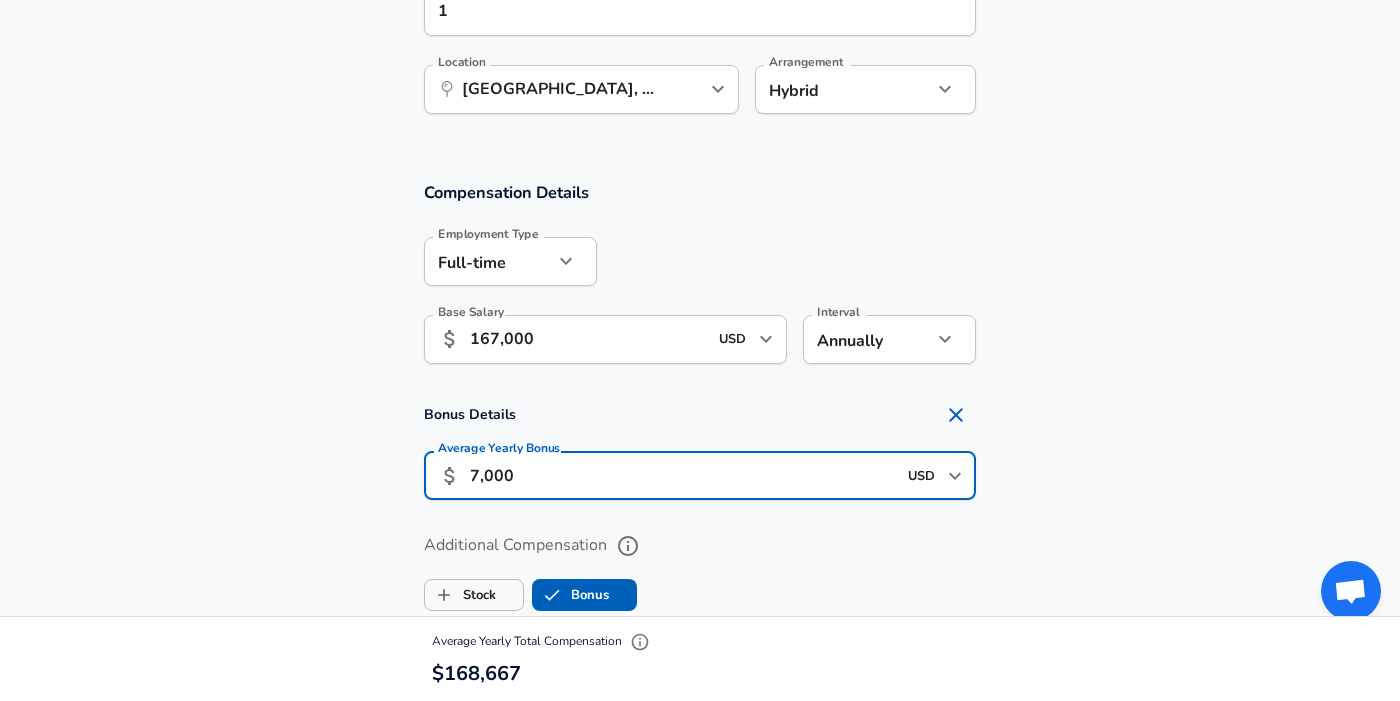 click on "Bonus Details  Average Yearly Bonus ​ 7,000 USD ​ Average Yearly Bonus" at bounding box center (700, 454) 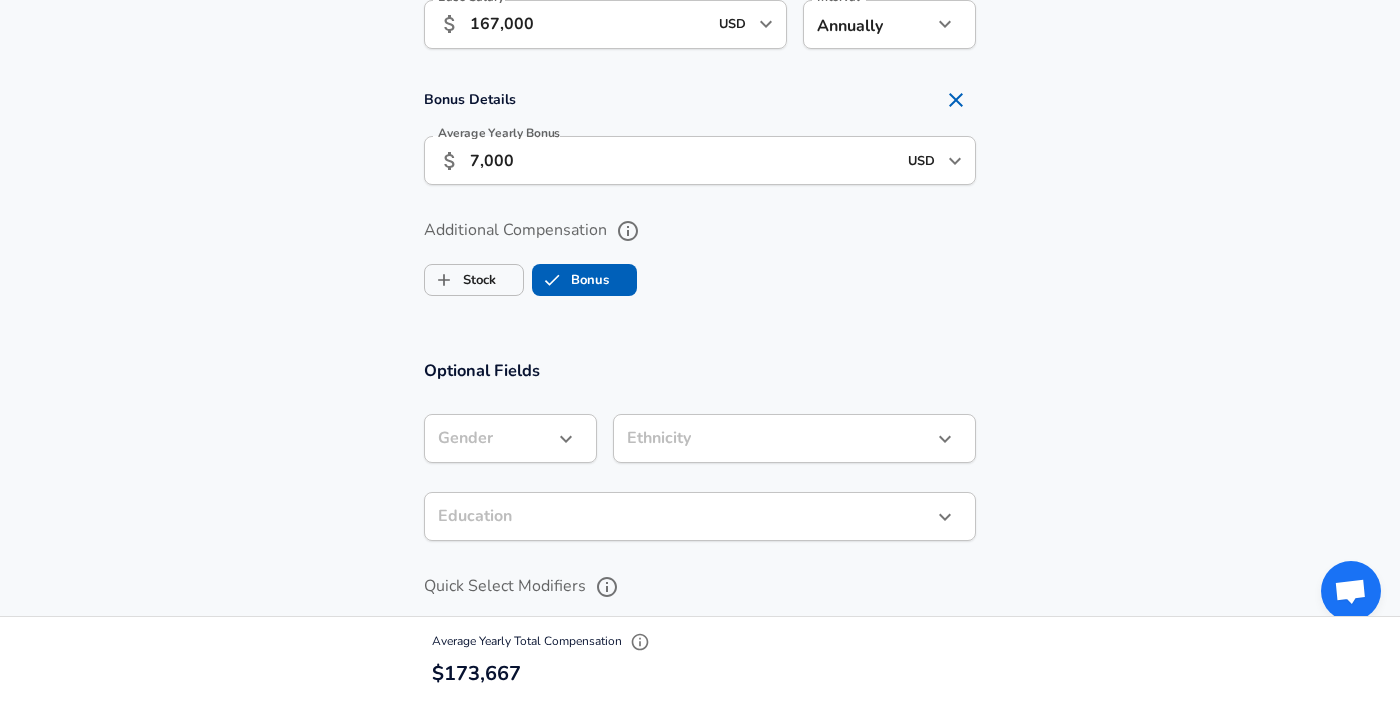 scroll, scrollTop: 1478, scrollLeft: 0, axis: vertical 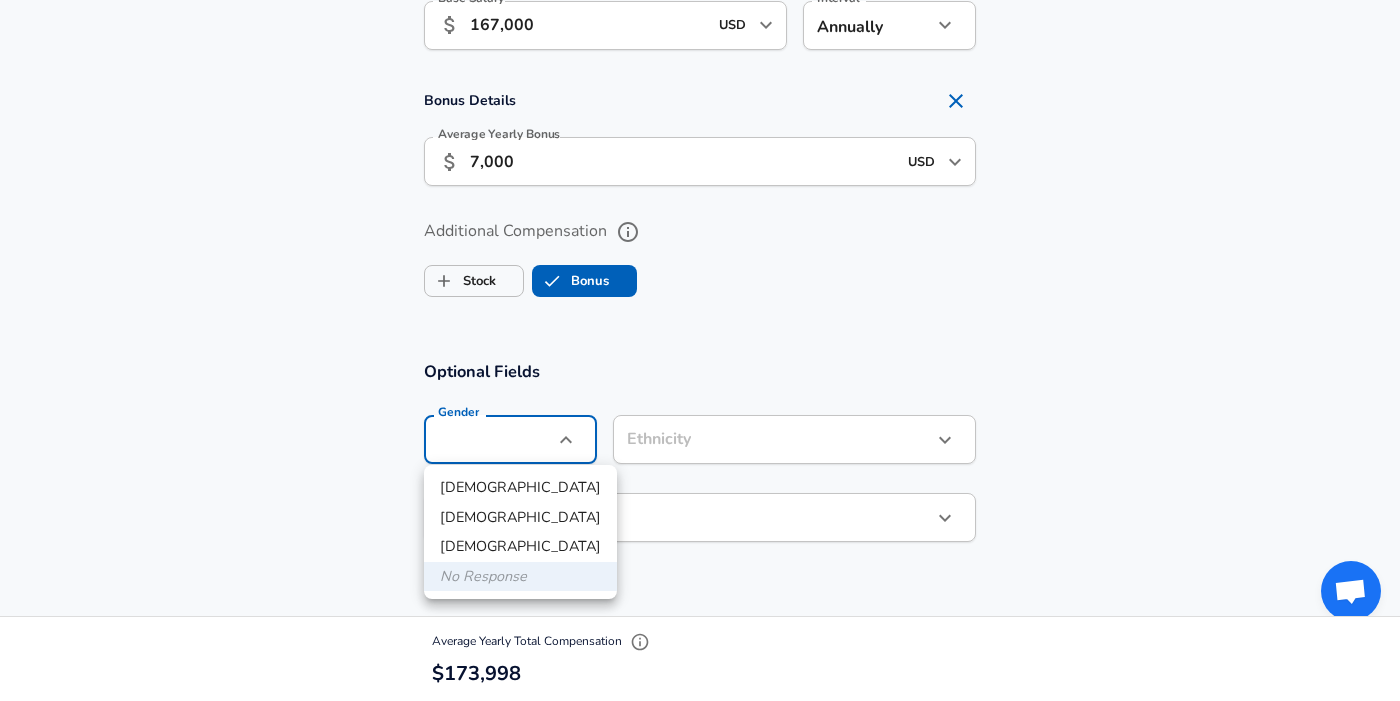 click on "Restart Add Your Salary Upload your offer letter   to verify your submission Enhance Privacy and Anonymity No Automatically hides specific fields until there are enough submissions to safely display the full details.   More Details Based on your submission and the data points that we have already collected, we will automatically hide and anonymize specific fields if there aren't enough data points to remain sufficiently anonymous. Company & Title Information   Enter the company you received your offer from Company Capital One Company   Select the title that closest resembles your official title. This should be similar to the title that was present on your offer letter. Title Software Engineer Title   Select a job family that best fits your role. If you can't find one, select 'Other' to enter a custom job family Job Family Software Engineer Job Family   Select a Specialization that best fits your role. If you can't find one, select 'Other' to enter a custom specialization Select Specialization Data Data   Yes" at bounding box center [700, -1128] 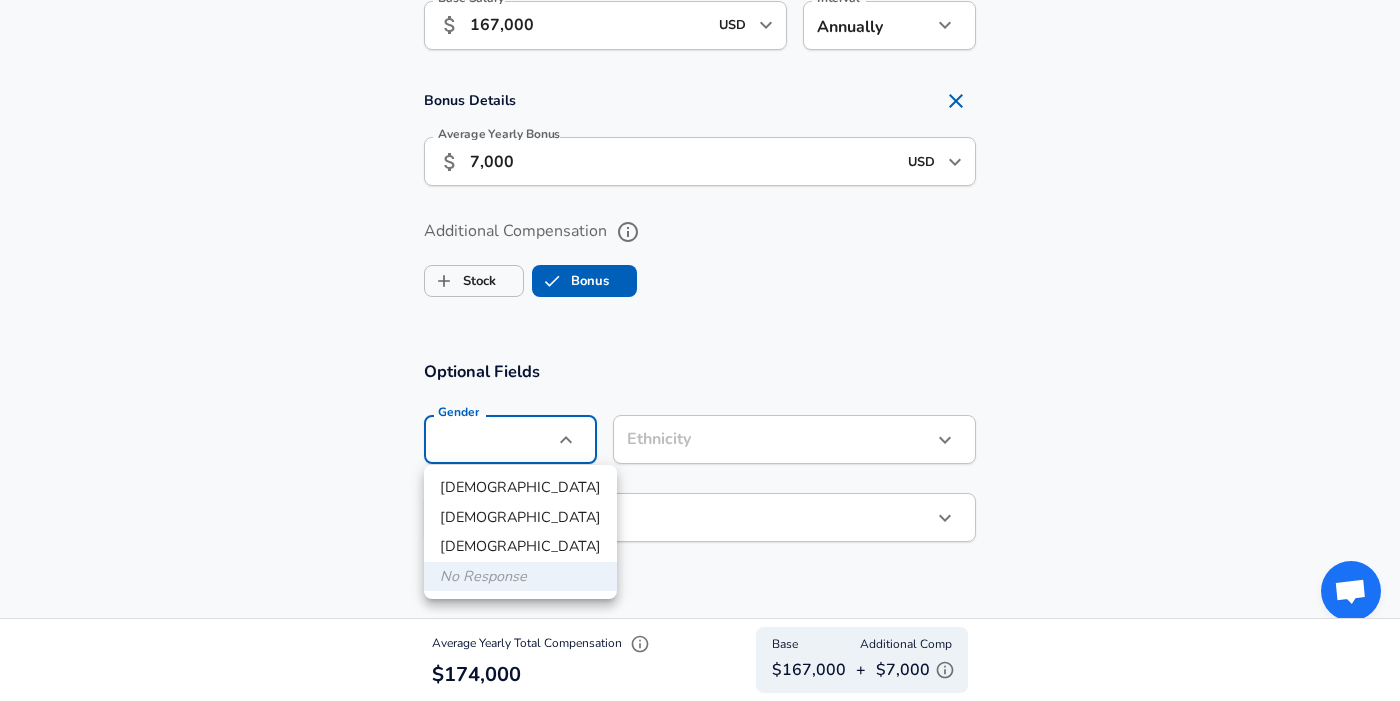 click on "[DEMOGRAPHIC_DATA]" at bounding box center [520, 488] 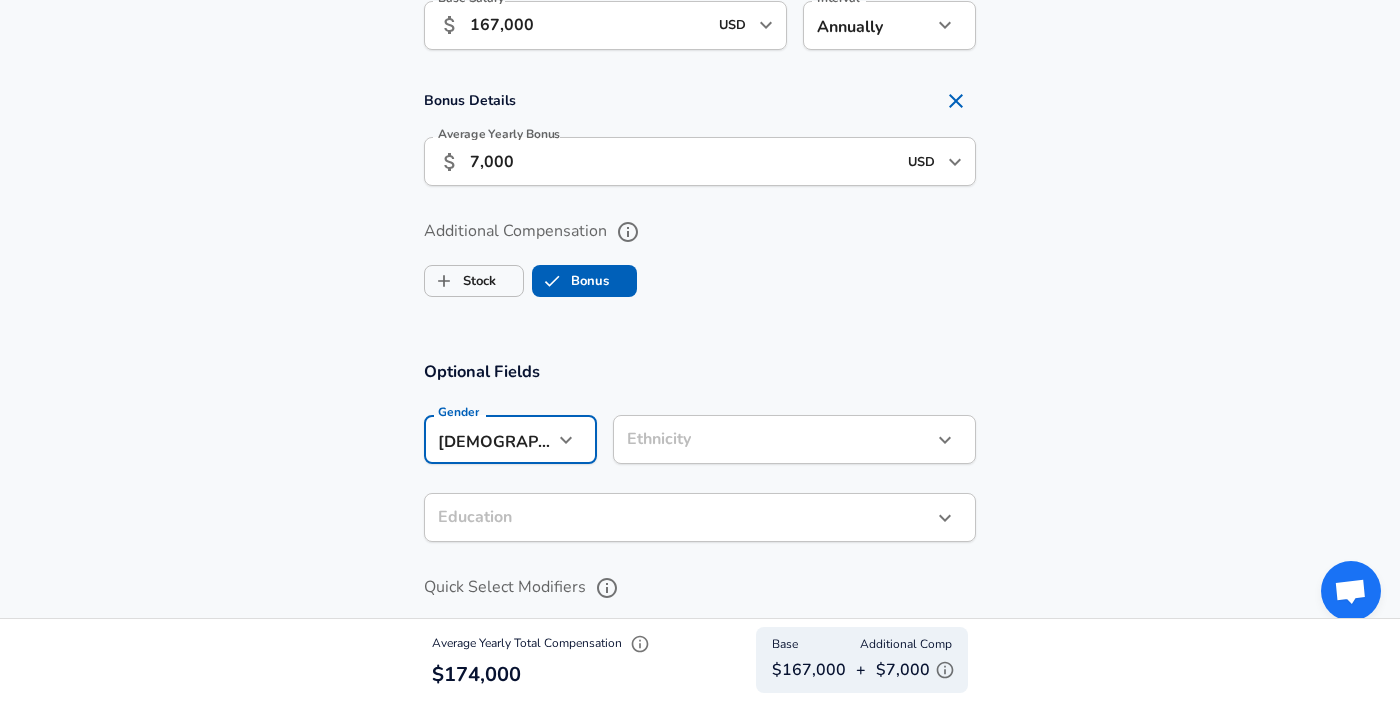 type on "[DEMOGRAPHIC_DATA]" 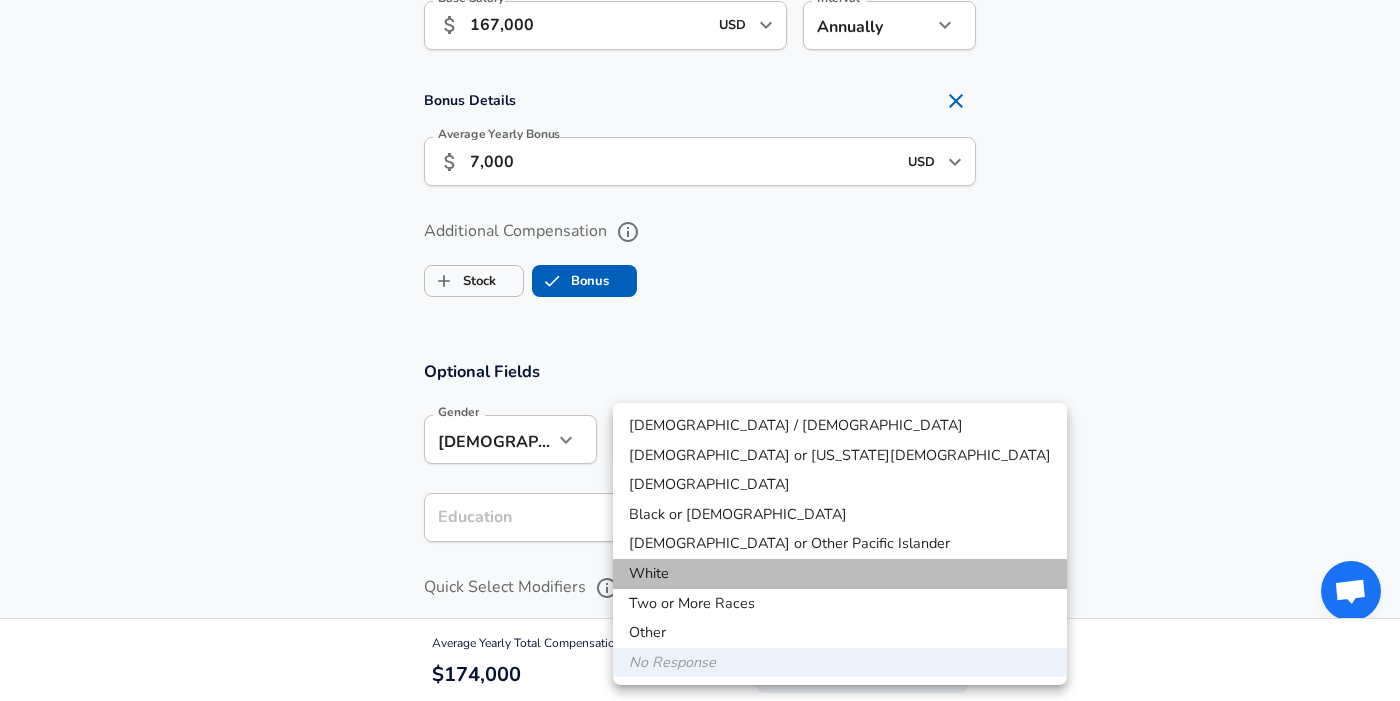 click on "White" at bounding box center [840, 574] 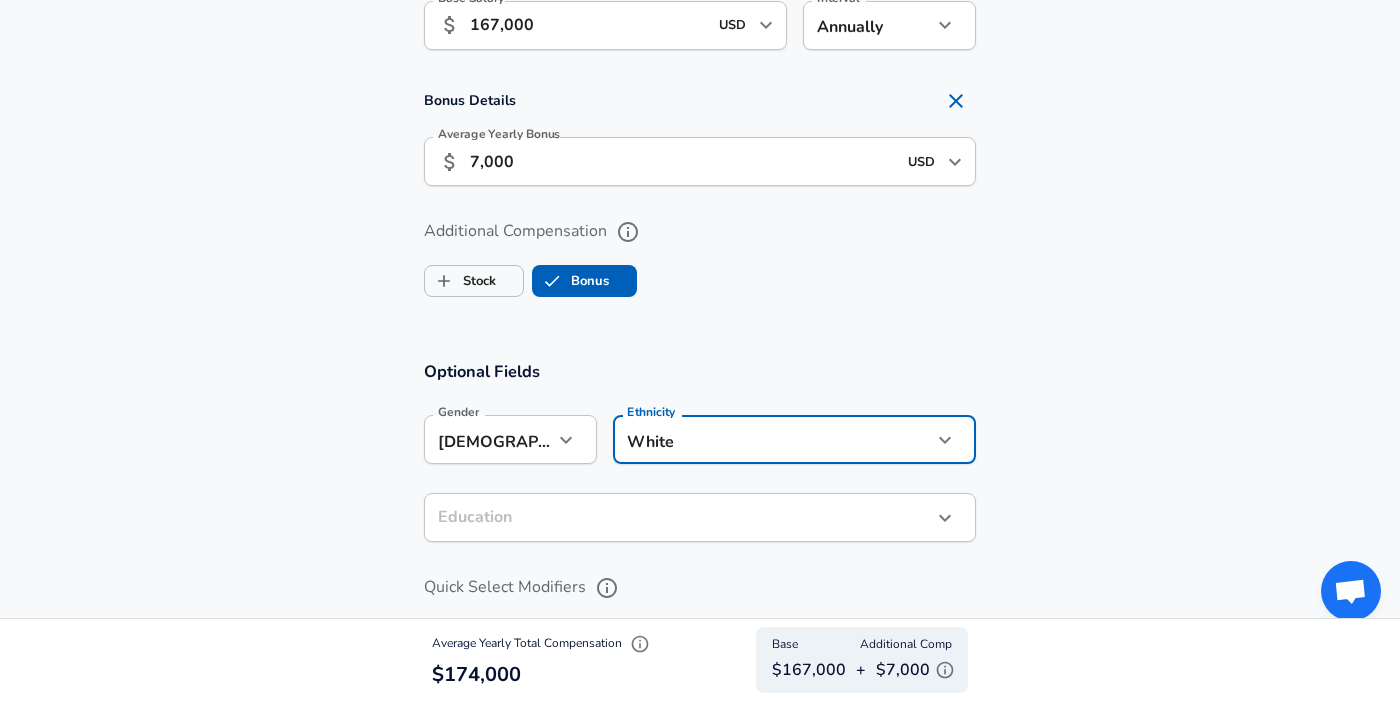 click on "Restart Add Your Salary Upload your offer letter   to verify your submission Enhance Privacy and Anonymity No Automatically hides specific fields until there are enough submissions to safely display the full details.   More Details Based on your submission and the data points that we have already collected, we will automatically hide and anonymize specific fields if there aren't enough data points to remain sufficiently anonymous. Company & Title Information   Enter the company you received your offer from Company Capital One Company   Select the title that closest resembles your official title. This should be similar to the title that was present on your offer letter. Title Software Engineer Title   Select a job family that best fits your role. If you can't find one, select 'Other' to enter a custom job family Job Family Software Engineer Job Family   Select a Specialization that best fits your role. If you can't find one, select 'Other' to enter a custom specialization Select Specialization Data Data   Yes" at bounding box center [700, -1128] 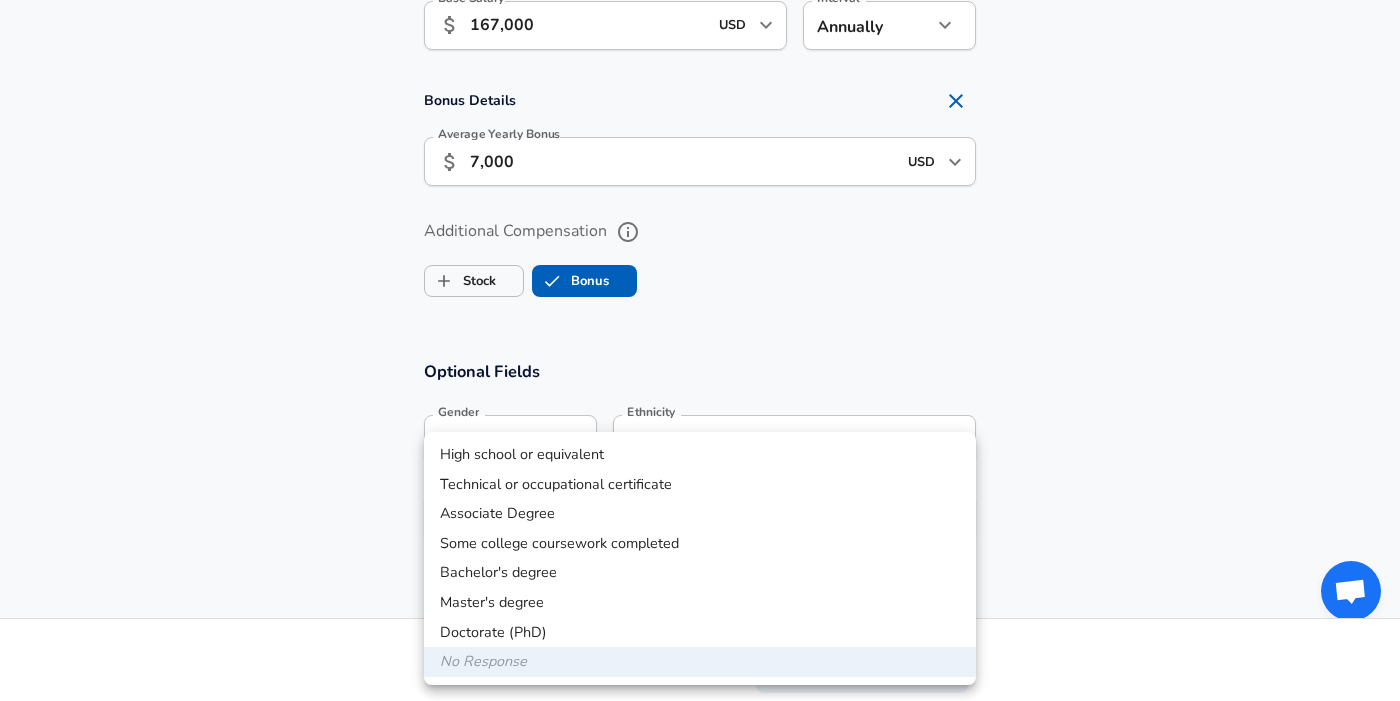 click on "Bachelor's degree" at bounding box center (700, 573) 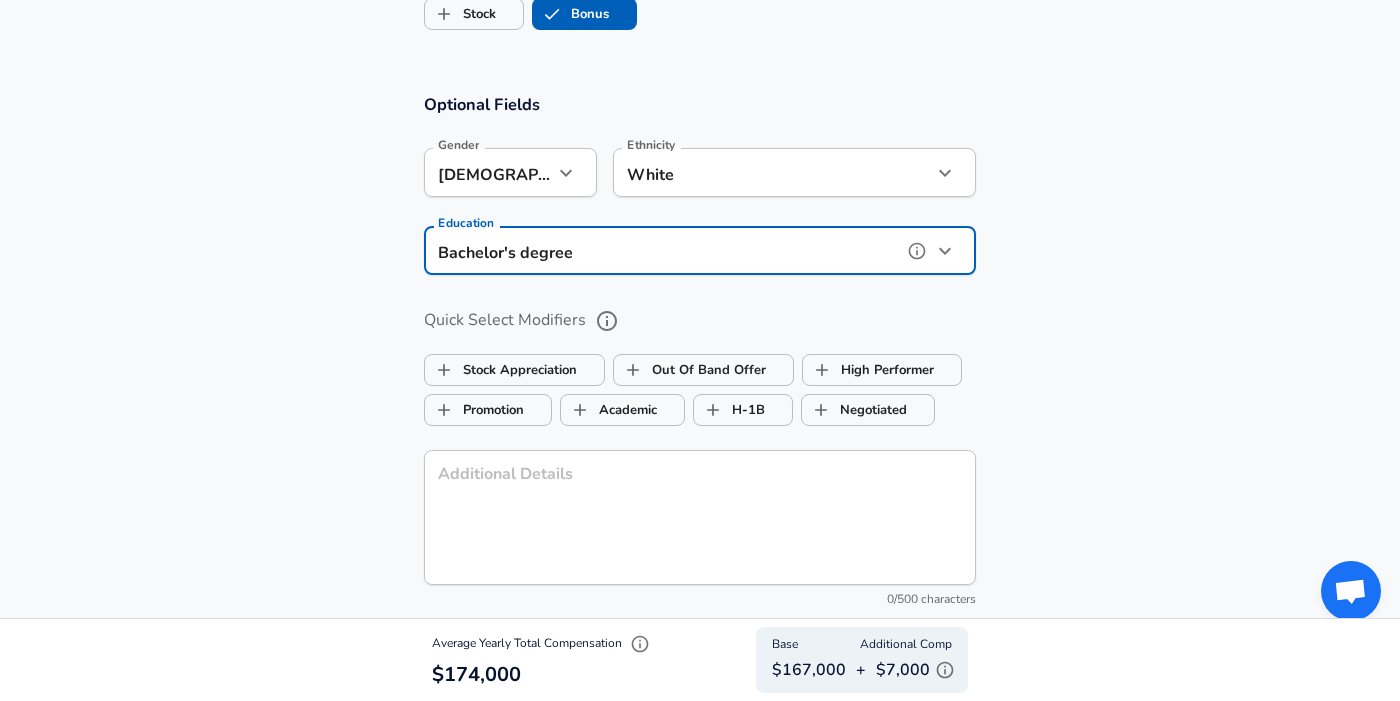 scroll, scrollTop: 1749, scrollLeft: 0, axis: vertical 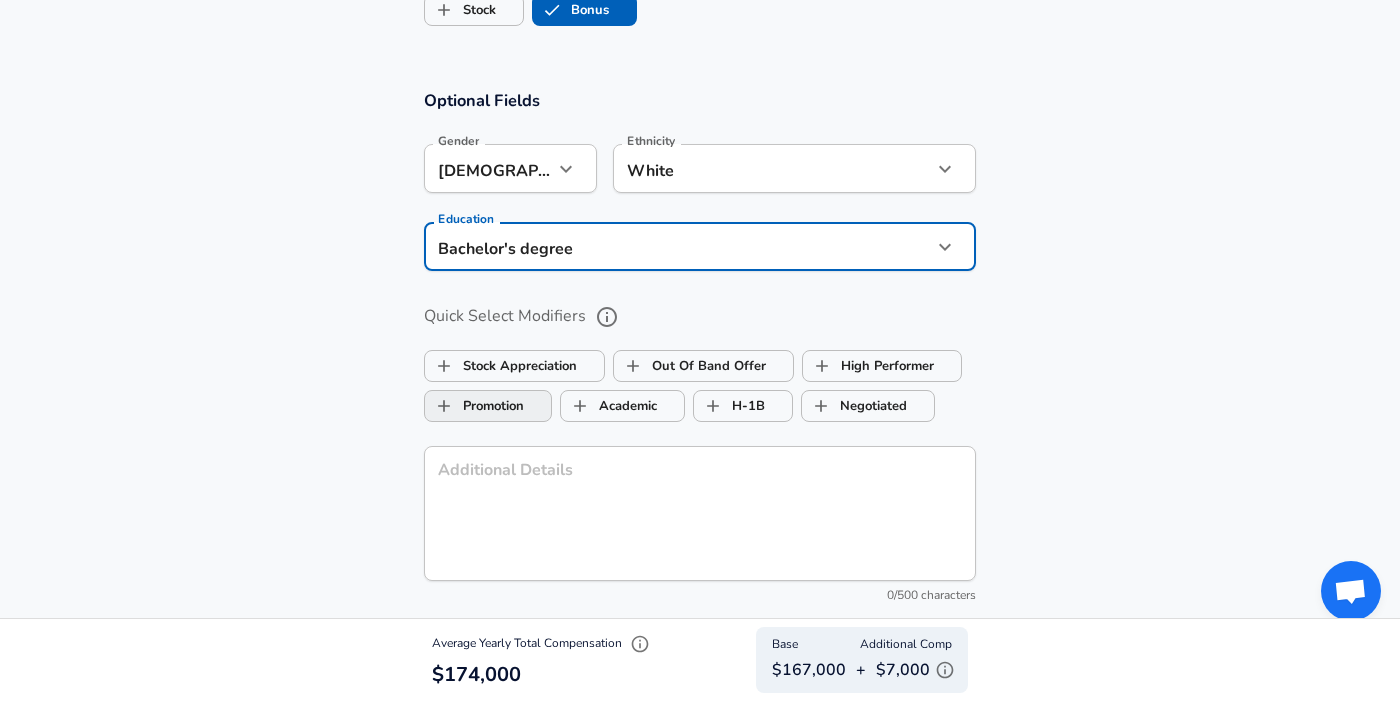 click on "Promotion" at bounding box center [474, 406] 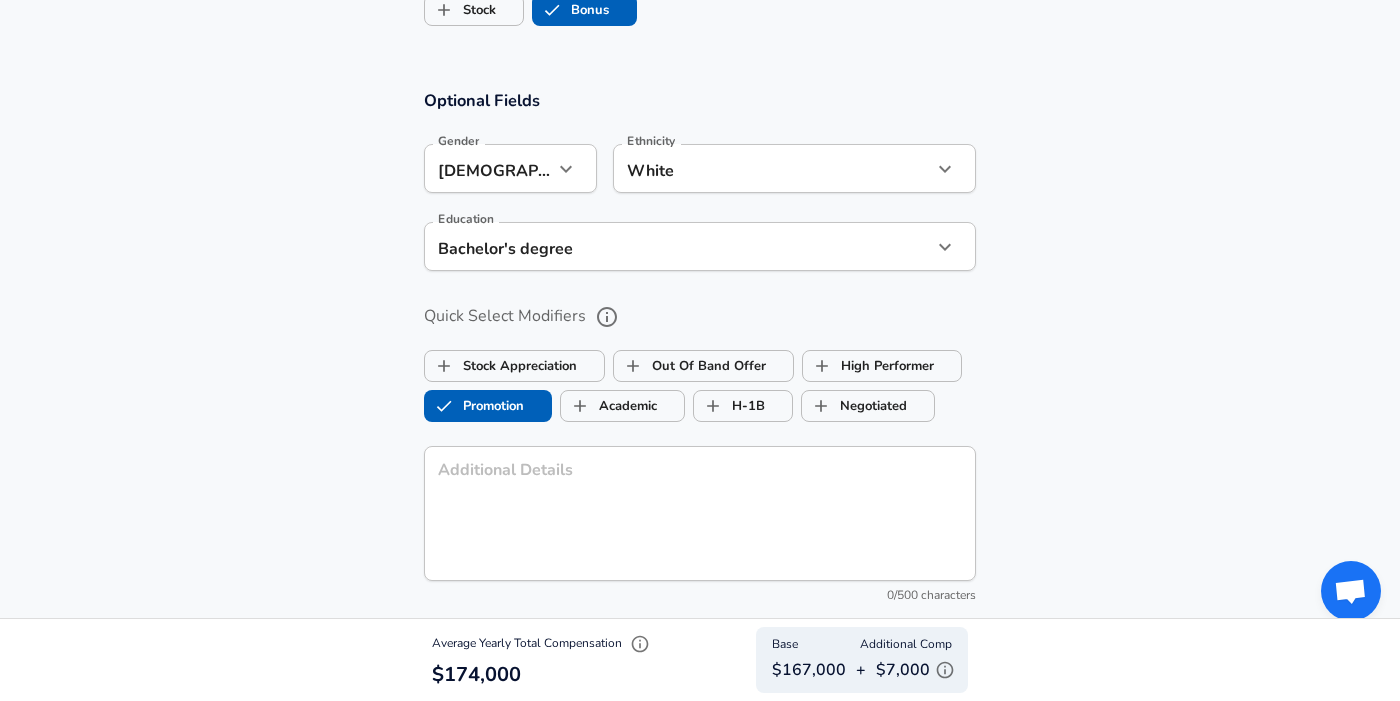 checkbox on "true" 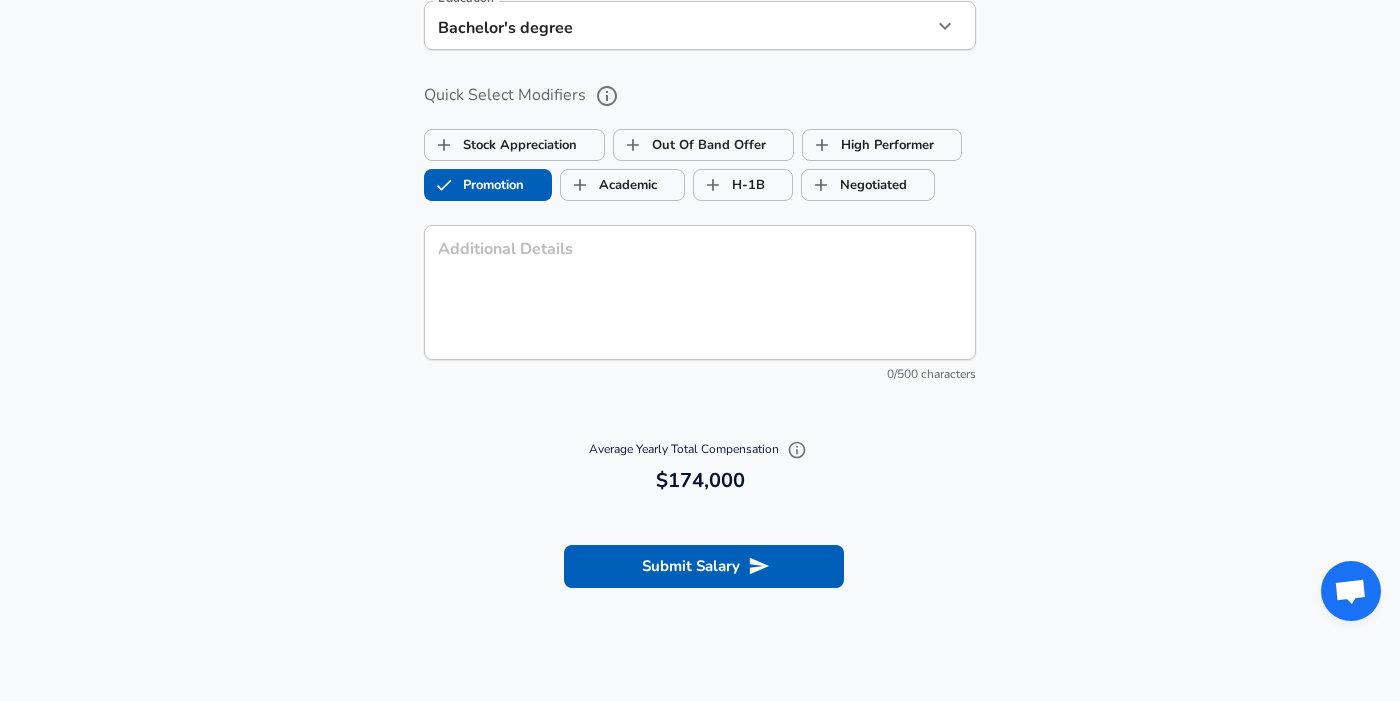 scroll, scrollTop: 1967, scrollLeft: 0, axis: vertical 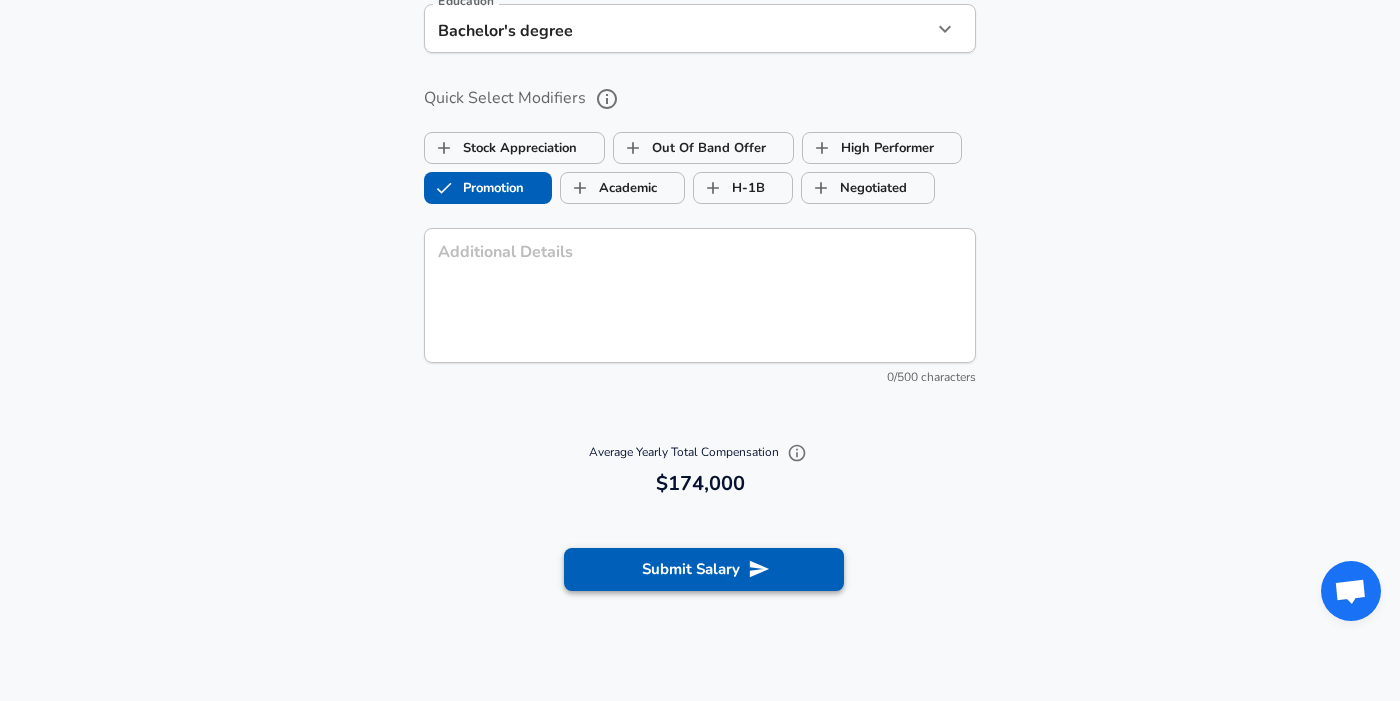 click on "Submit Salary" at bounding box center (704, 569) 